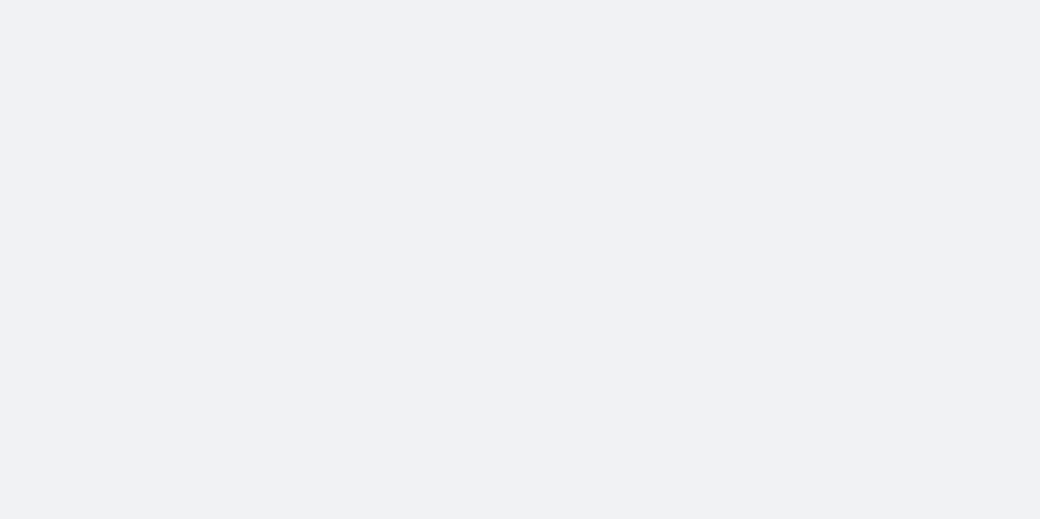 scroll, scrollTop: 0, scrollLeft: 0, axis: both 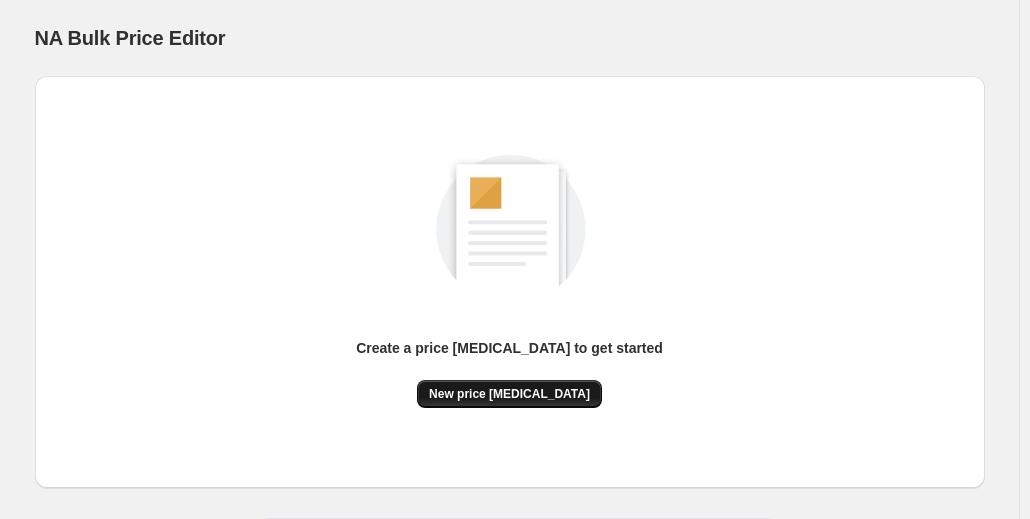 click on "New price [MEDICAL_DATA]" at bounding box center [509, 394] 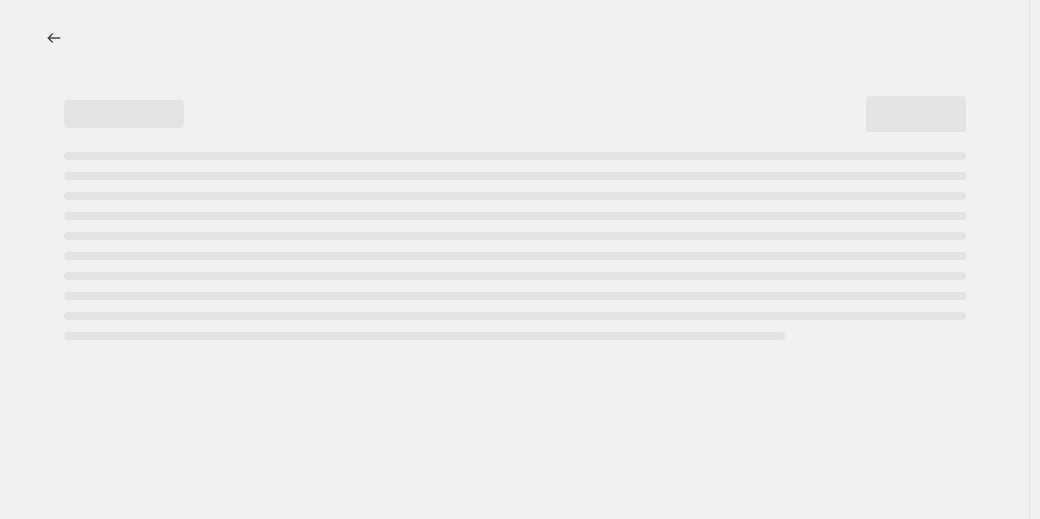select on "percentage" 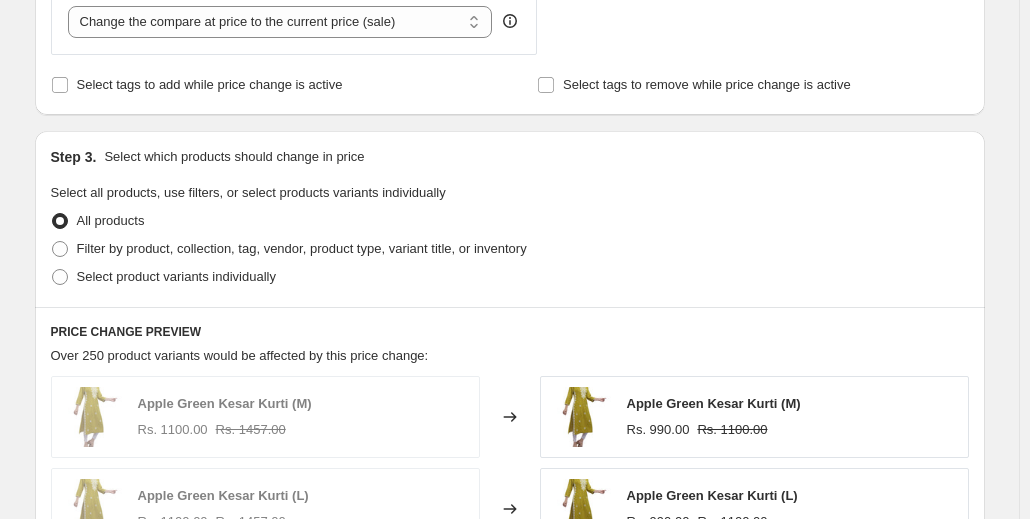 scroll, scrollTop: 810, scrollLeft: 0, axis: vertical 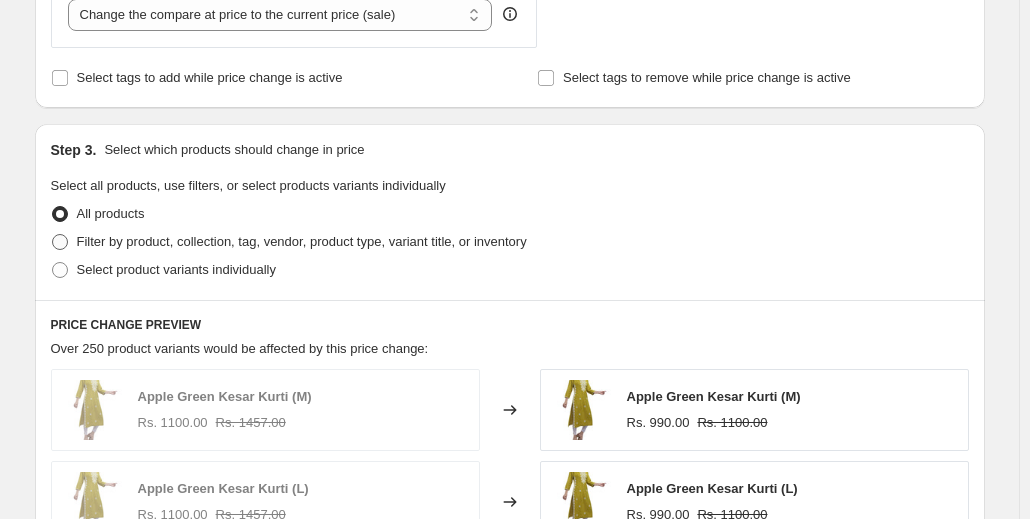 click at bounding box center [60, 242] 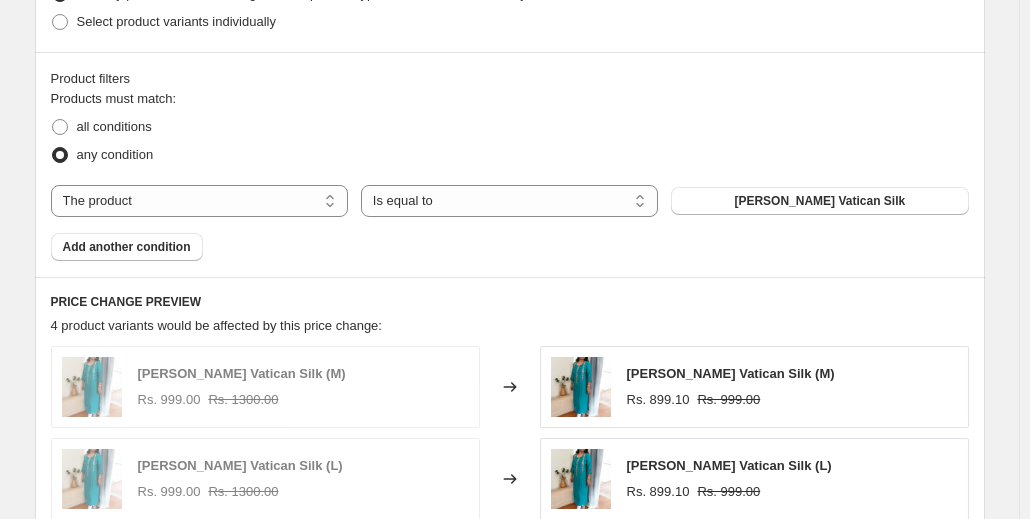 scroll, scrollTop: 1122, scrollLeft: 0, axis: vertical 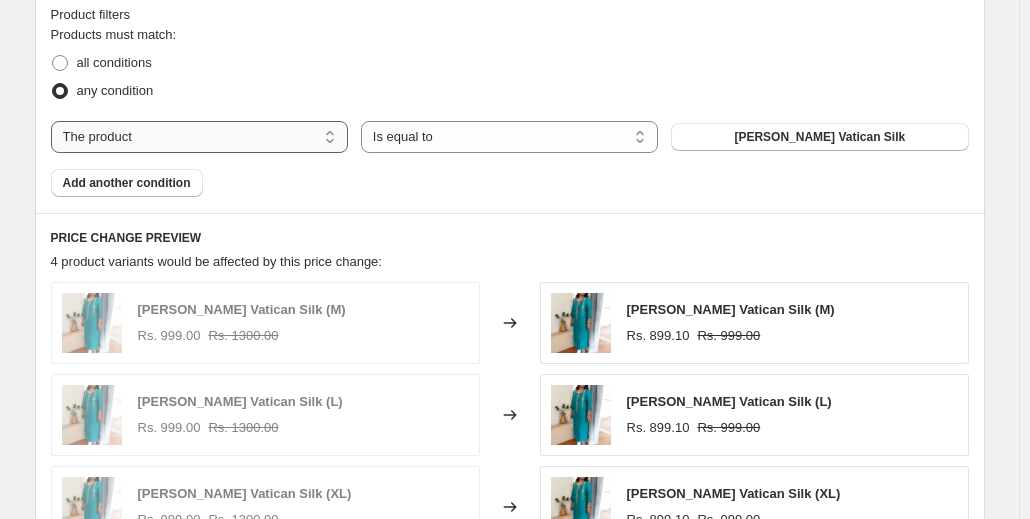 click on "The product The product's collection The product's tag The product's vendor The product's type The product's status The variant's title Inventory quantity" at bounding box center (199, 137) 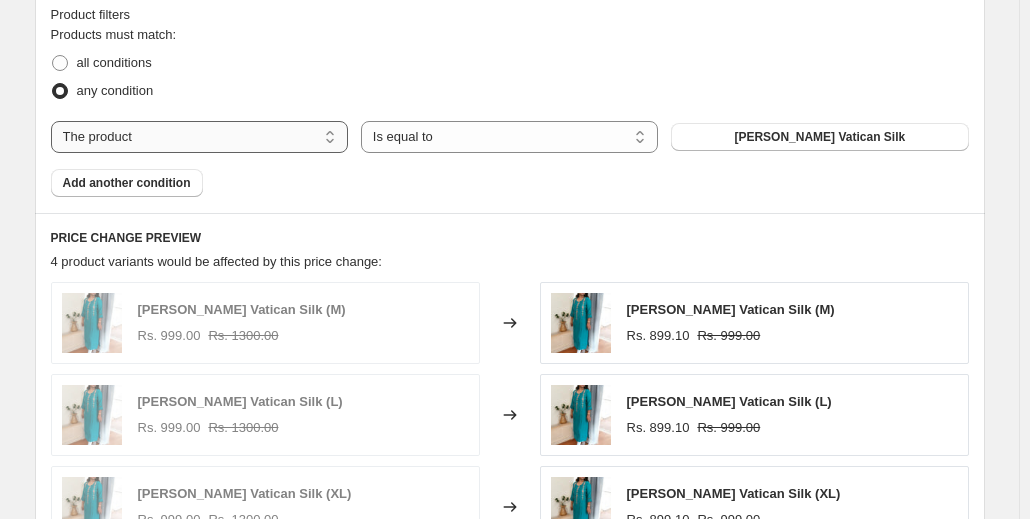 select on "collection" 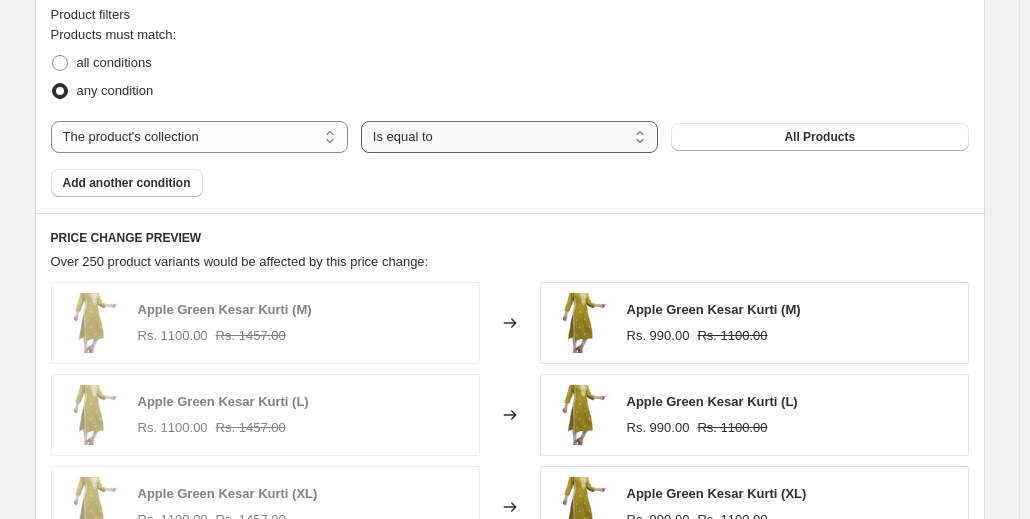 click on "Is equal to Is not equal to" at bounding box center [509, 137] 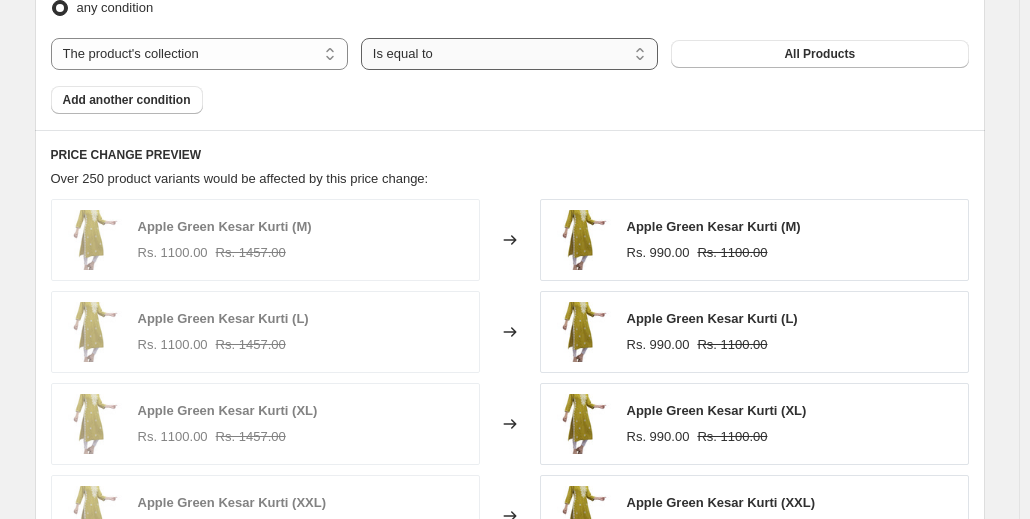 scroll, scrollTop: 1206, scrollLeft: 0, axis: vertical 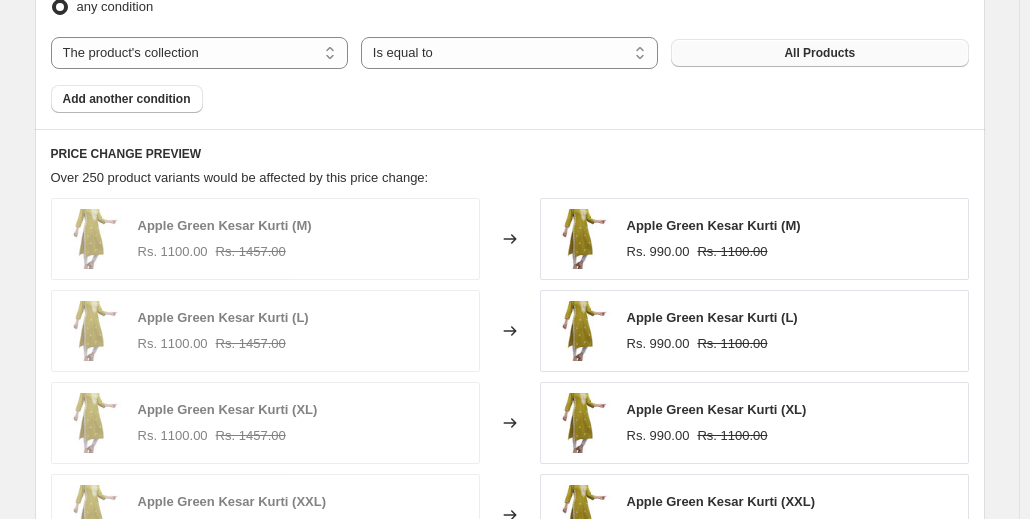 click on "All Products" at bounding box center [819, 53] 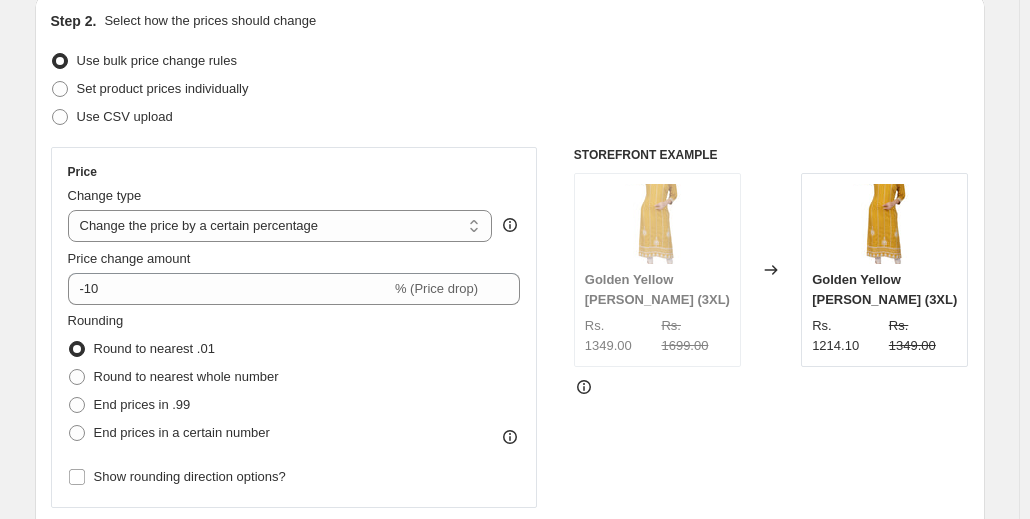 scroll, scrollTop: 219, scrollLeft: 0, axis: vertical 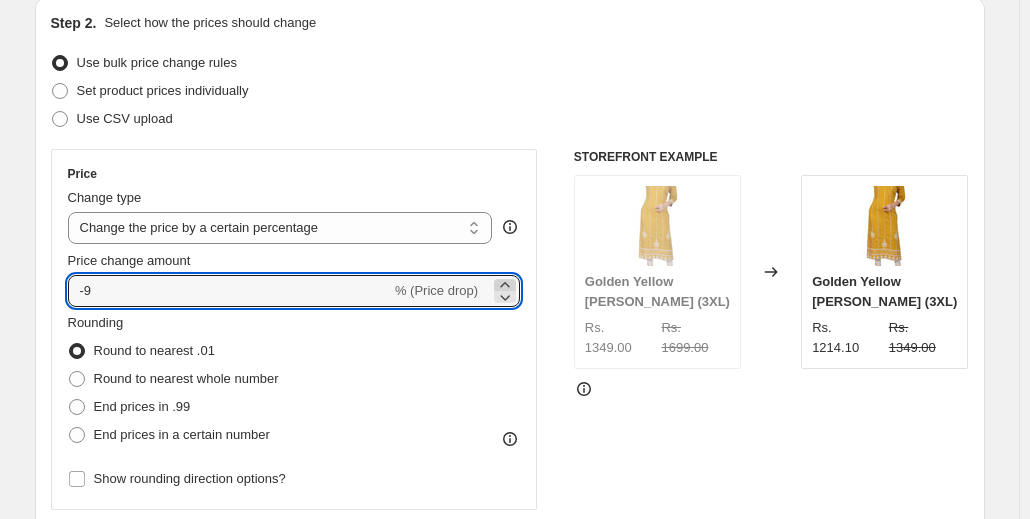click 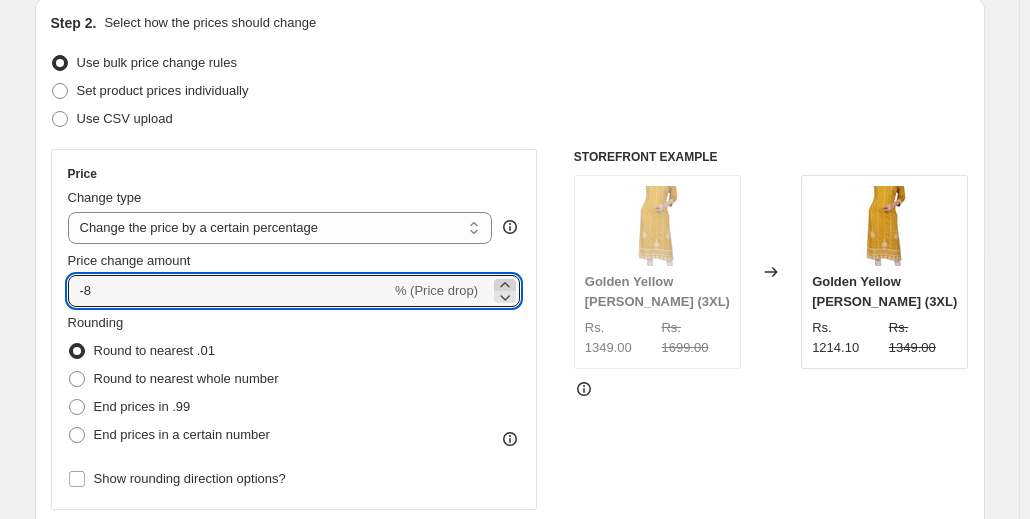 click 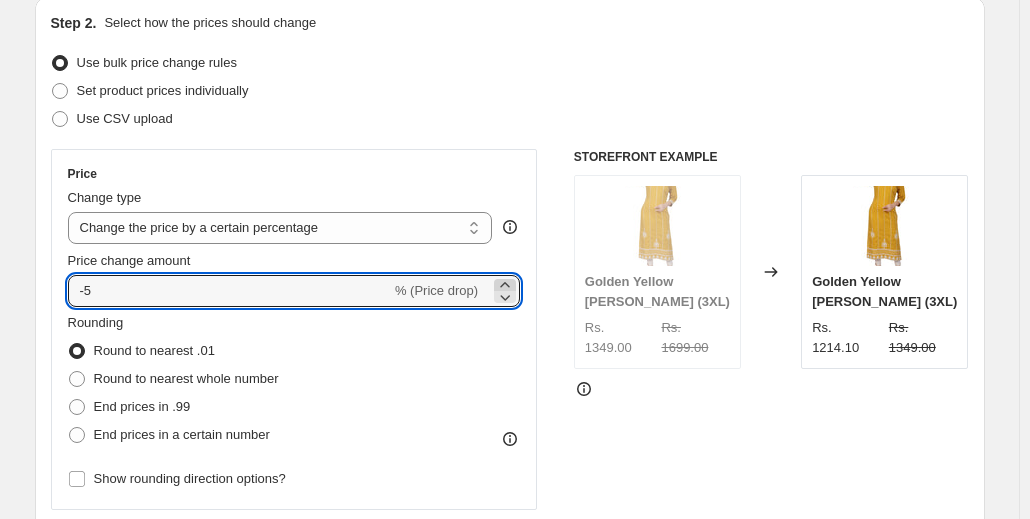 click 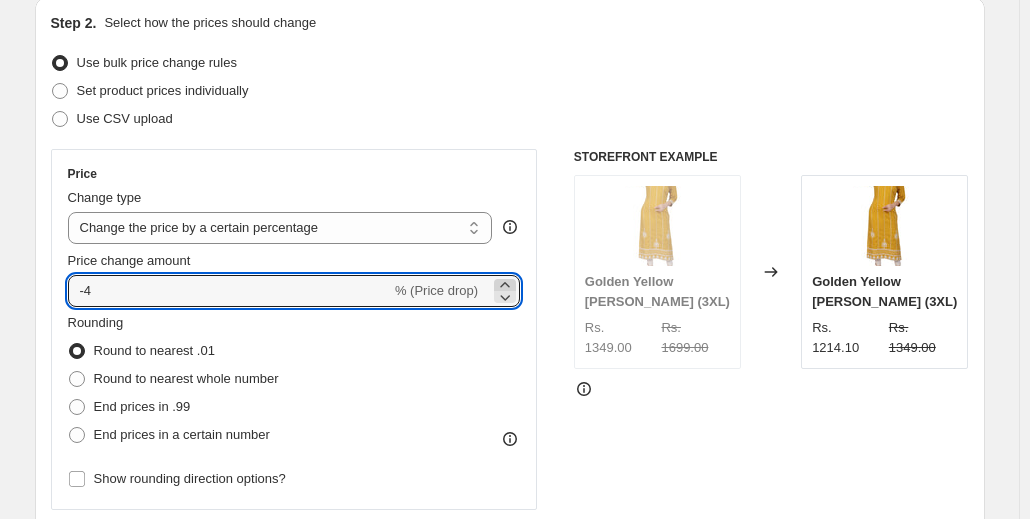 click 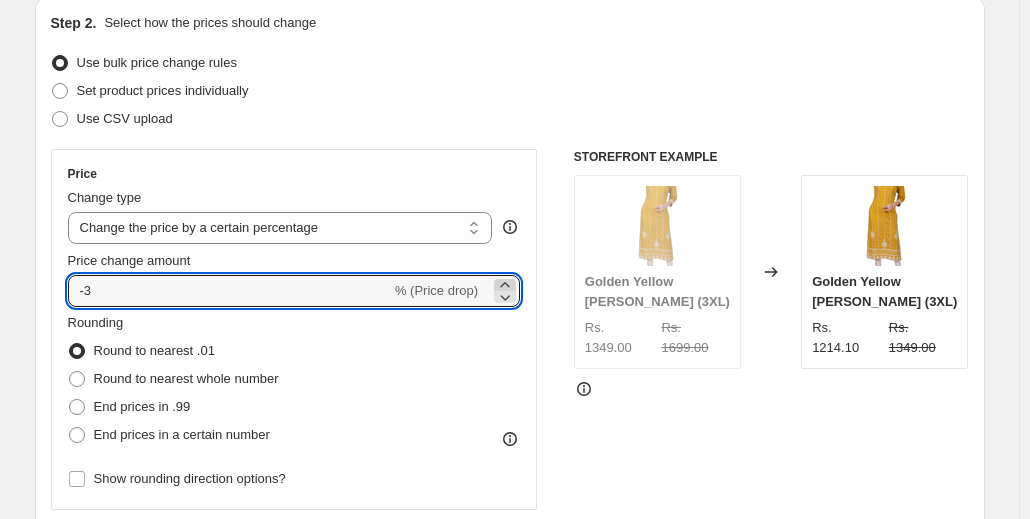 click 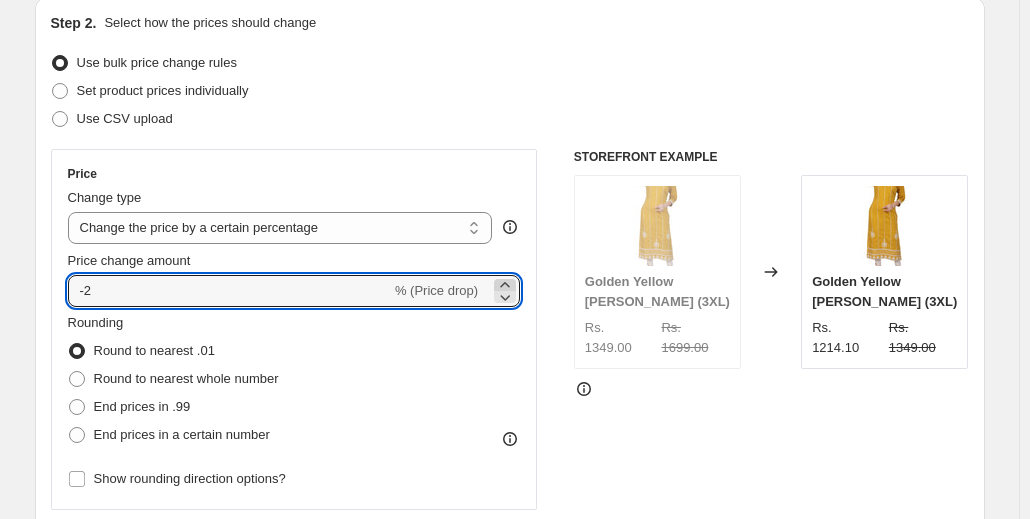 click 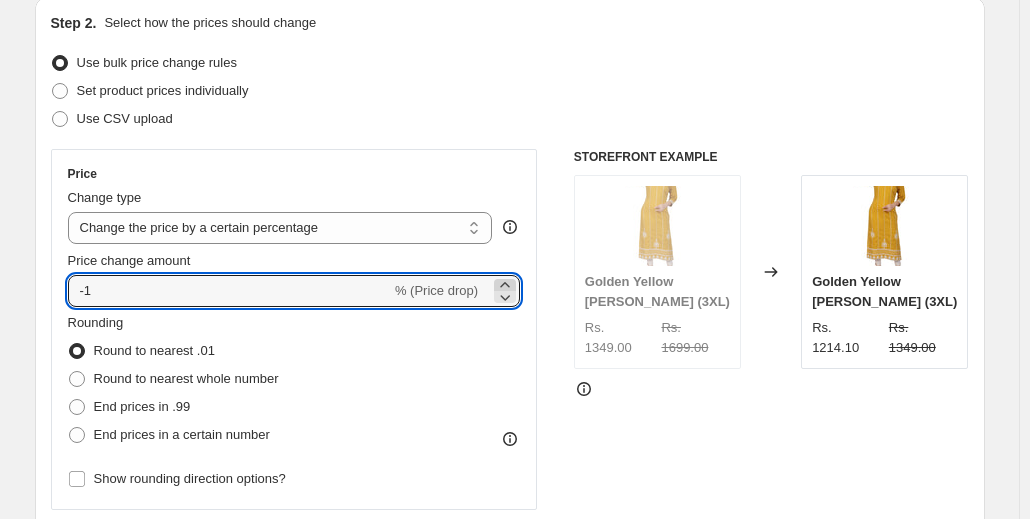 click 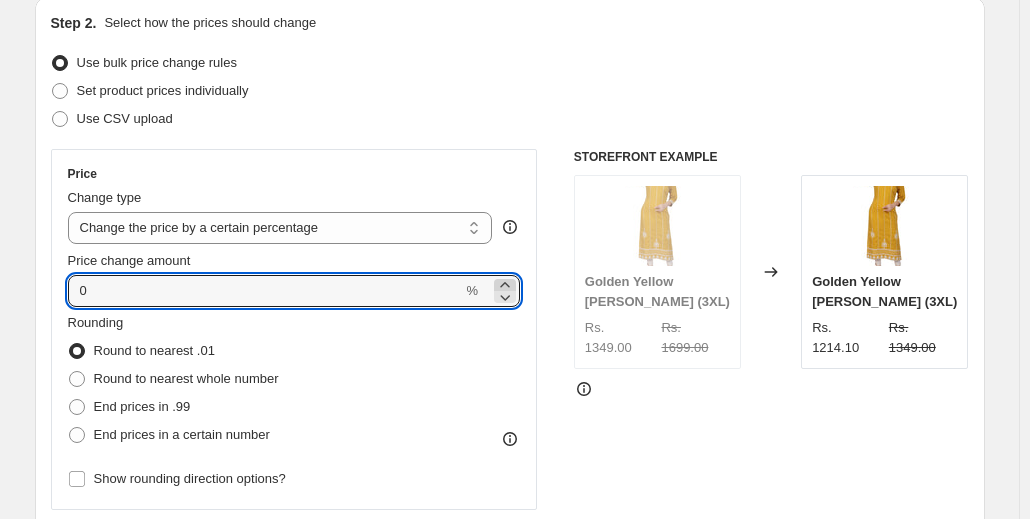 click 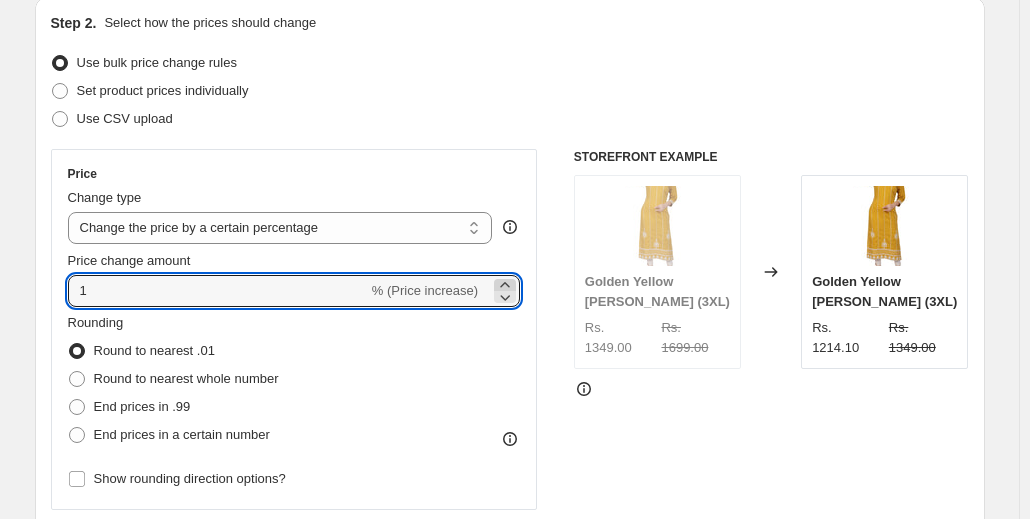 click 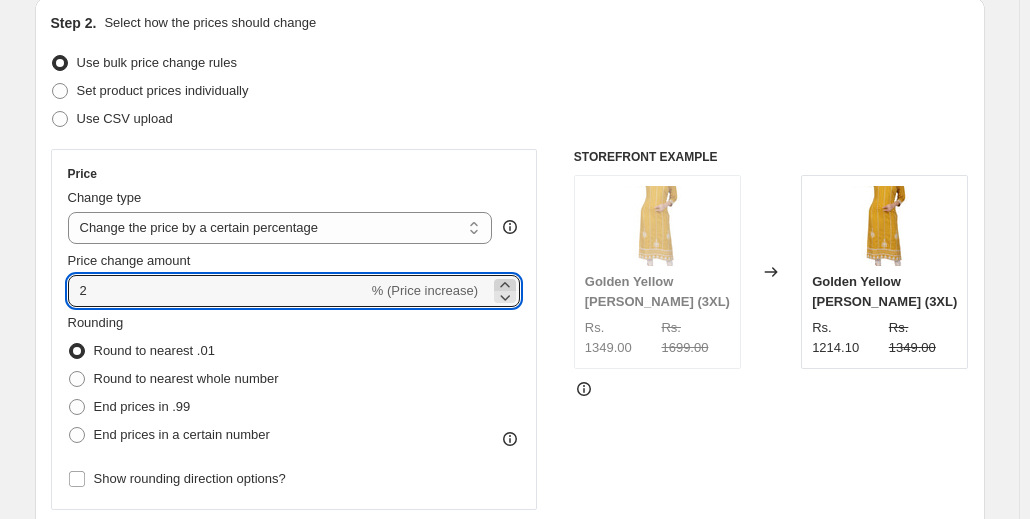 click 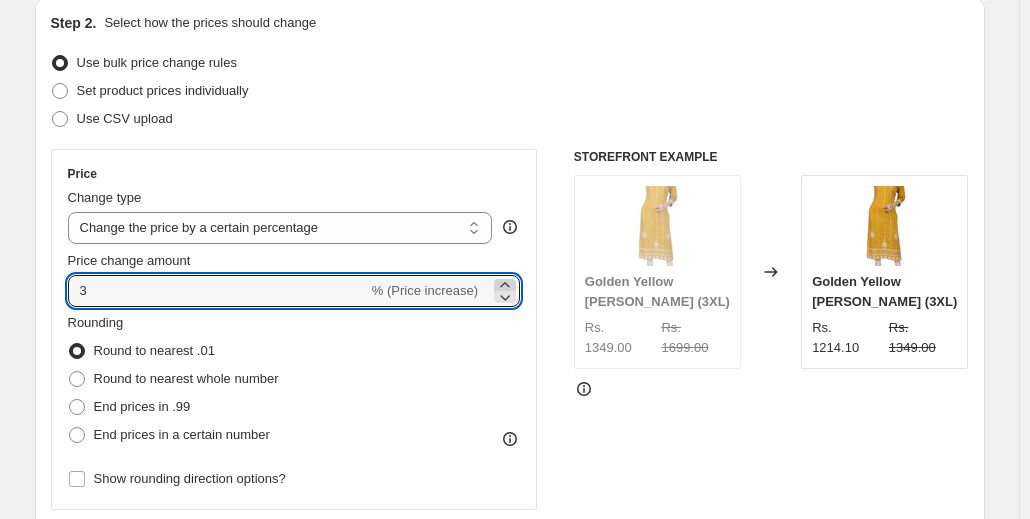 click 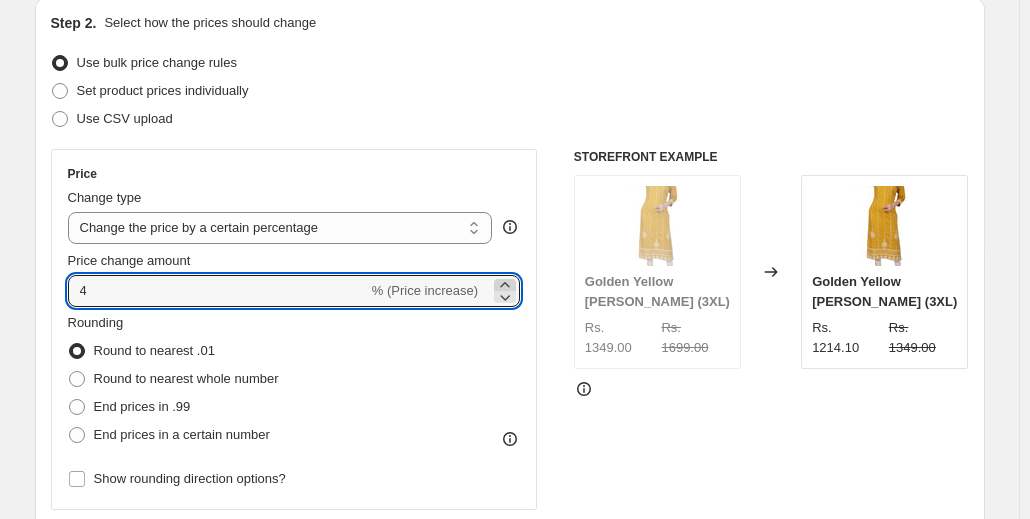 click 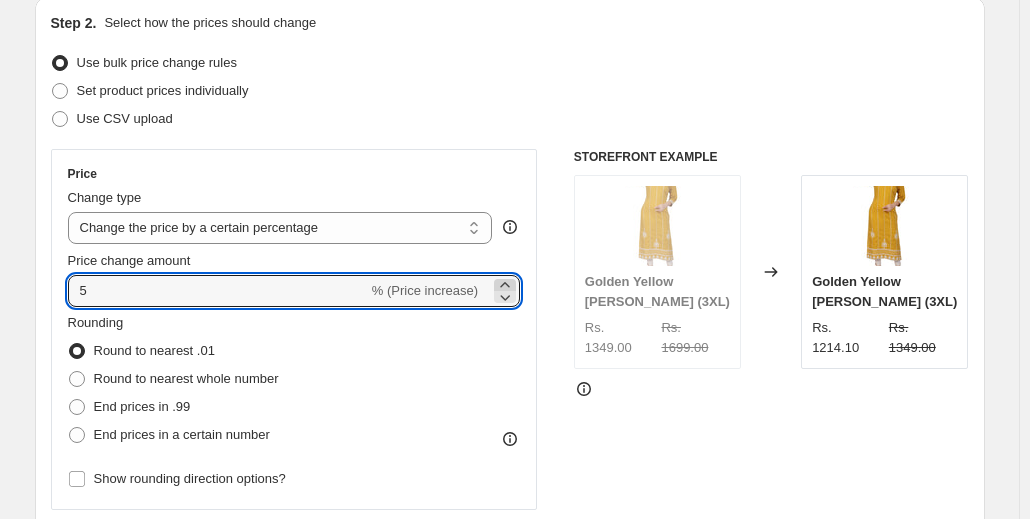 click 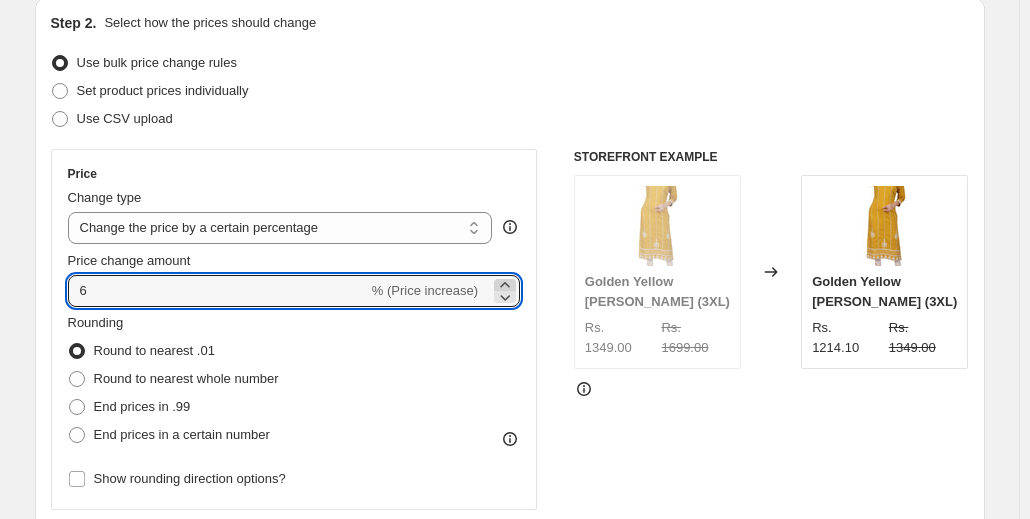 click 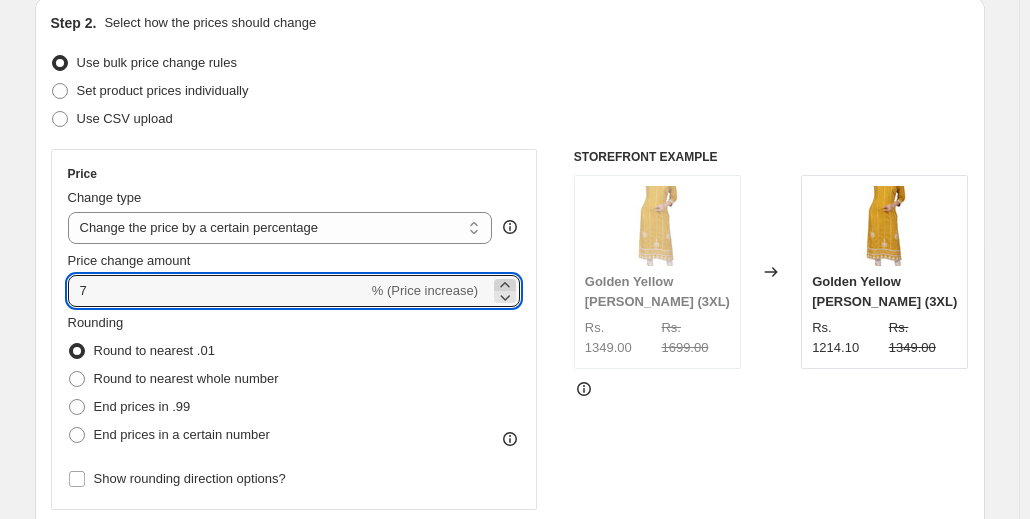 click 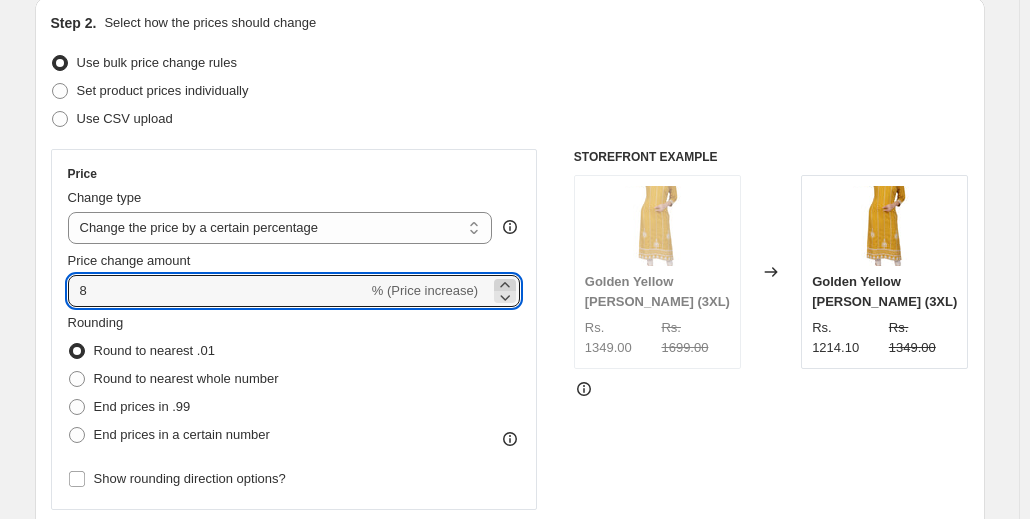 click 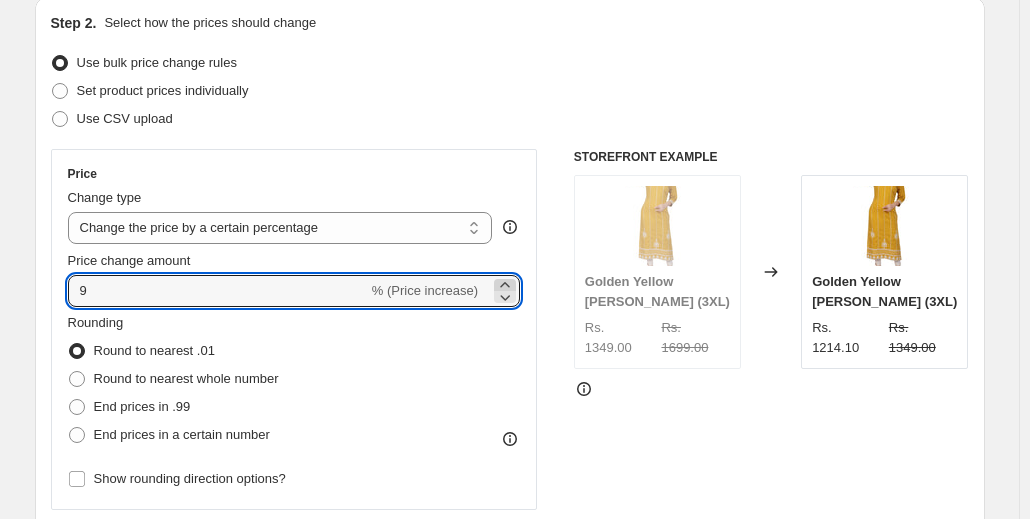 click 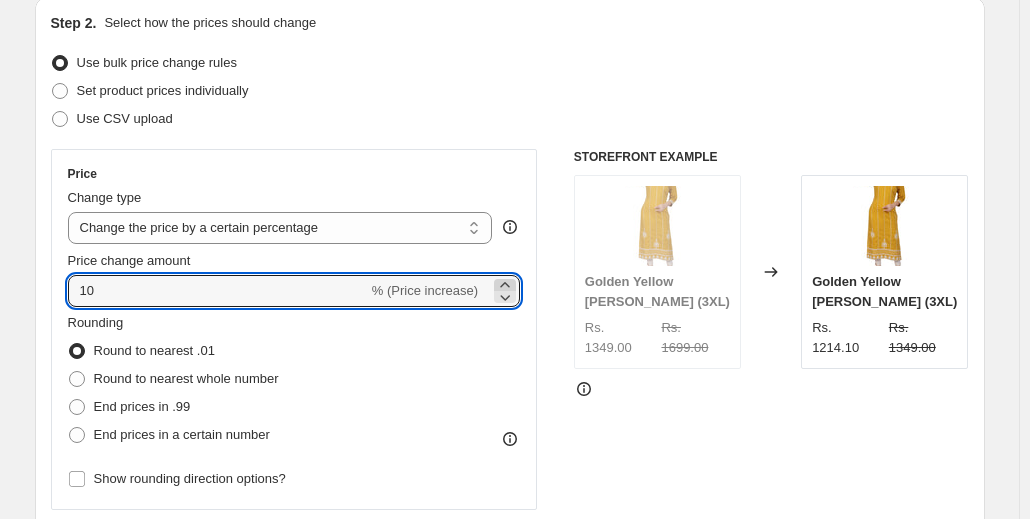 click 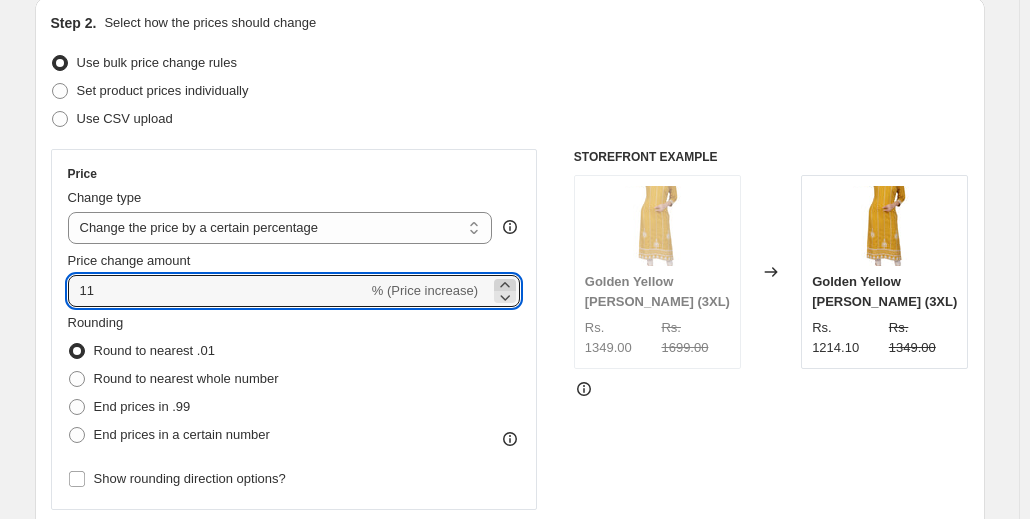 click 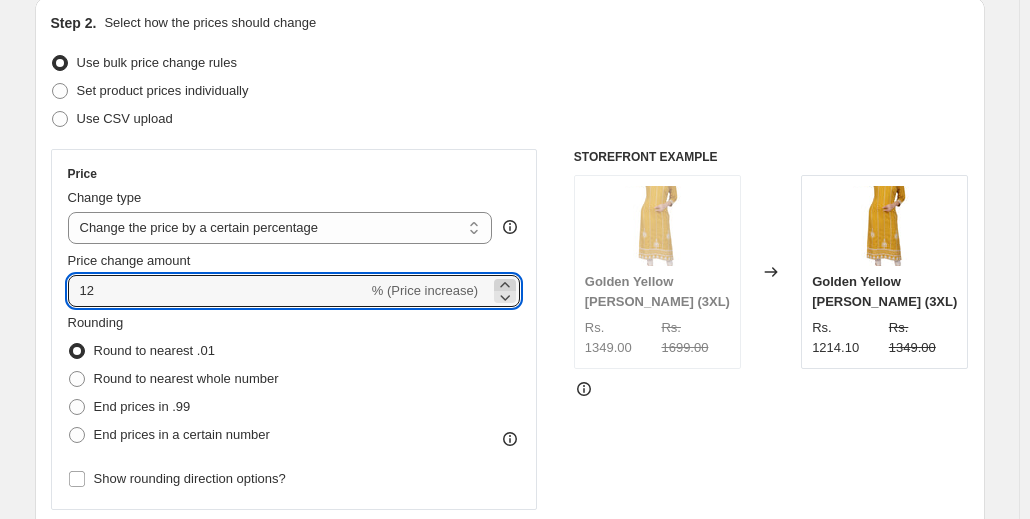 click 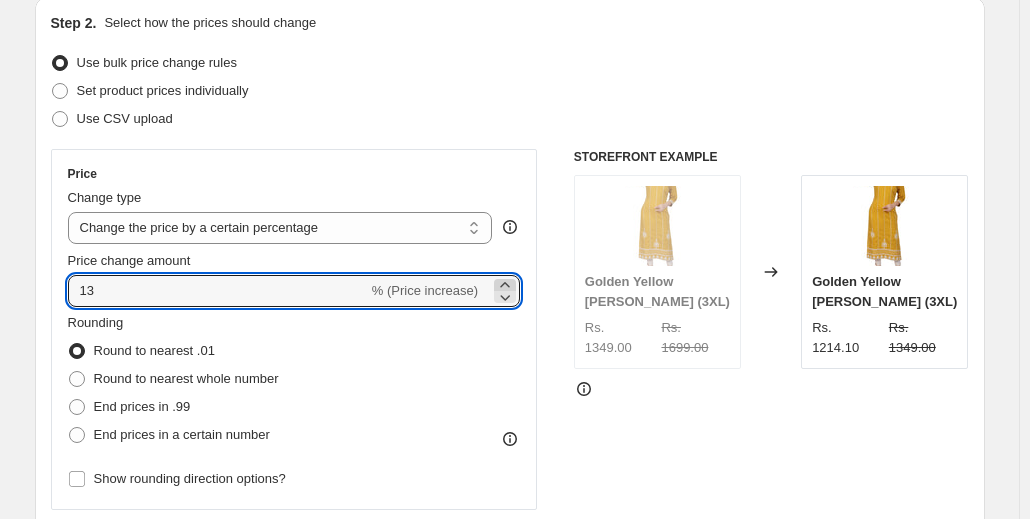 click 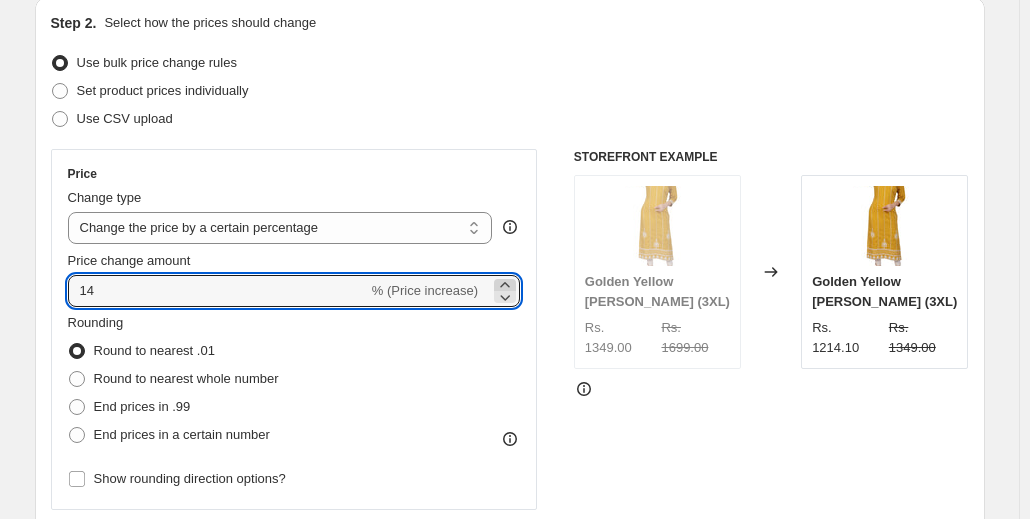 click 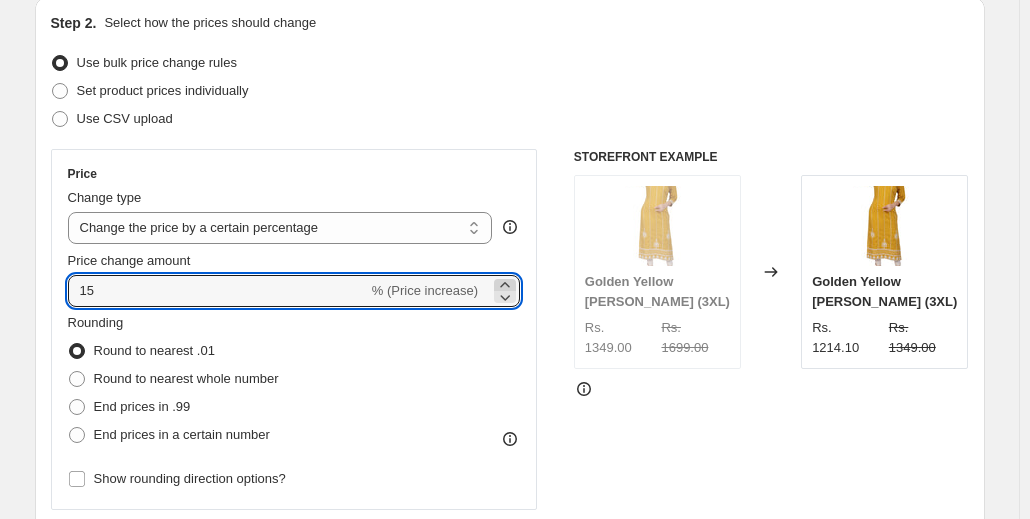 click 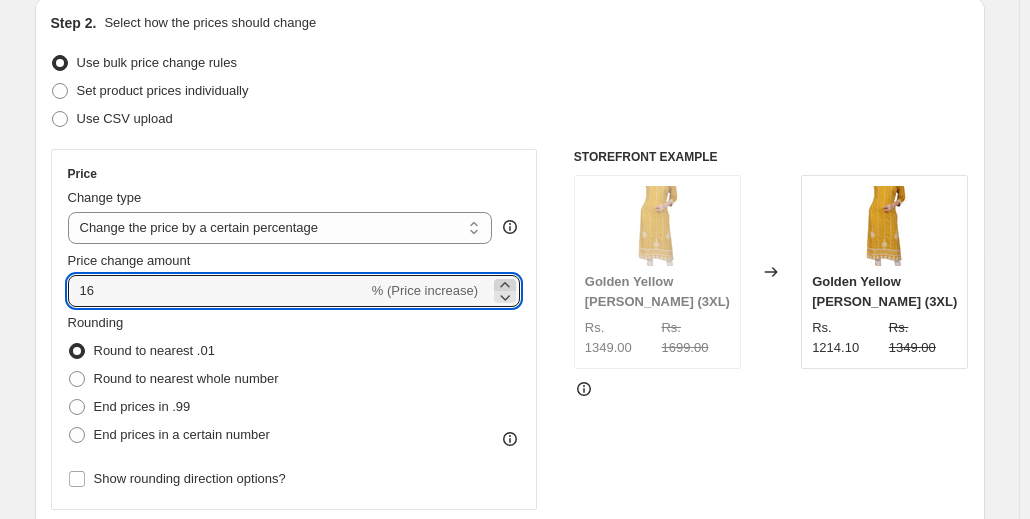 click 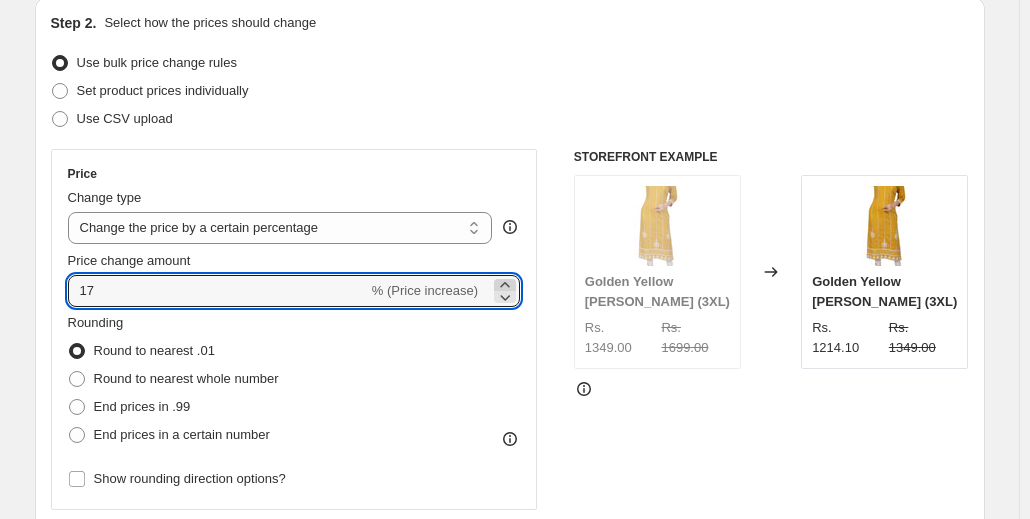 click 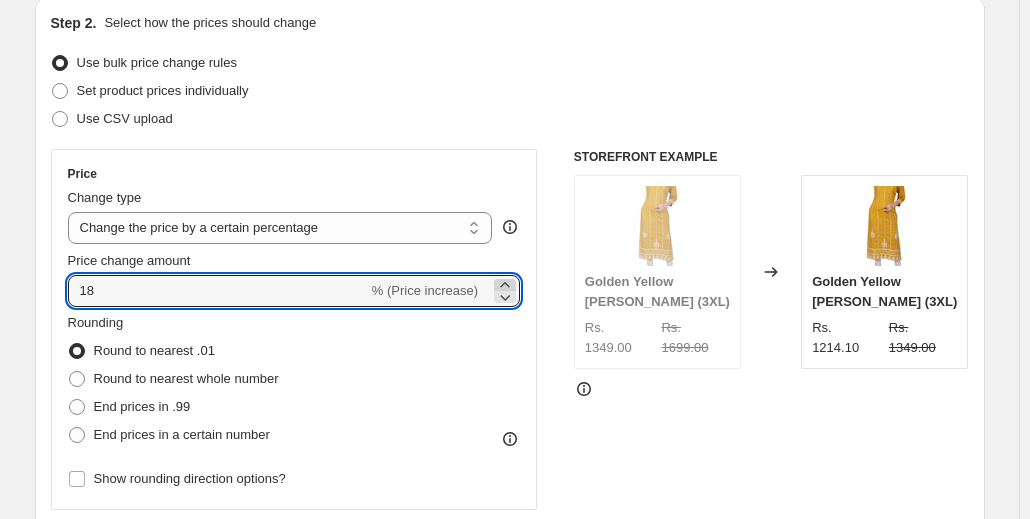 click 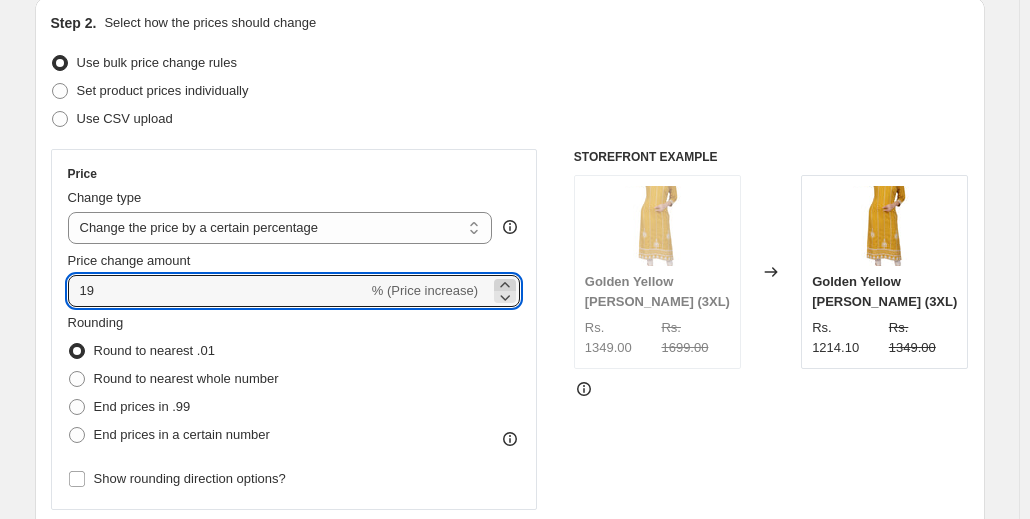 click 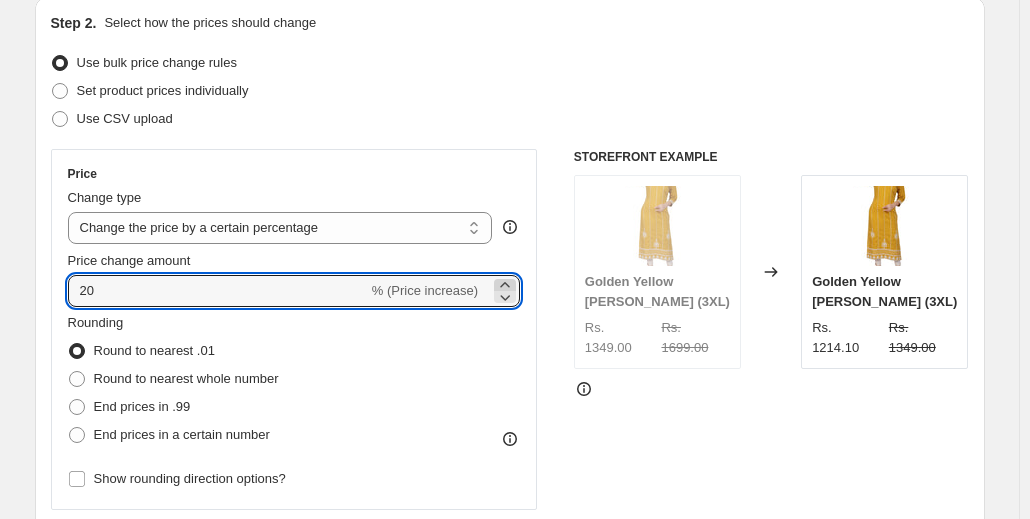 click 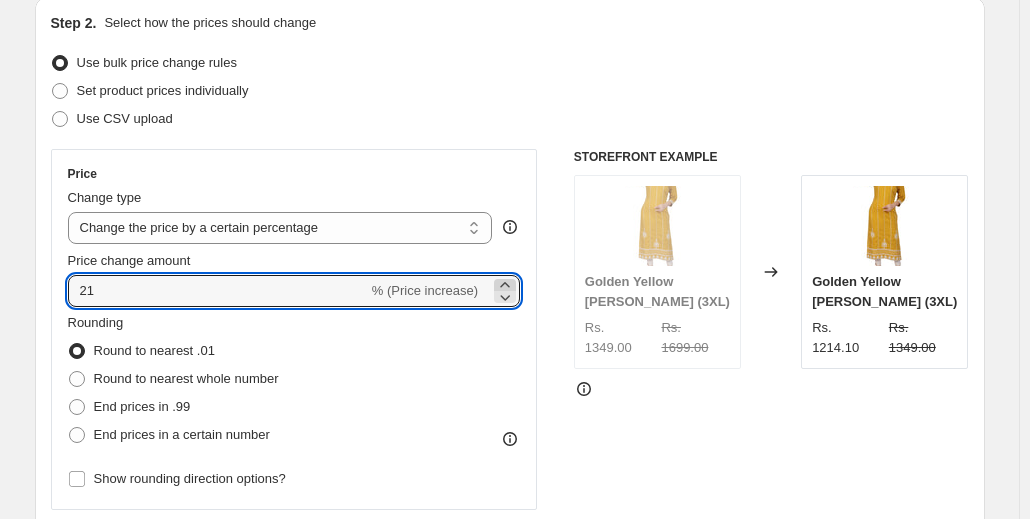 click 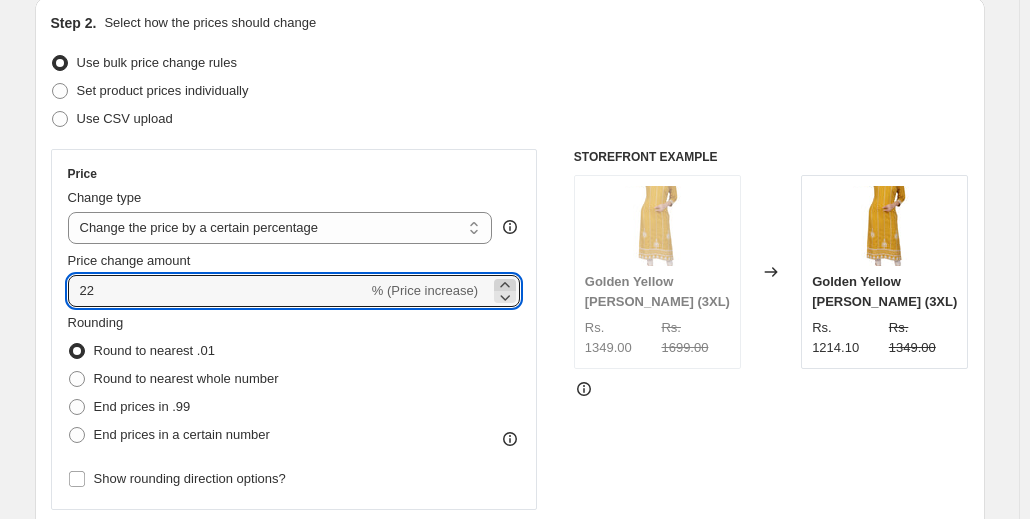 click 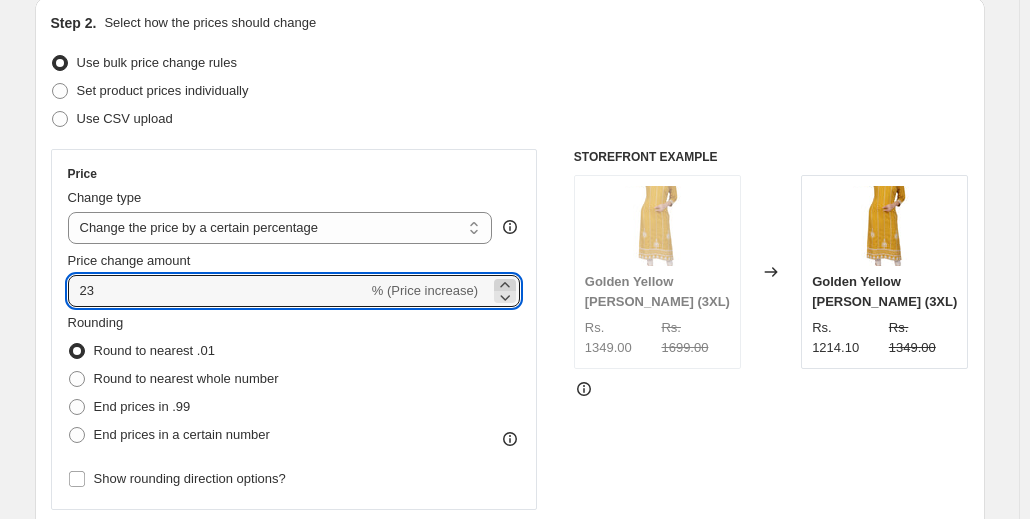 click 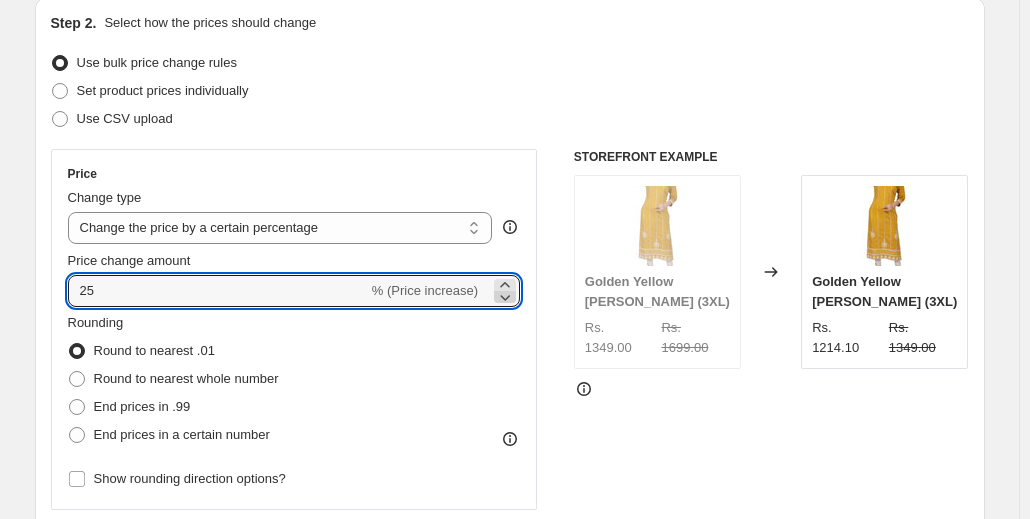 click 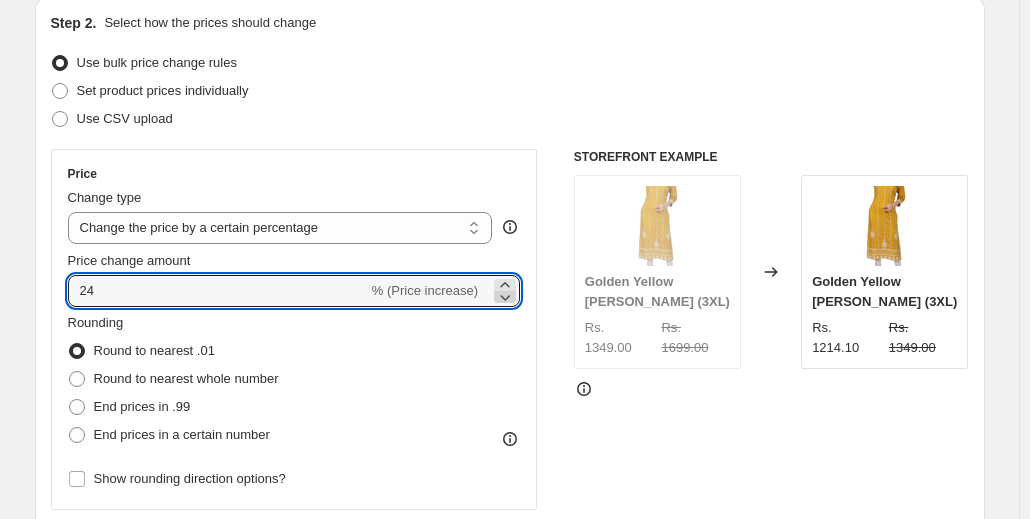 click 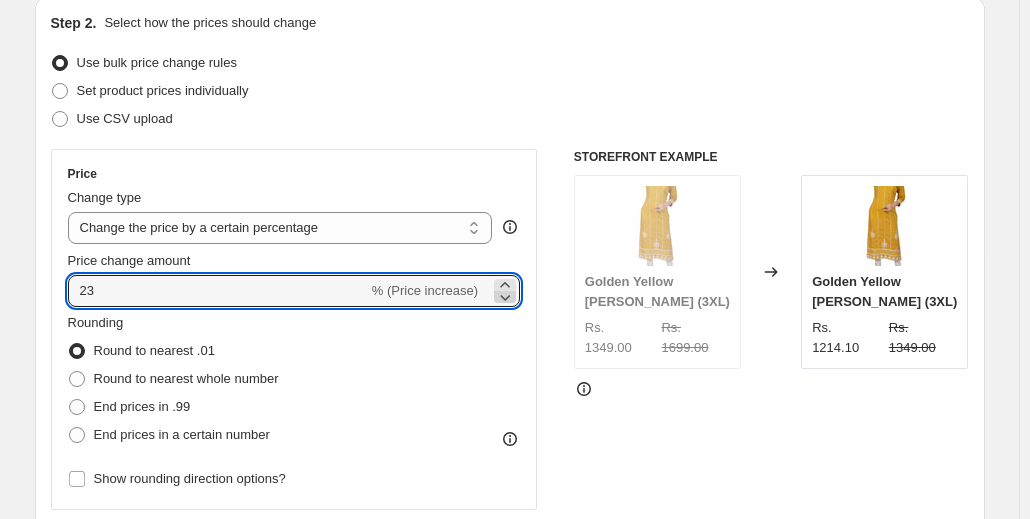 click 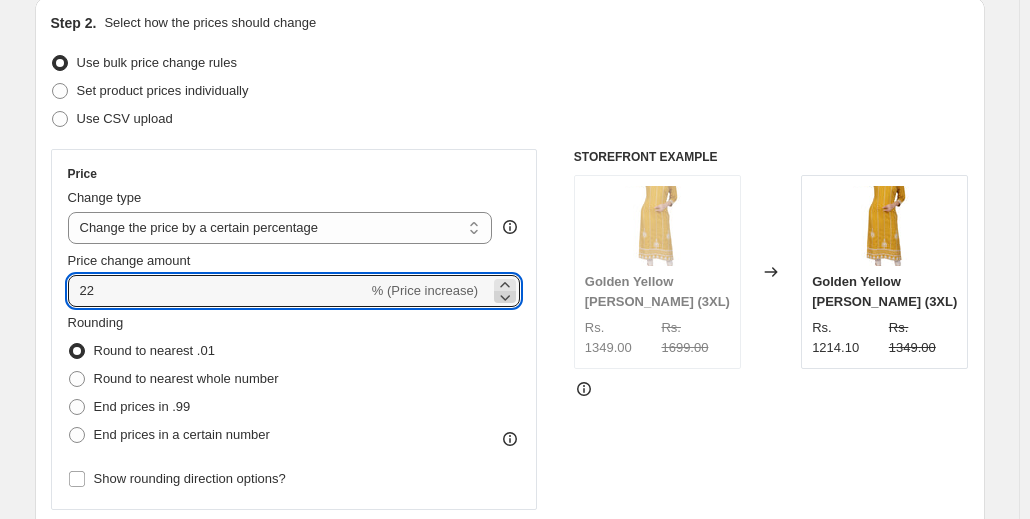 click 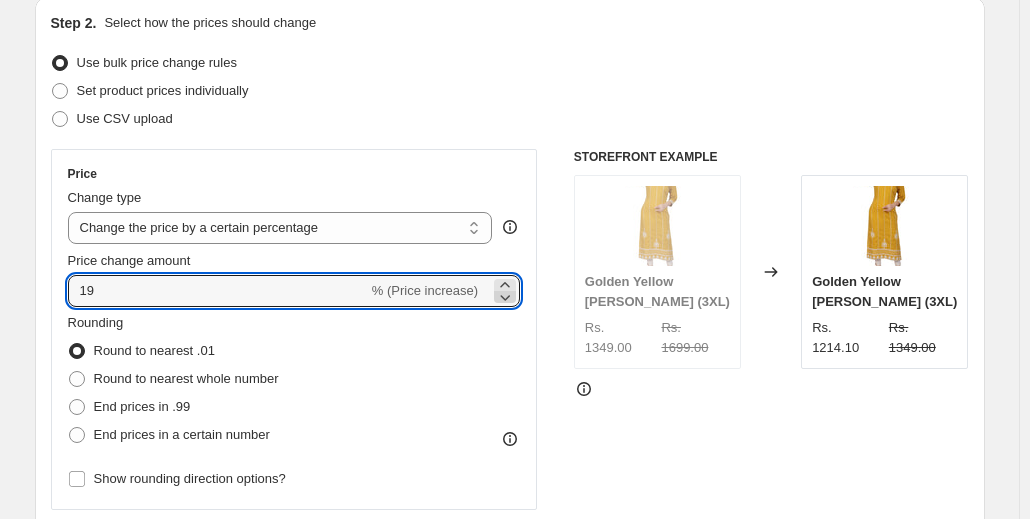 click 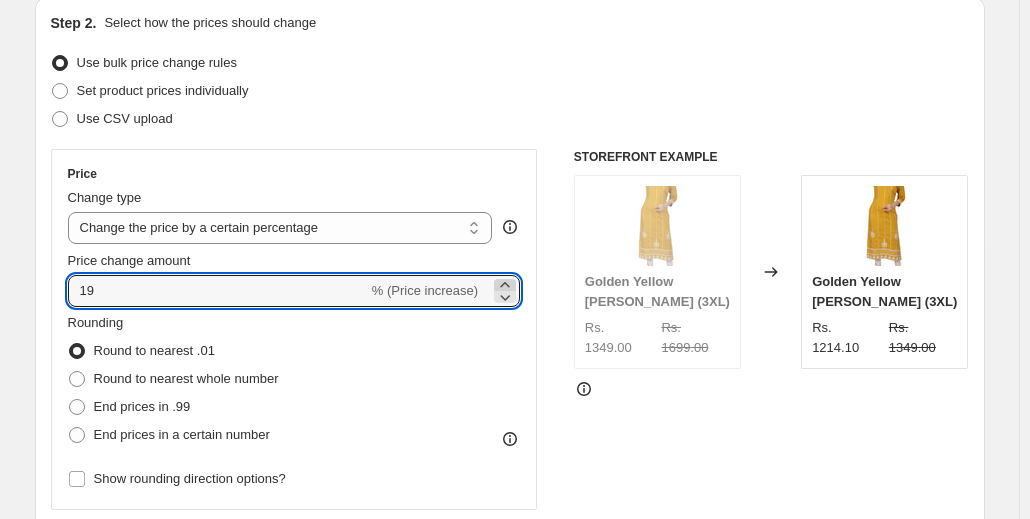 click 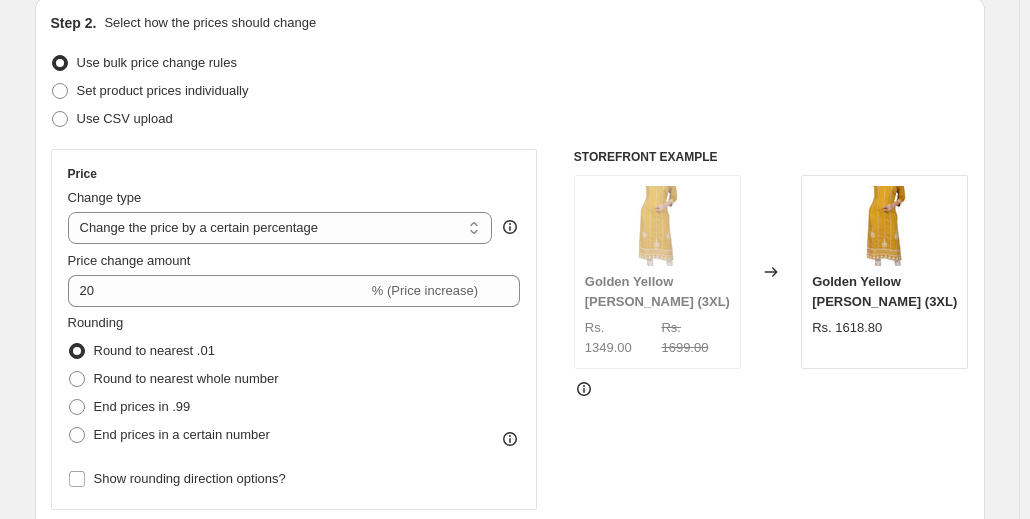 click on "Rounding Round to nearest .01 Round to nearest whole number End prices in .99 End prices in a certain number" at bounding box center [294, 381] 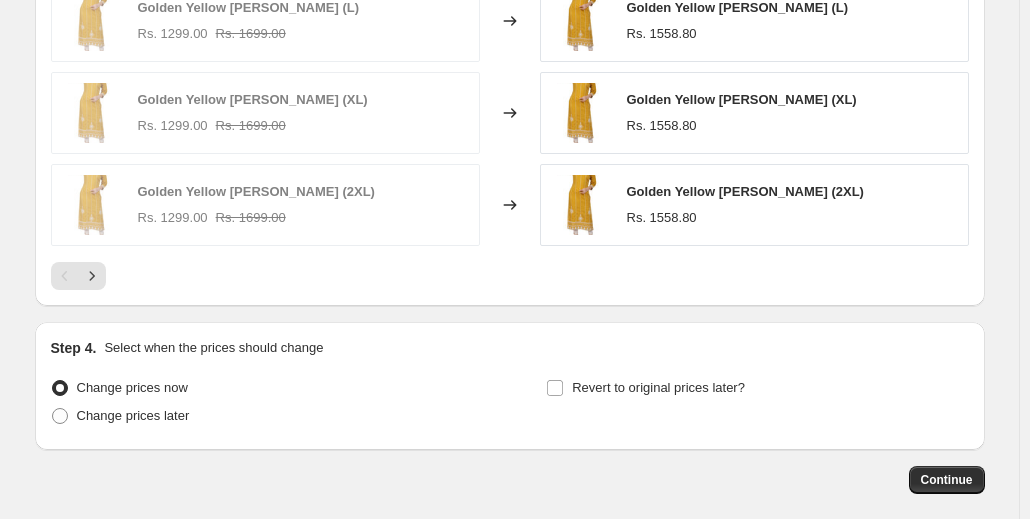 scroll, scrollTop: 1541, scrollLeft: 0, axis: vertical 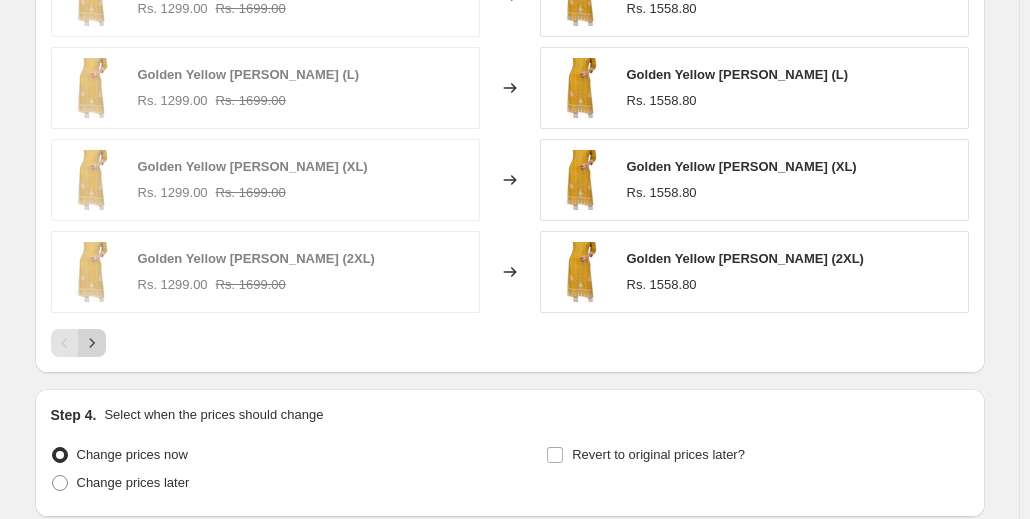 click at bounding box center (92, 343) 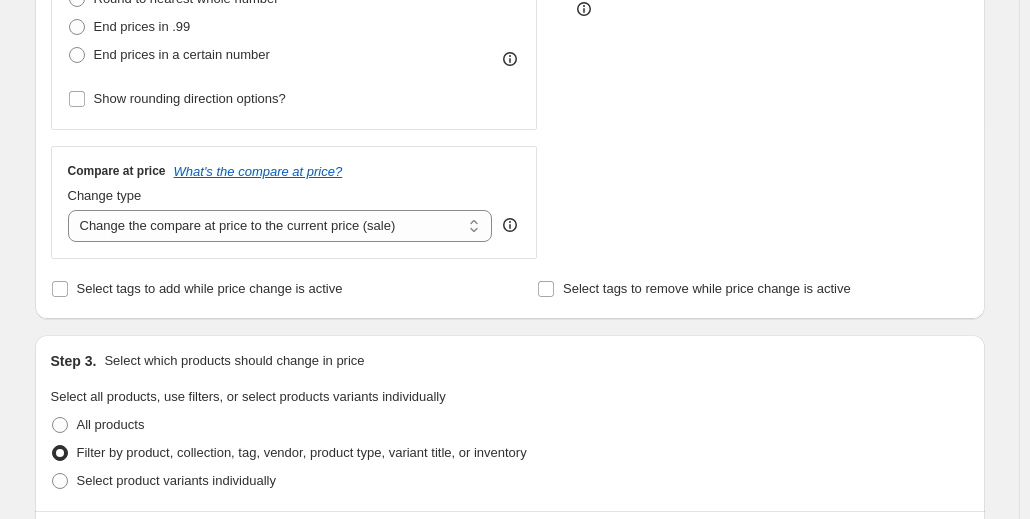 scroll, scrollTop: 591, scrollLeft: 0, axis: vertical 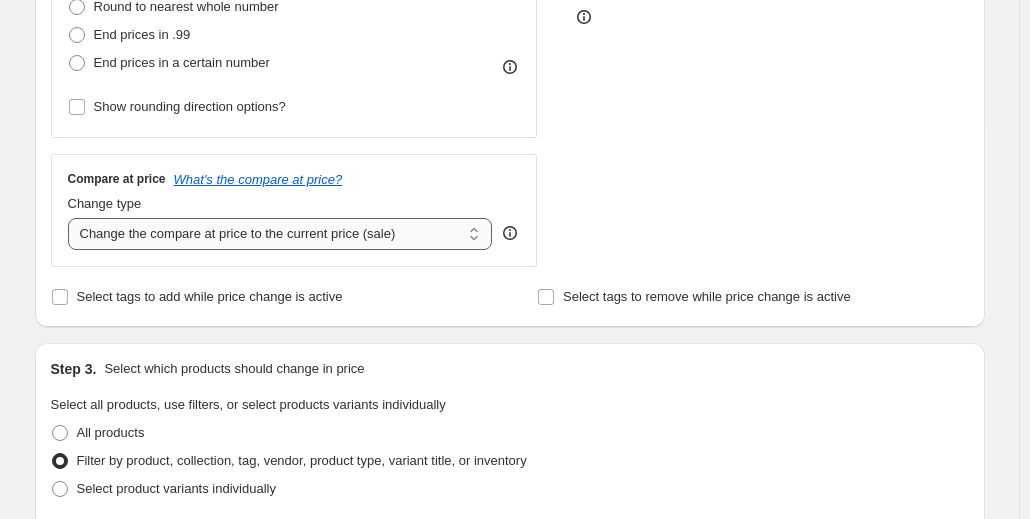 click on "Change the compare at price to the current price (sale) Change the compare at price to a certain amount Change the compare at price by a certain amount Change the compare at price by a certain percentage Change the compare at price by a certain amount relative to the actual price Change the compare at price by a certain percentage relative to the actual price Don't change the compare at price Remove the compare at price" at bounding box center [280, 234] 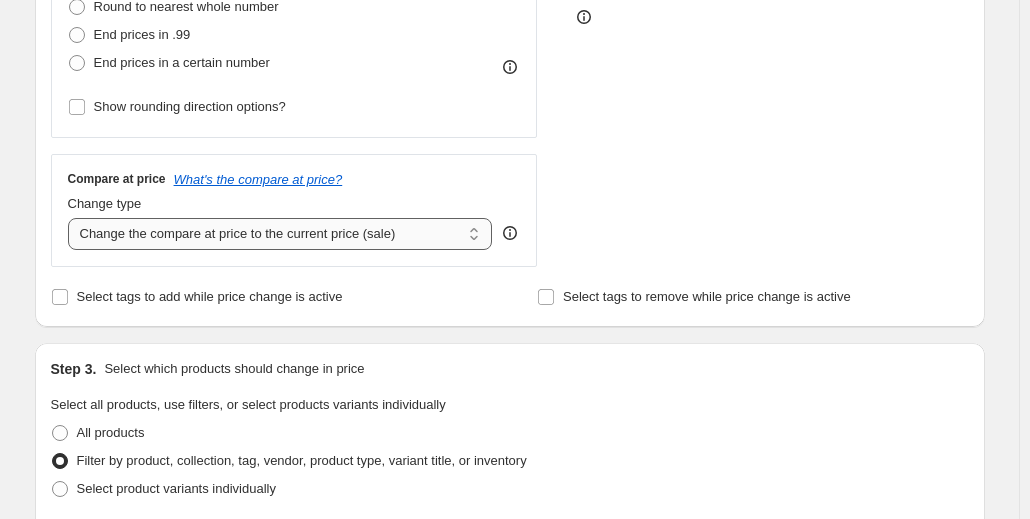 select on "percentage" 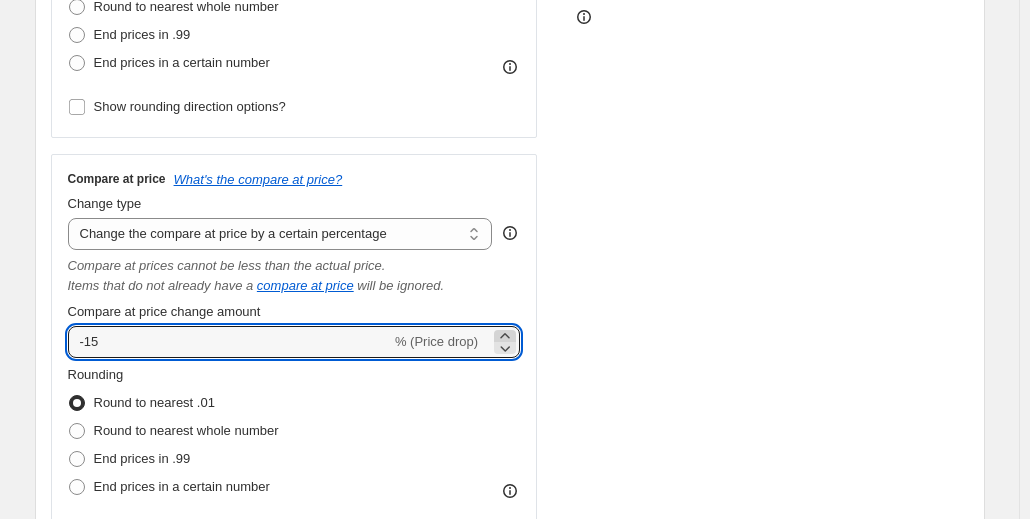 click 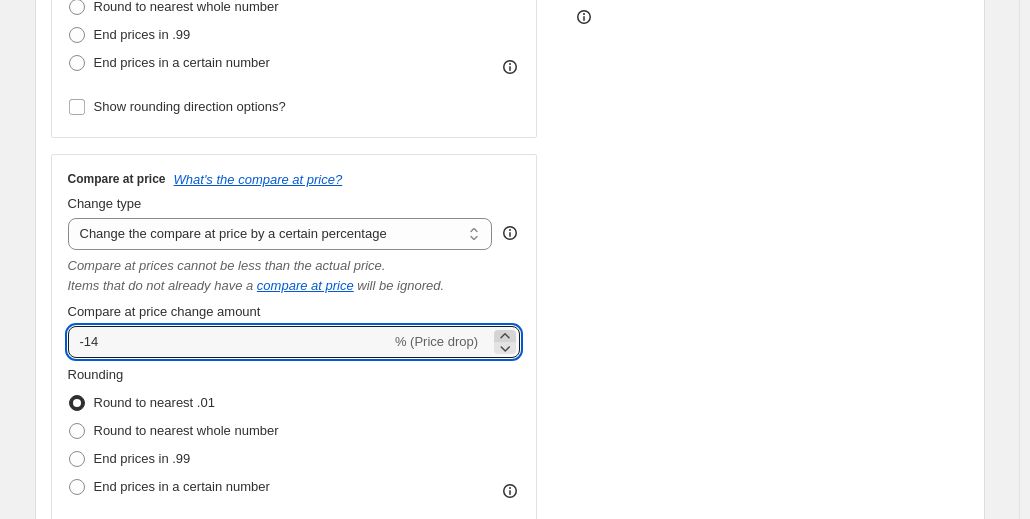 click 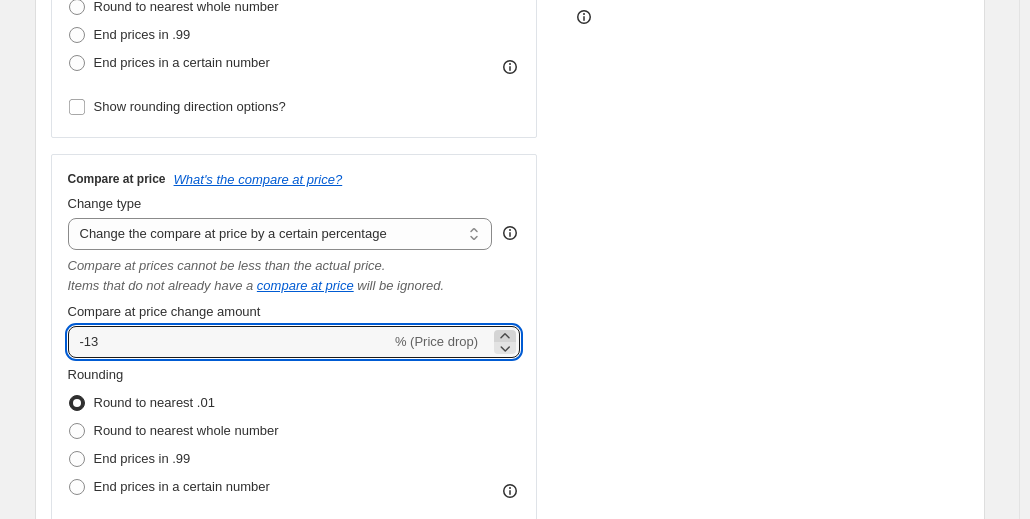 click 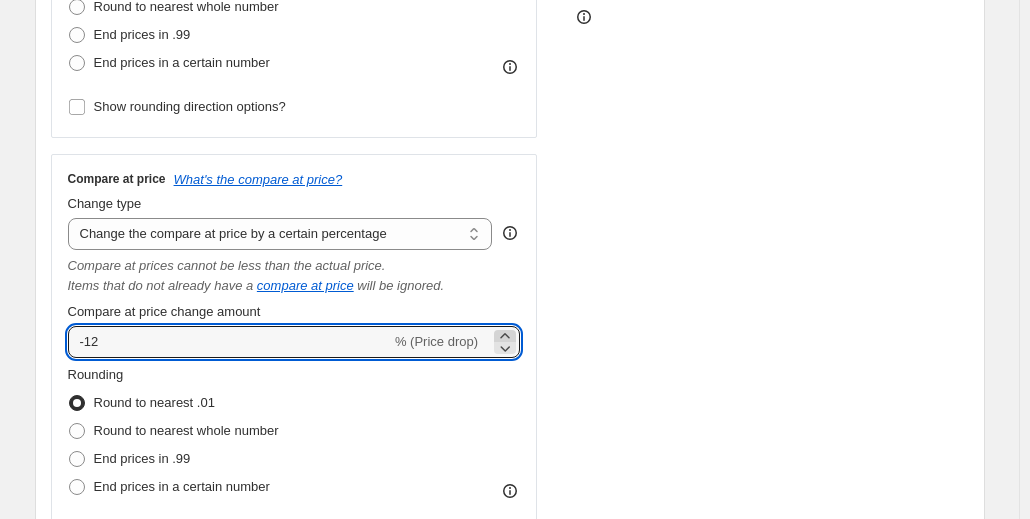 click 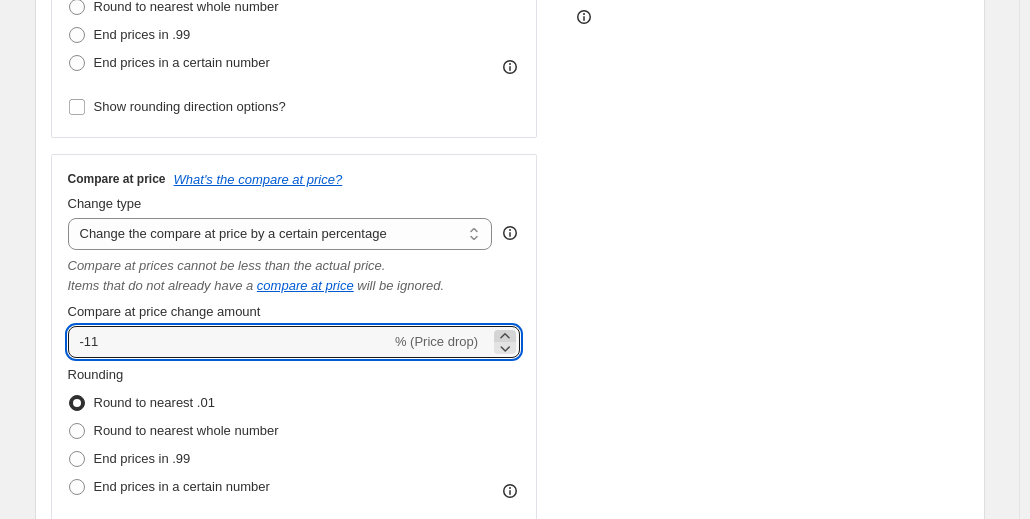 click 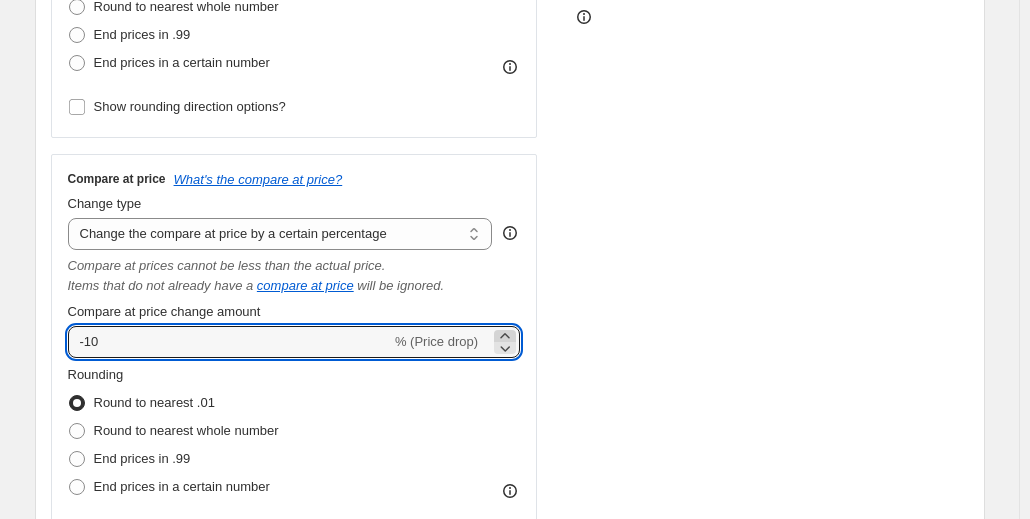 click 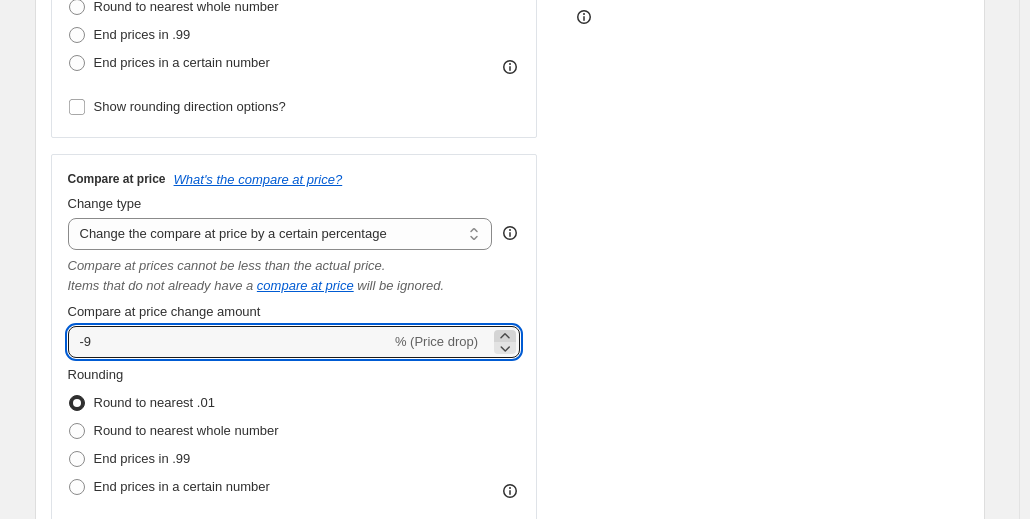 click 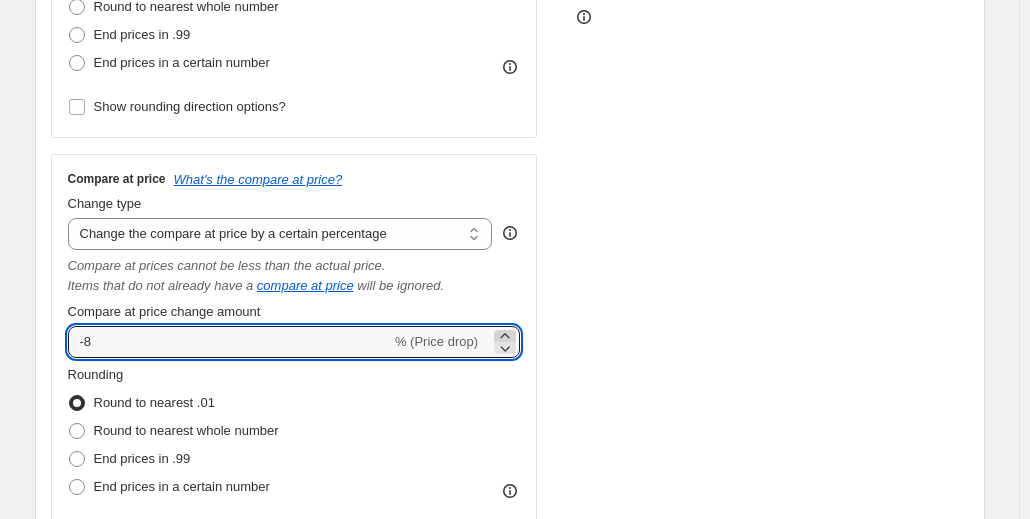 click 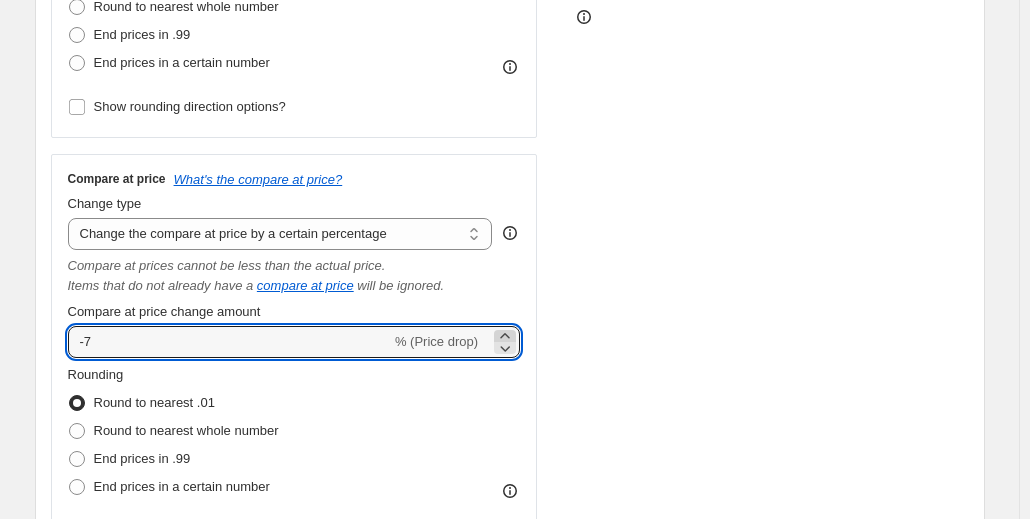 click 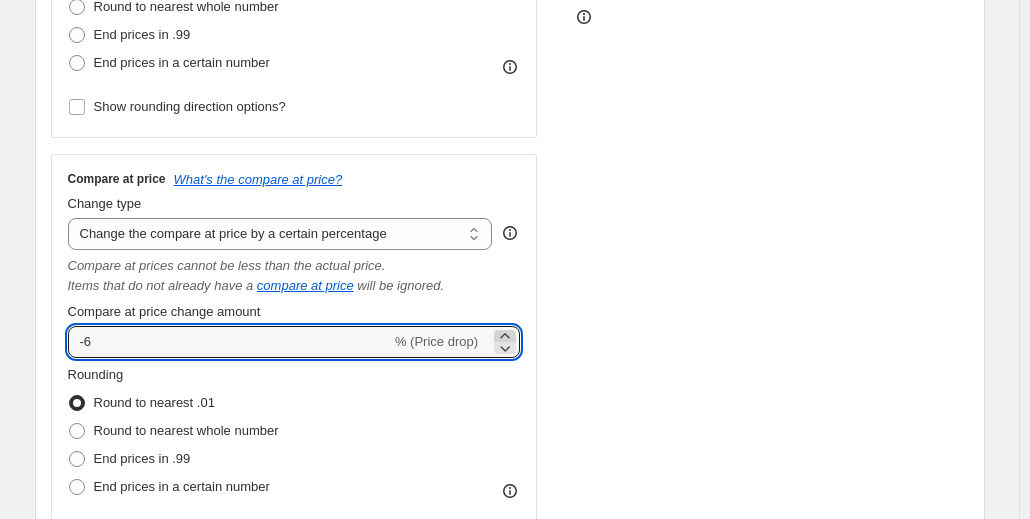 click 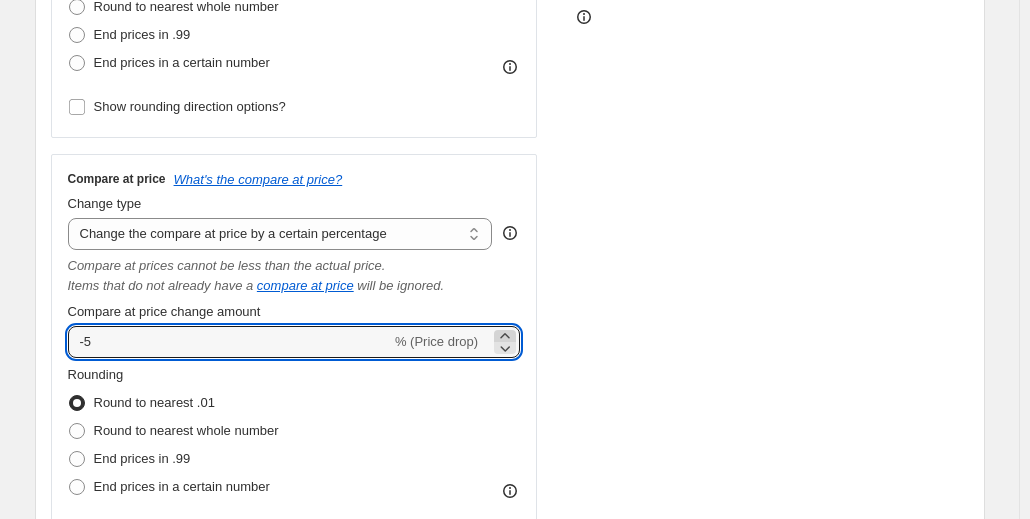 click 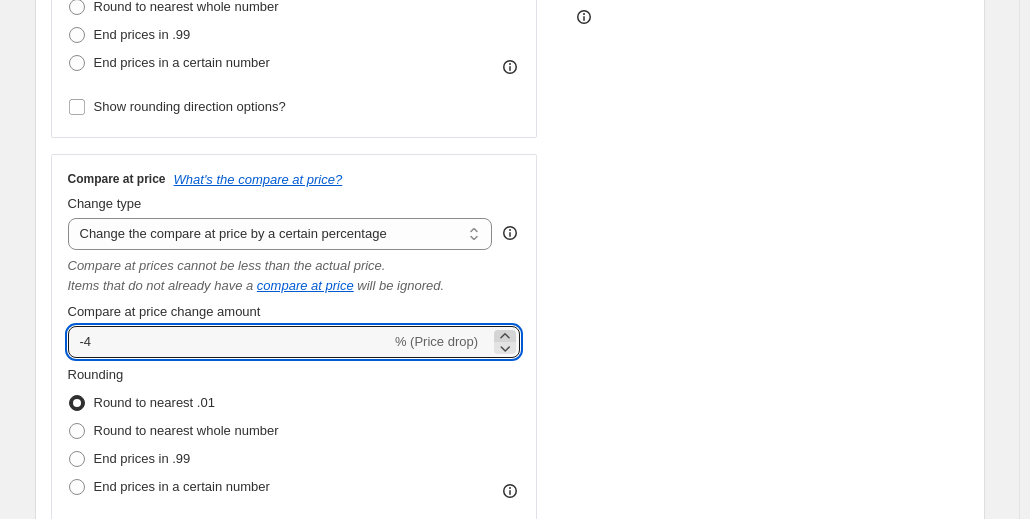 click 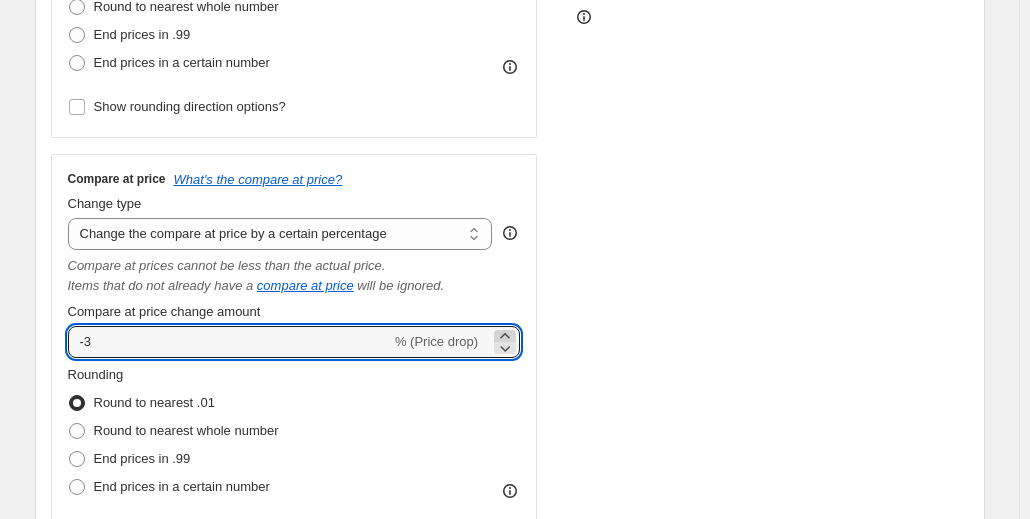click 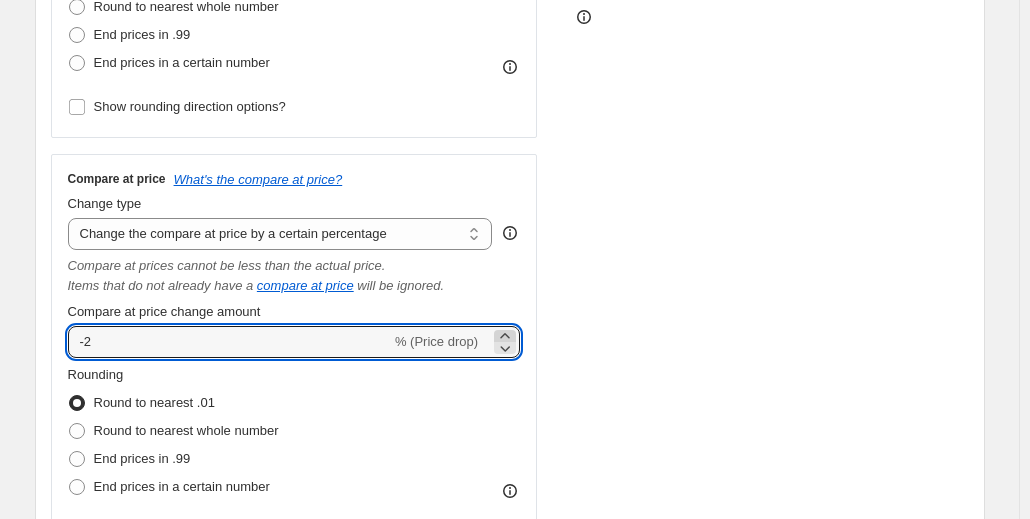 click 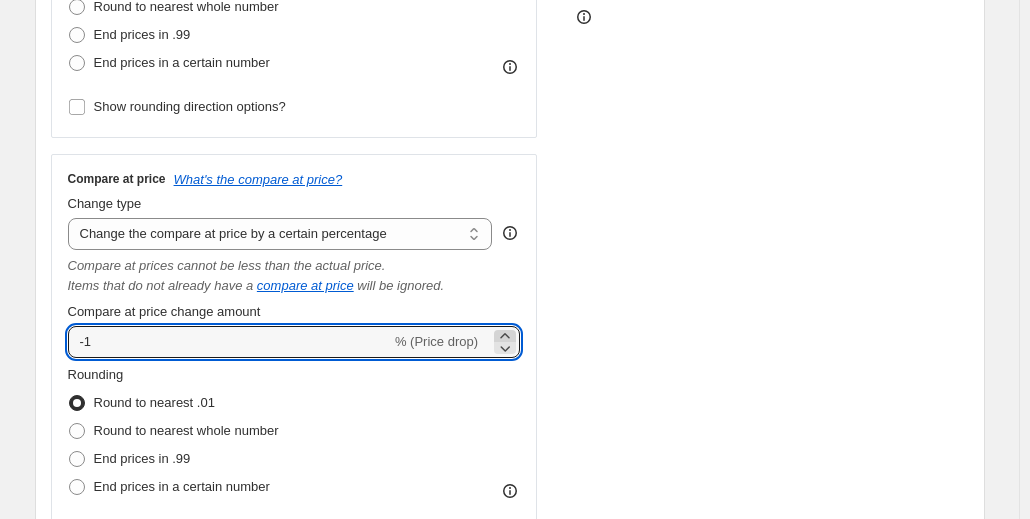 click 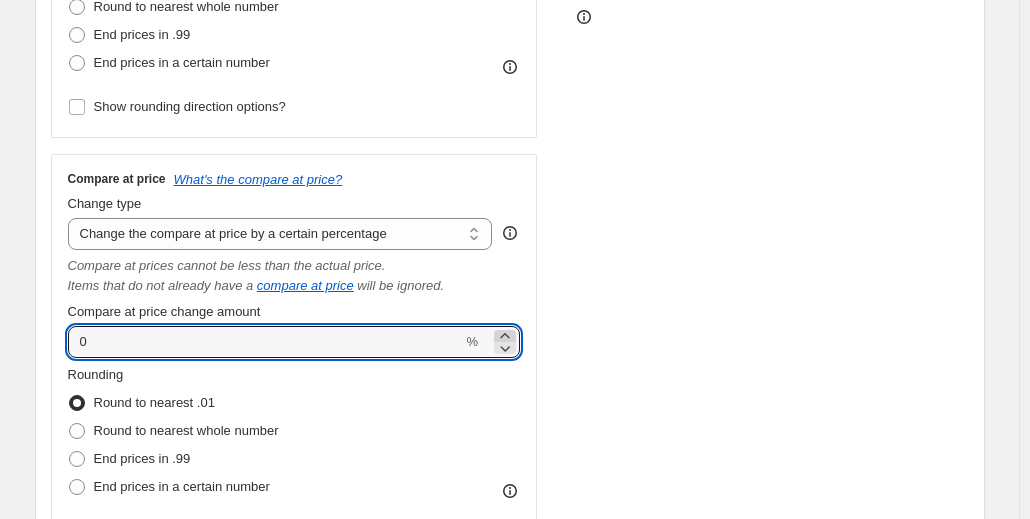 click 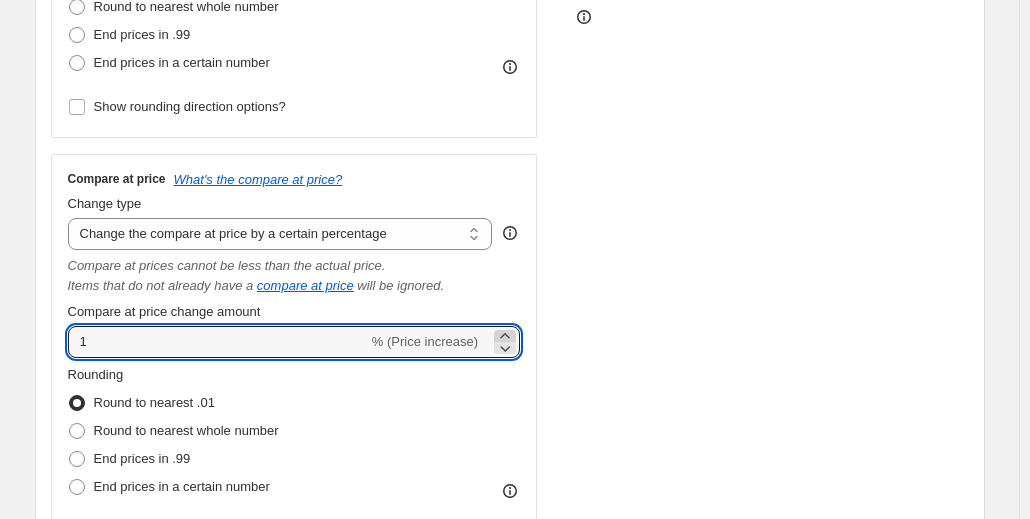 click 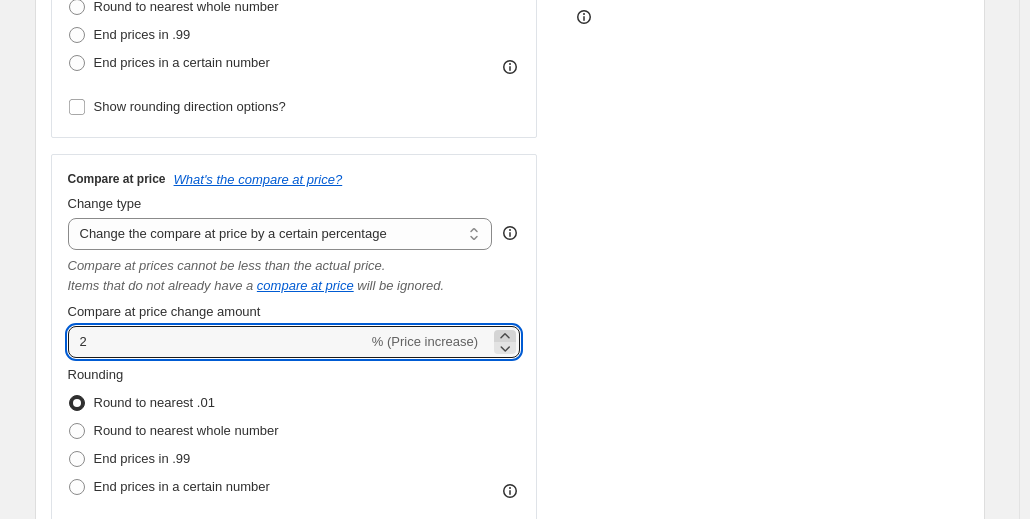 click 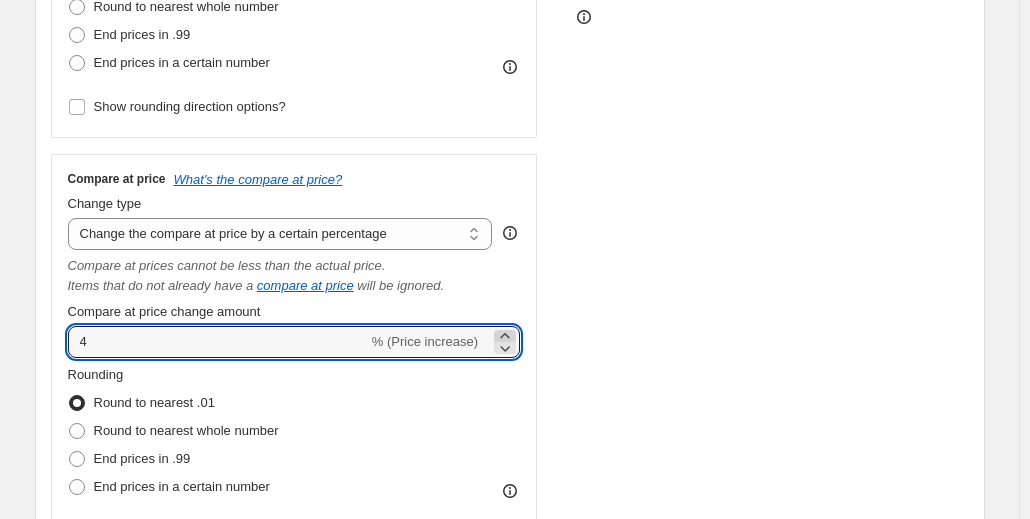 click 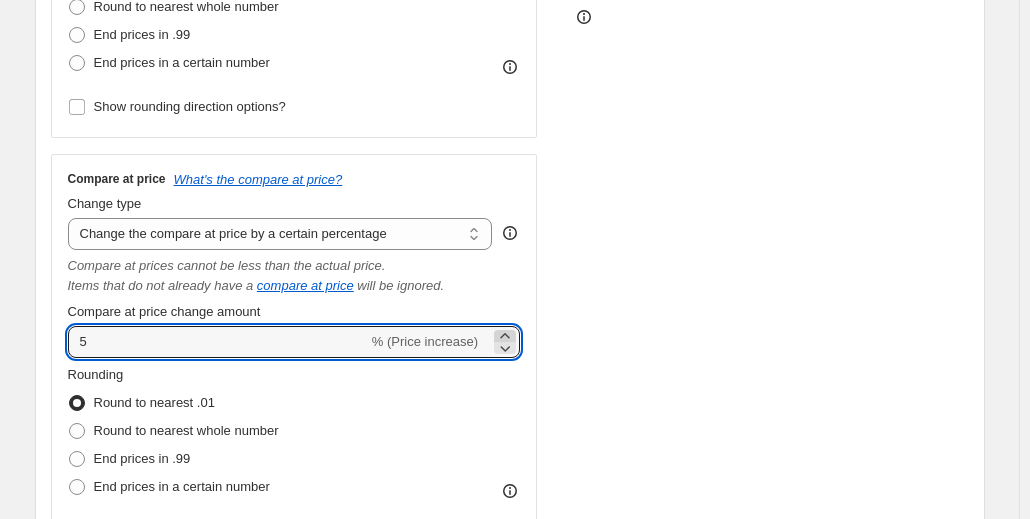 click 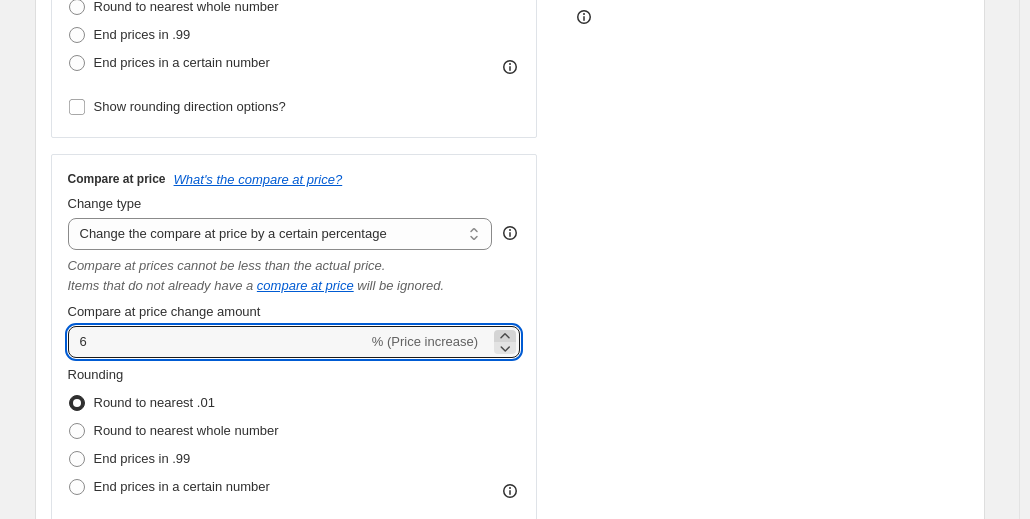 click 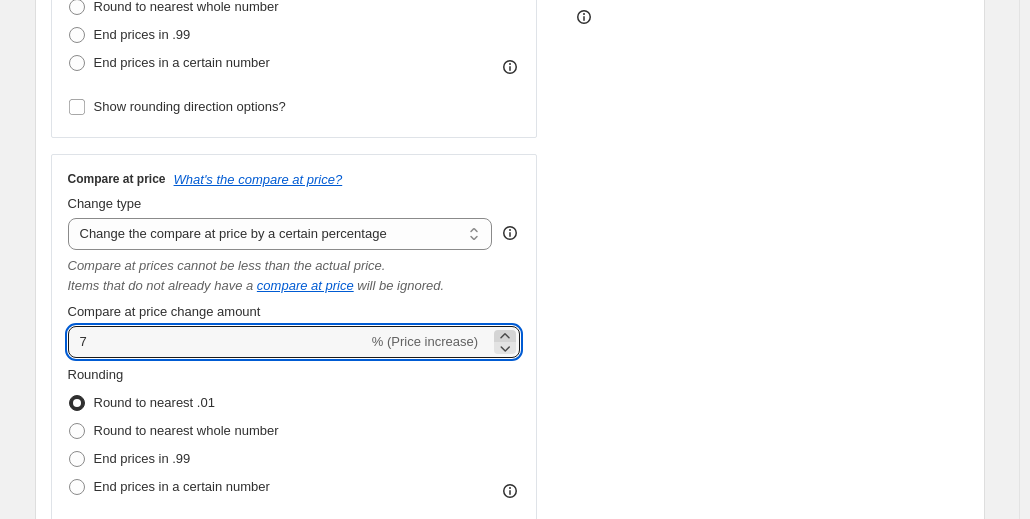 click 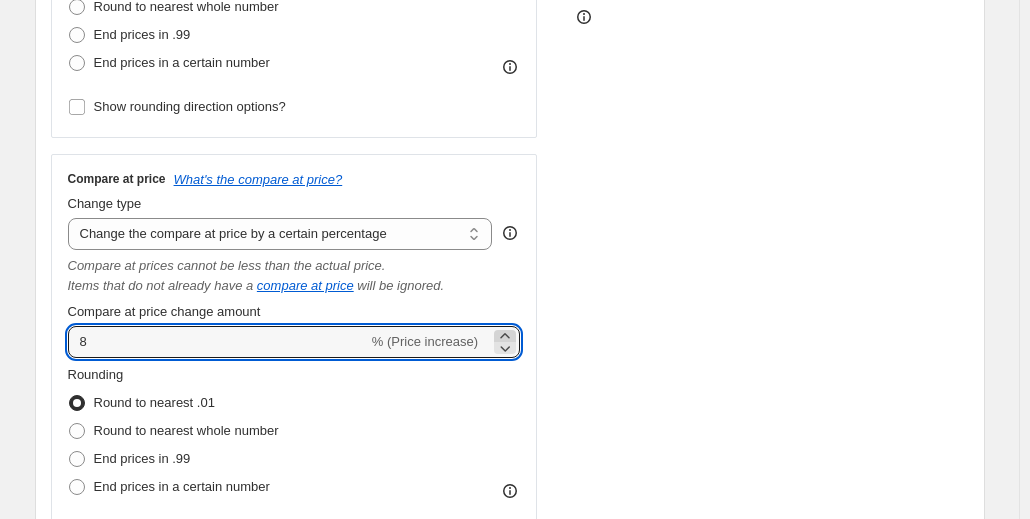 click 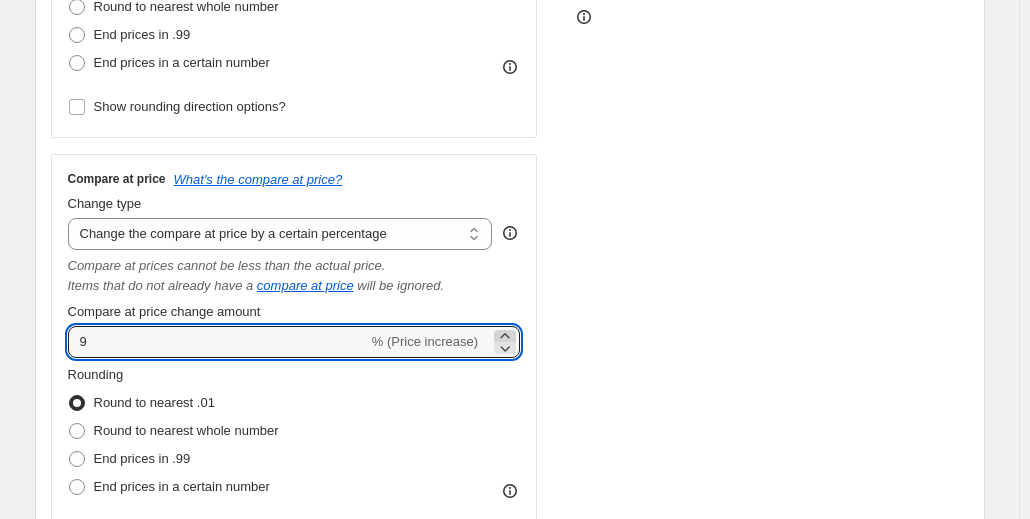 click 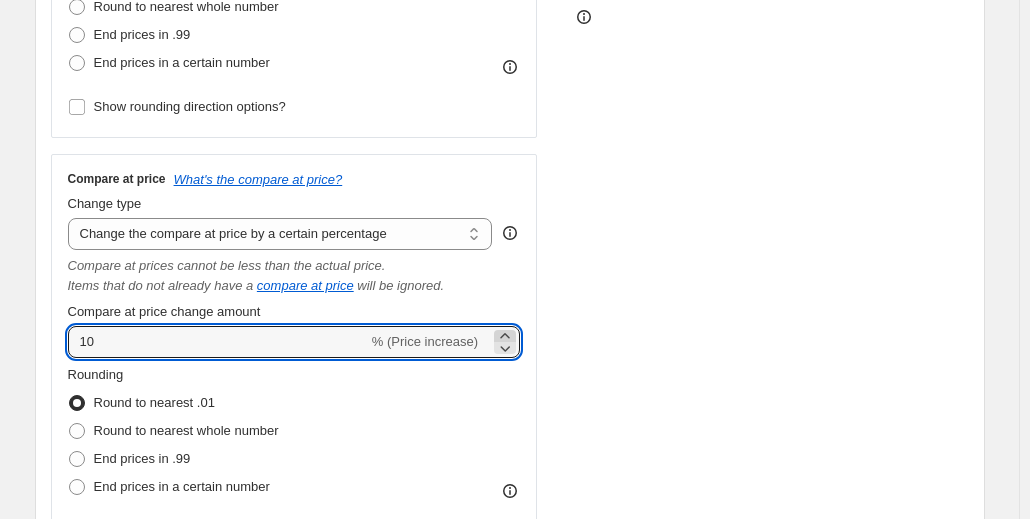 click 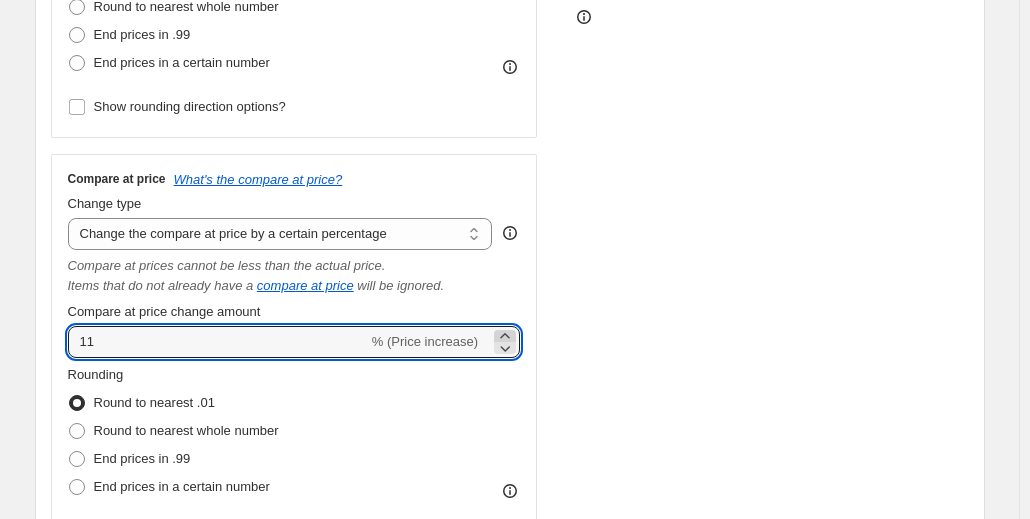 click 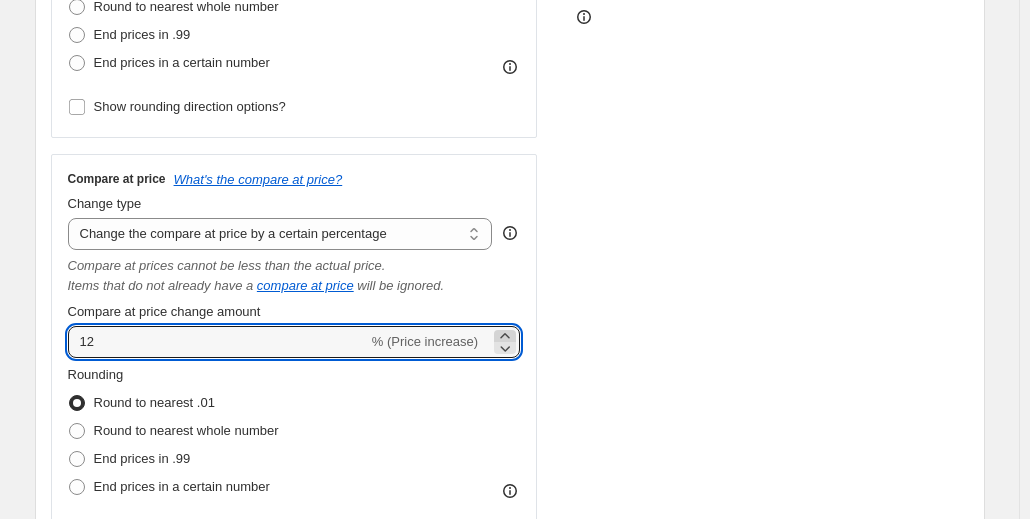 click 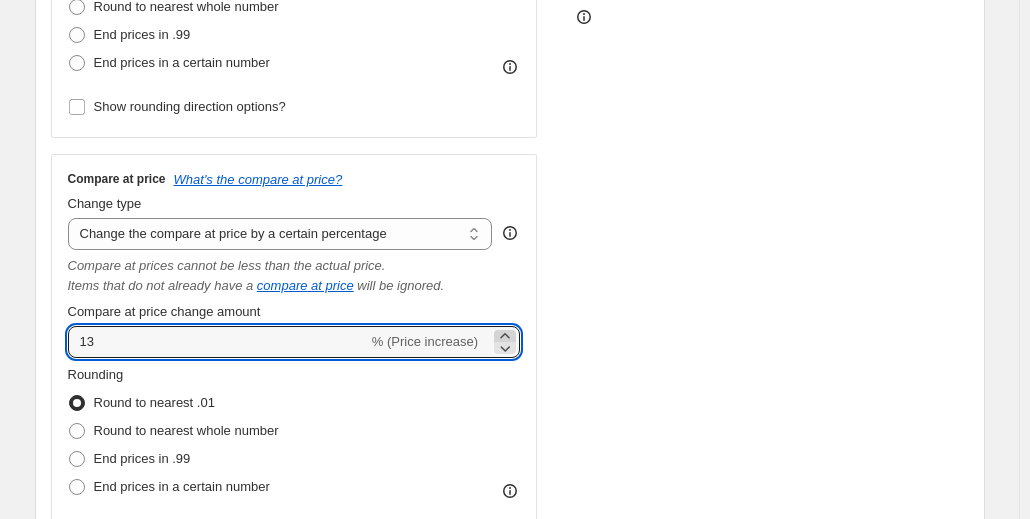 click 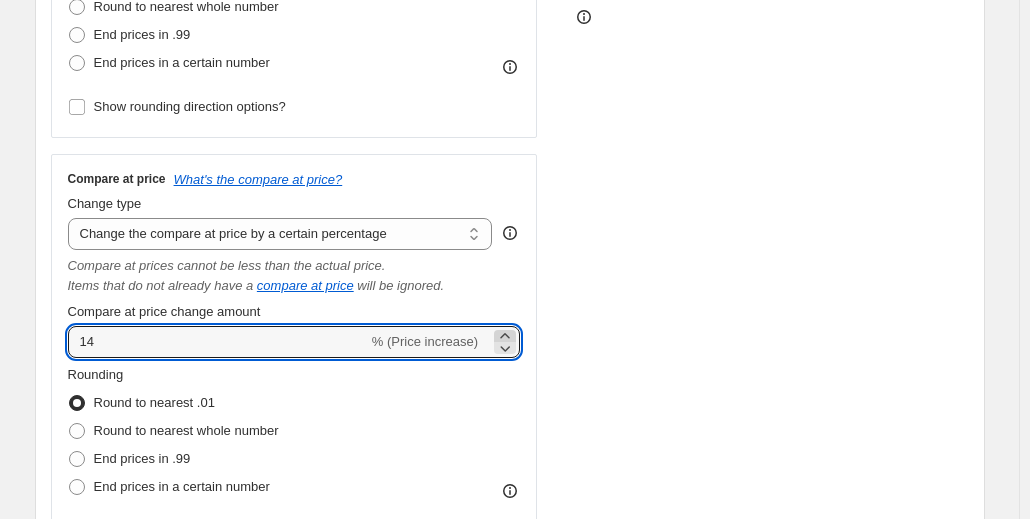 click 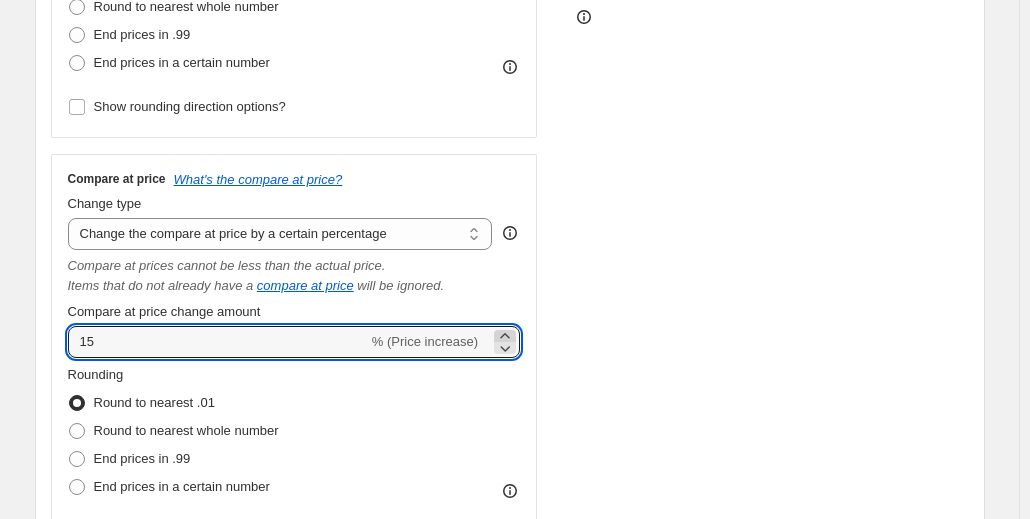 click 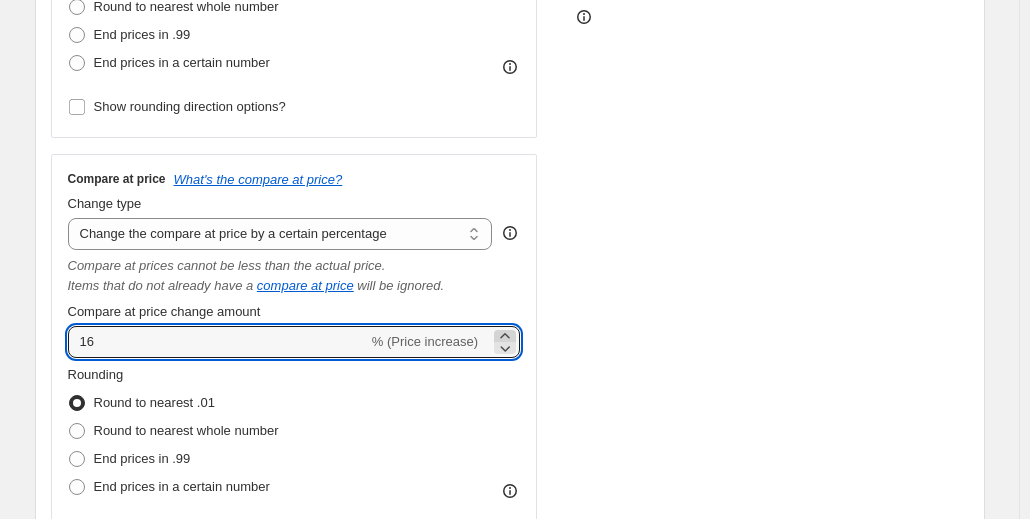 click 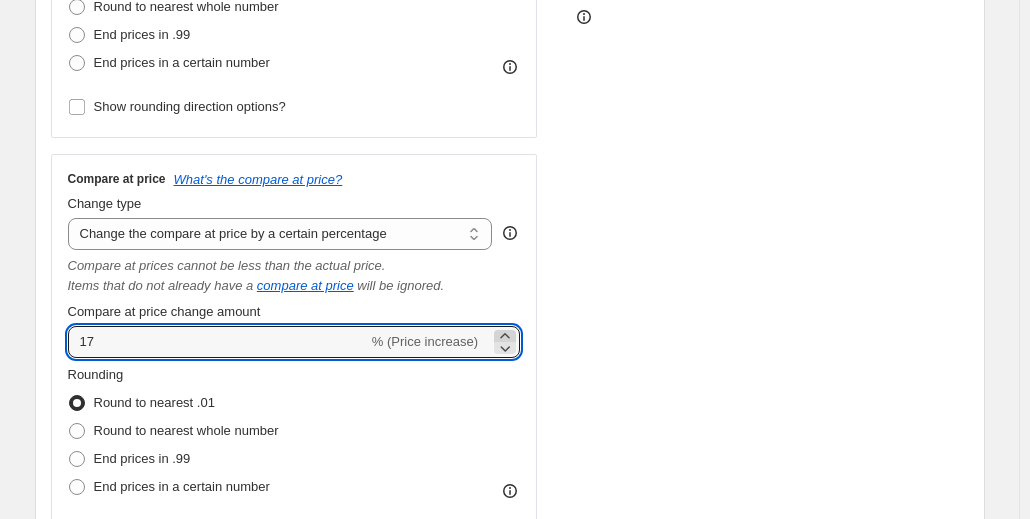 click 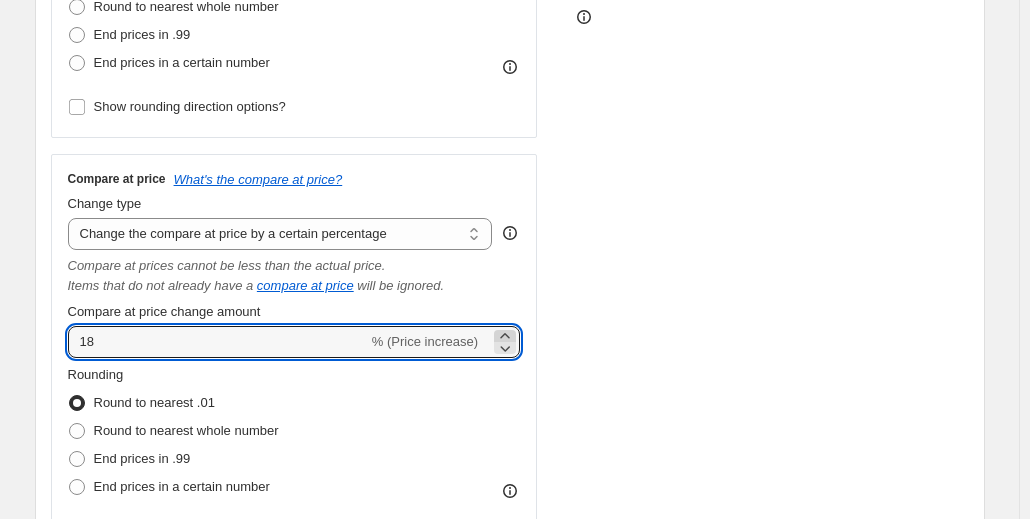 click 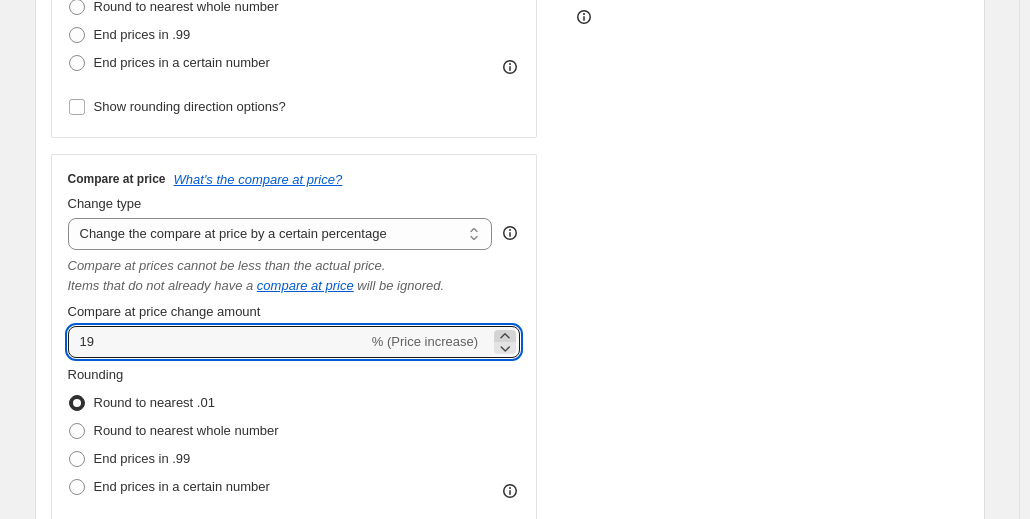 click 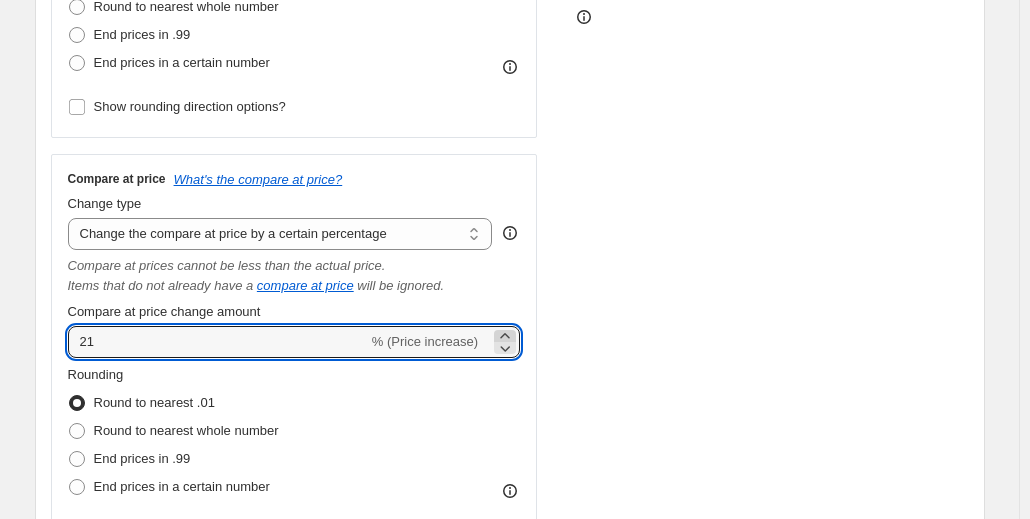 click 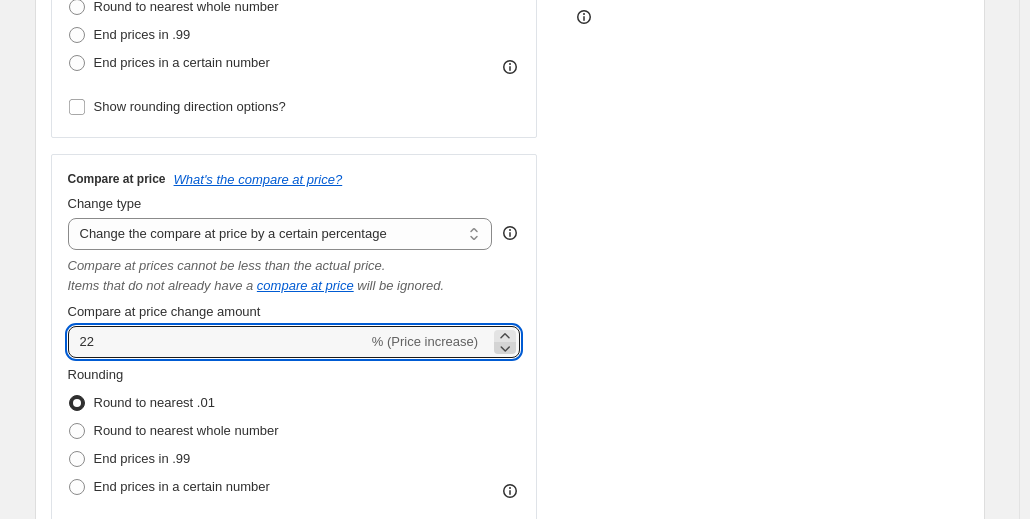 click 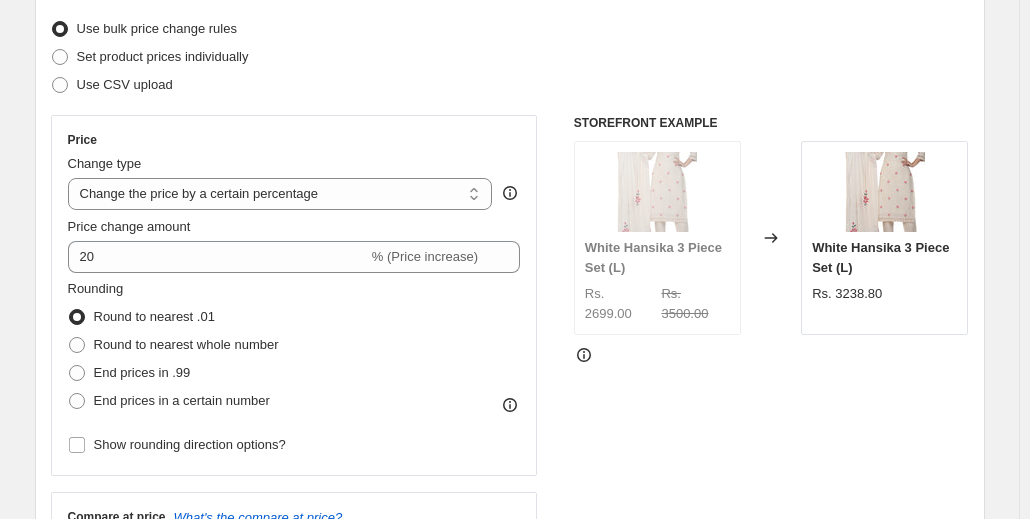 scroll, scrollTop: 252, scrollLeft: 0, axis: vertical 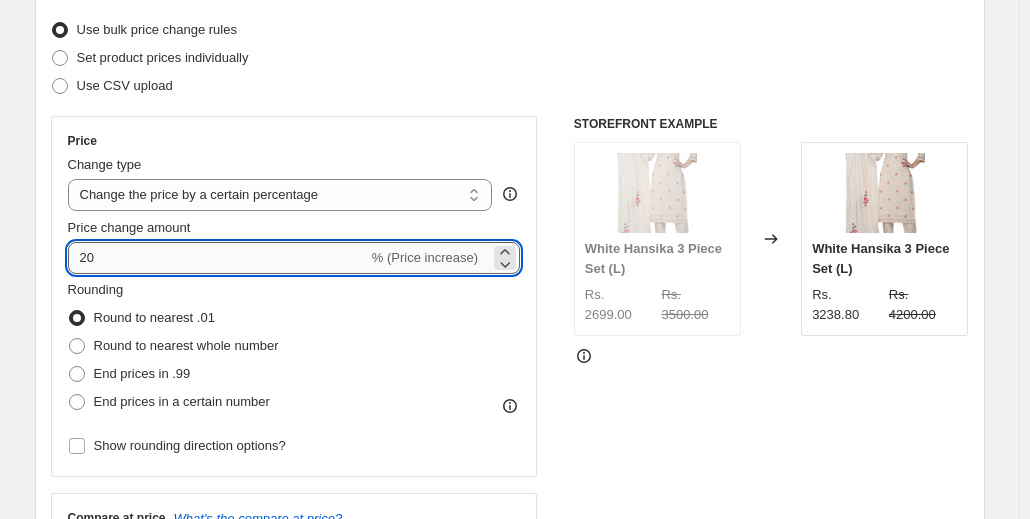 click on "20" at bounding box center [218, 258] 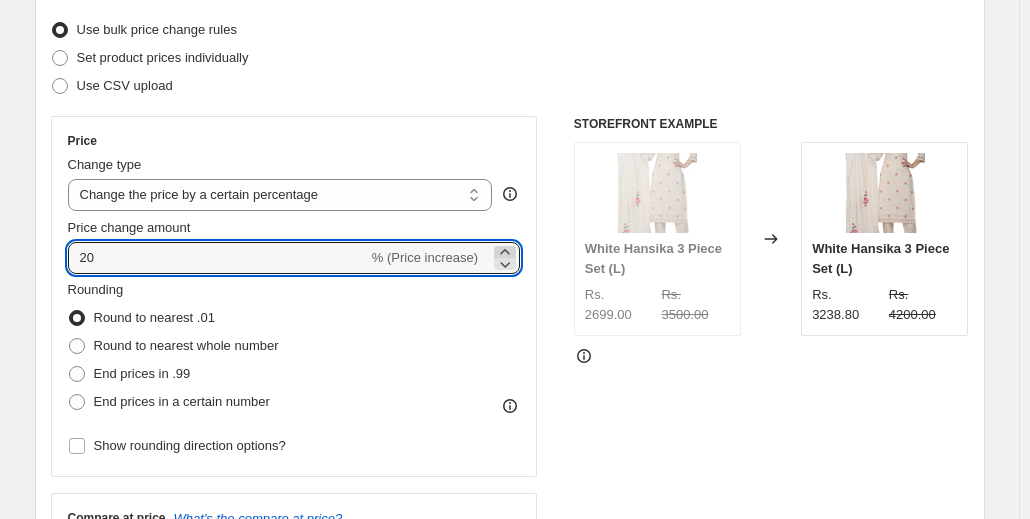 click 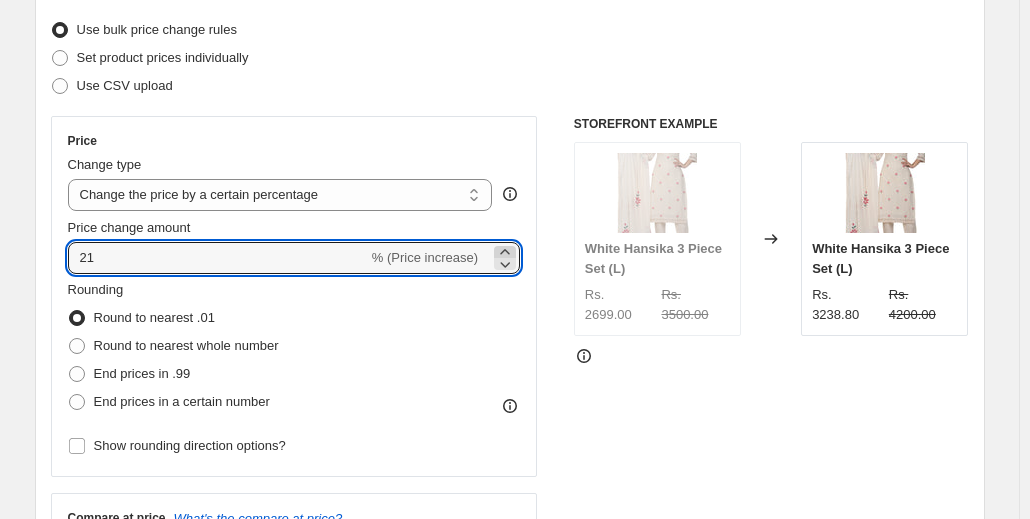 click 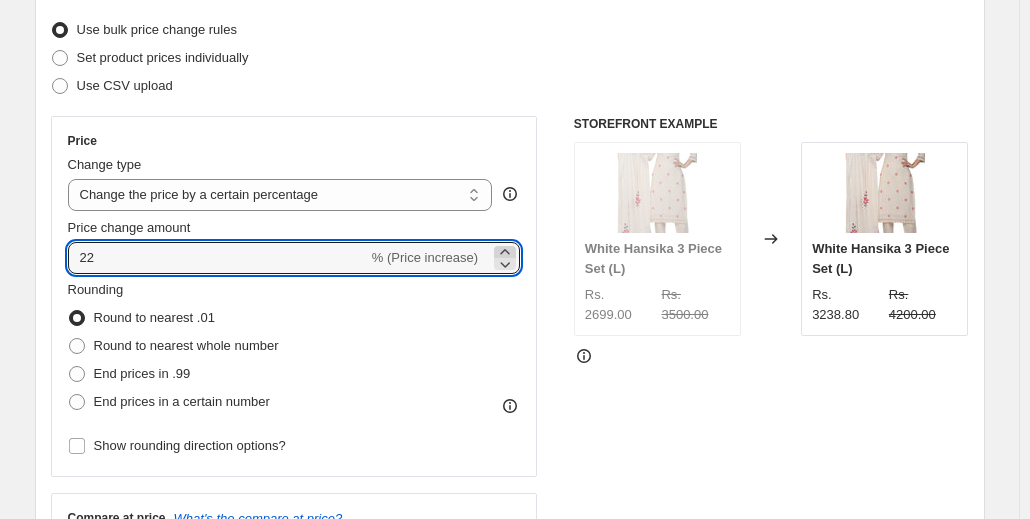 click 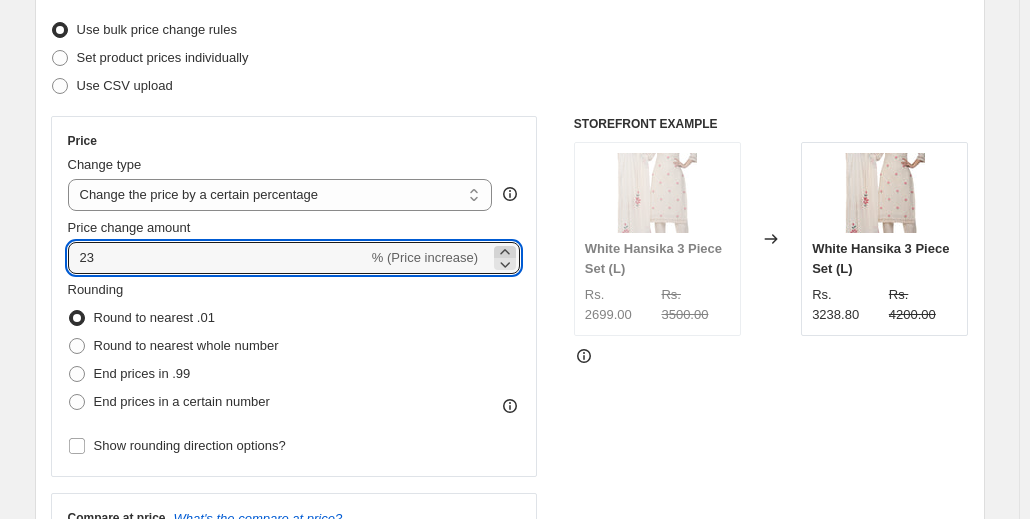 click 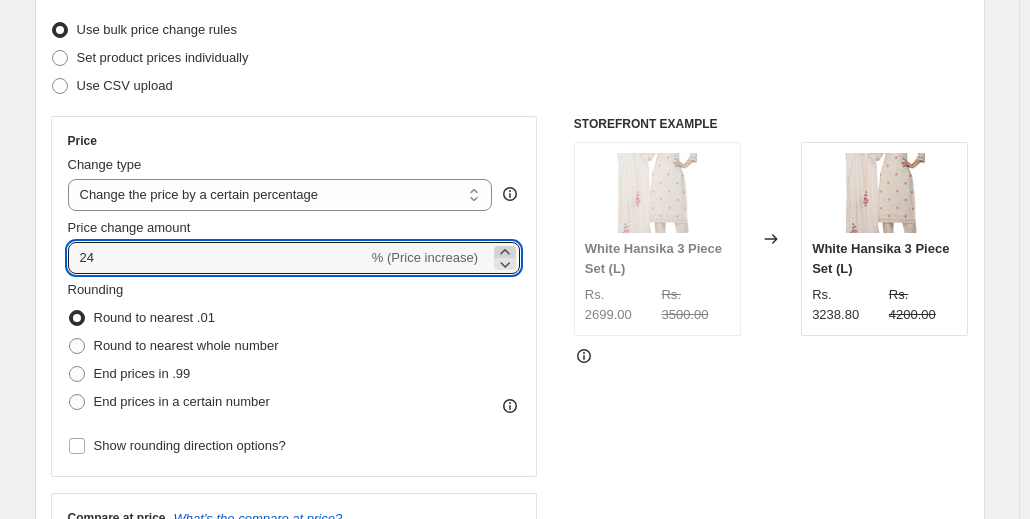 click 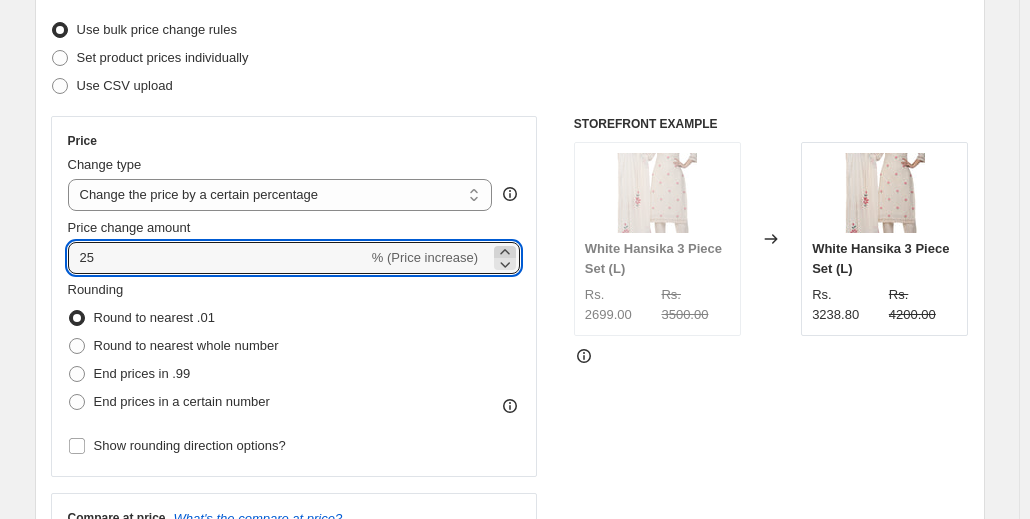 click 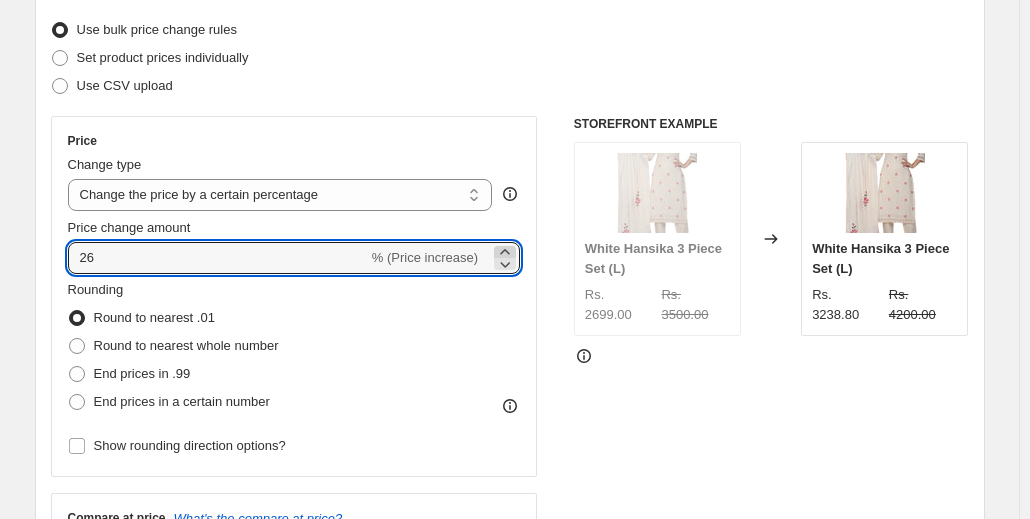 click 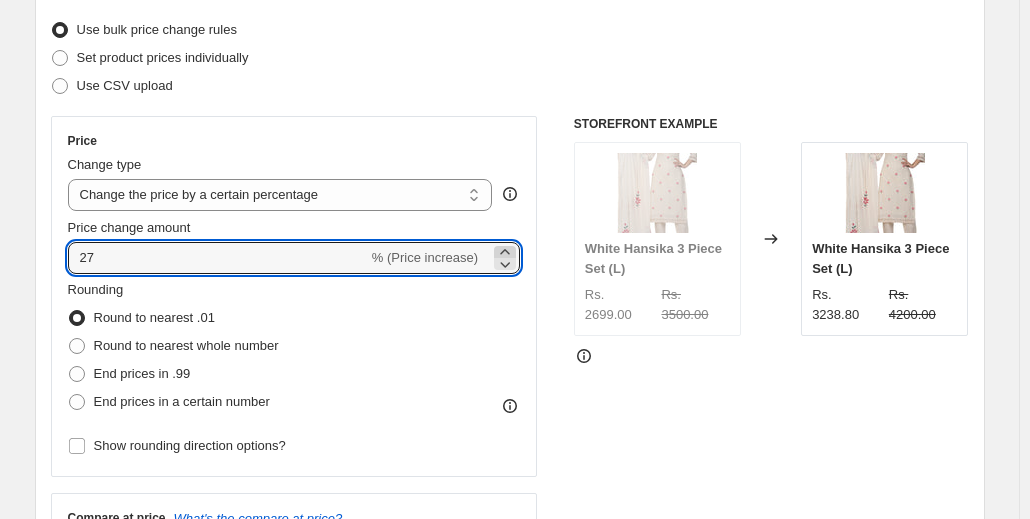 click 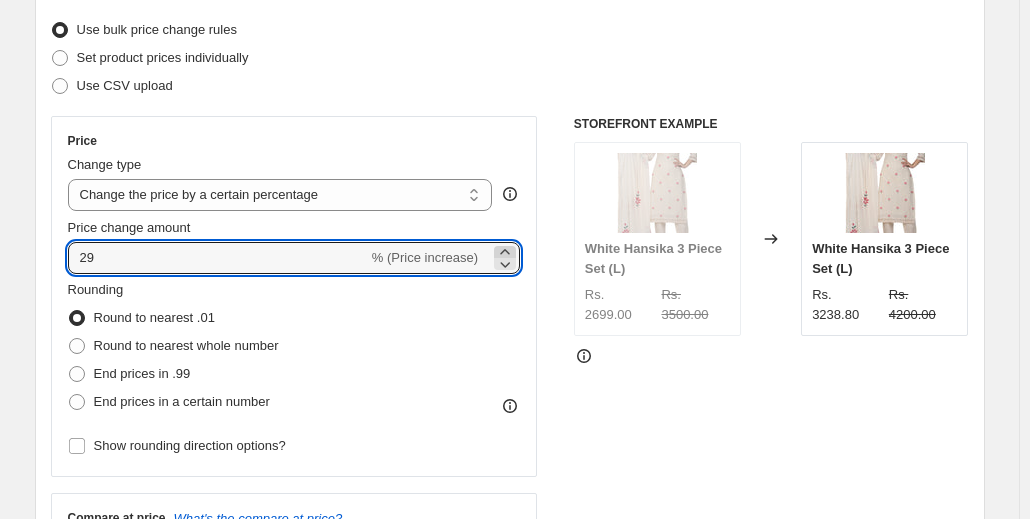click 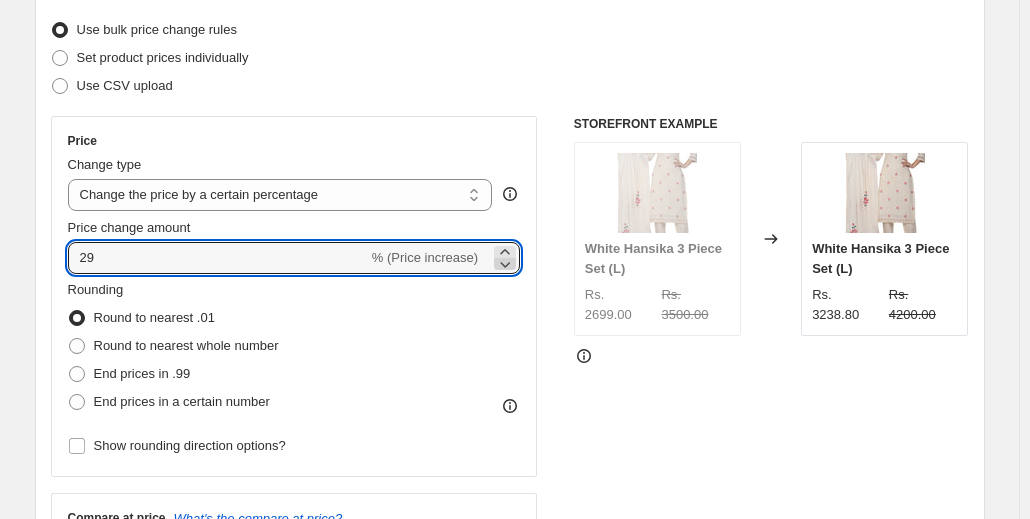 click 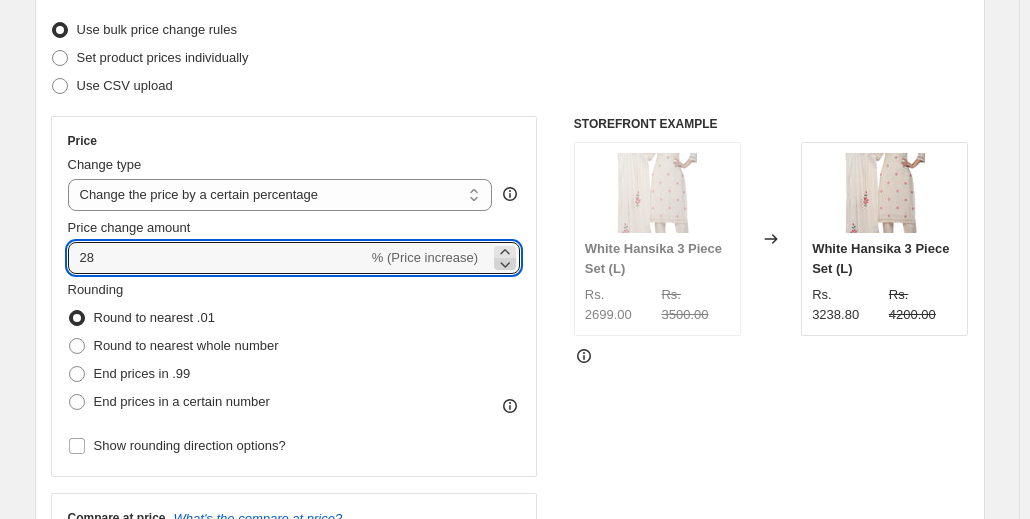 click 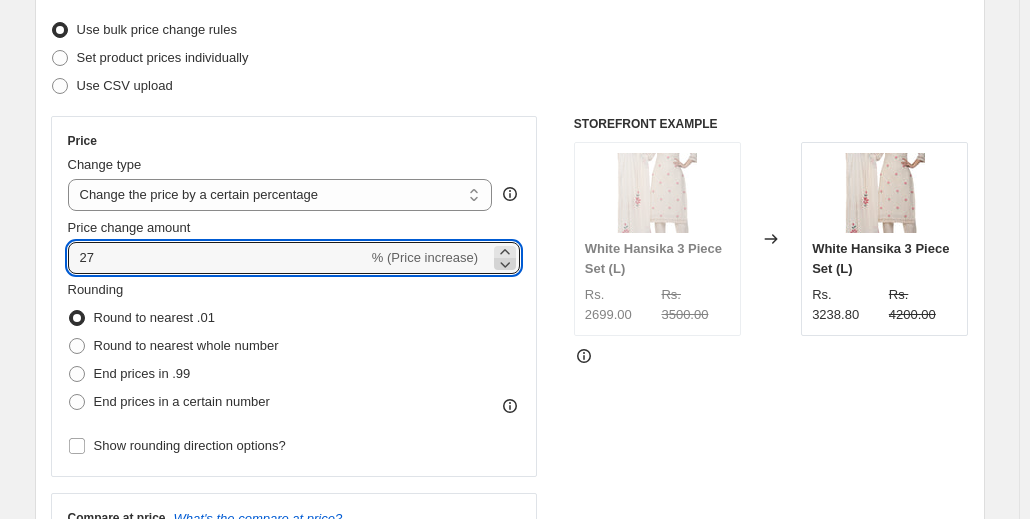 click 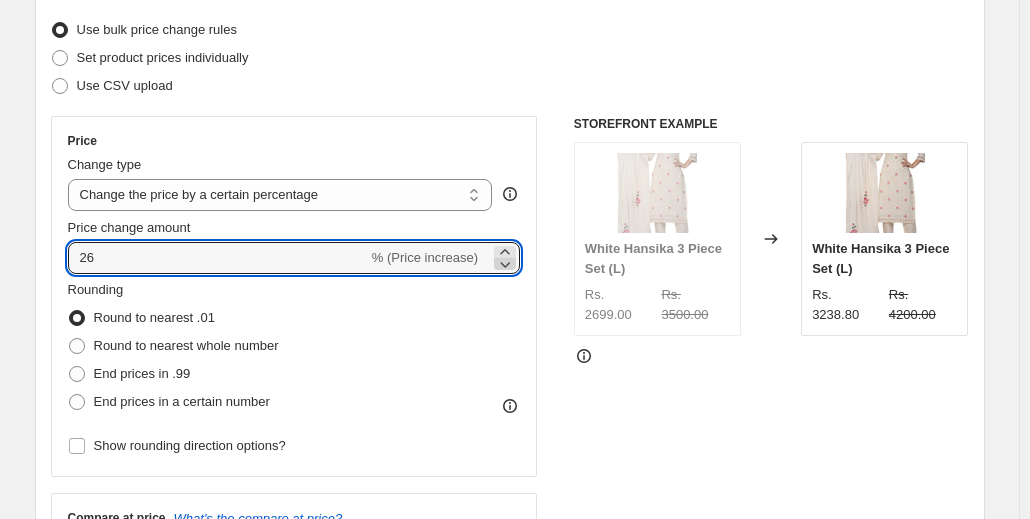 click 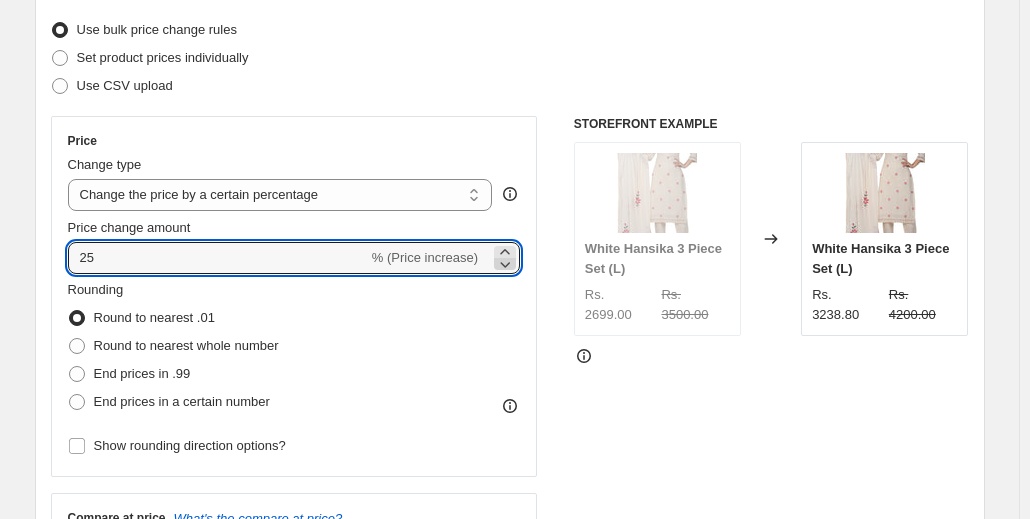 click 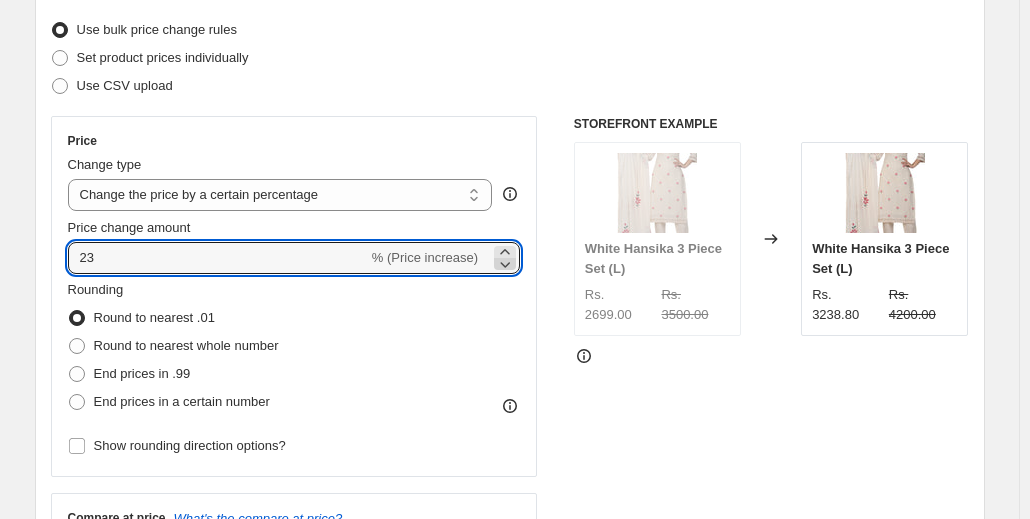 click 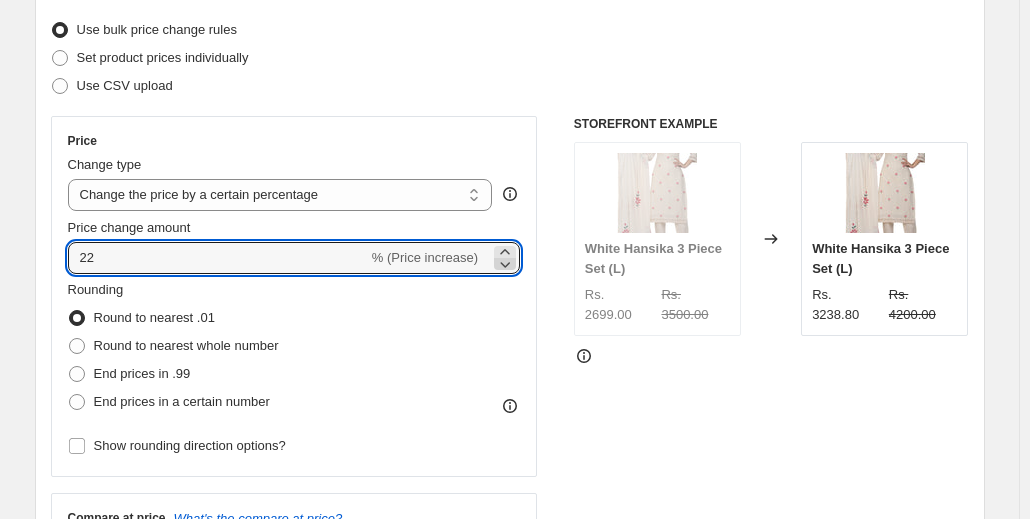 click 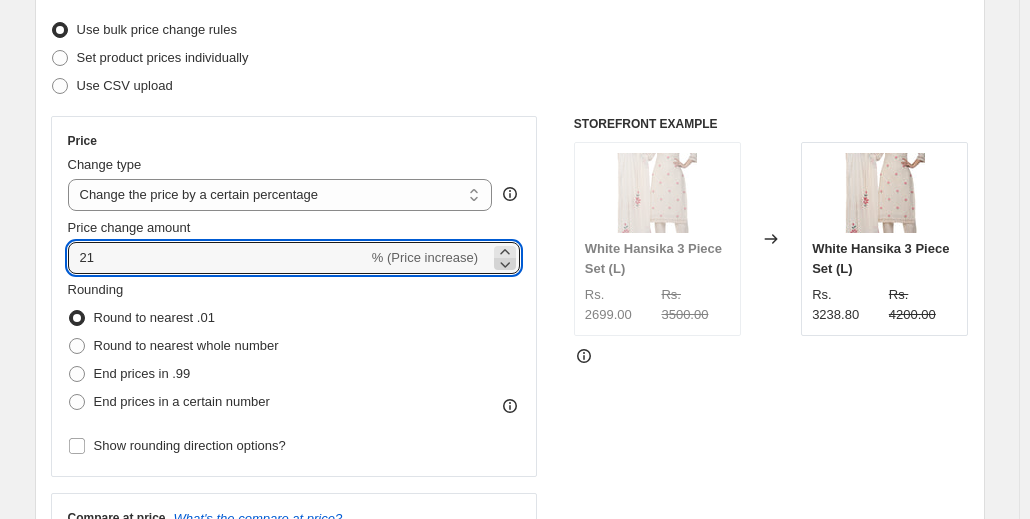 click 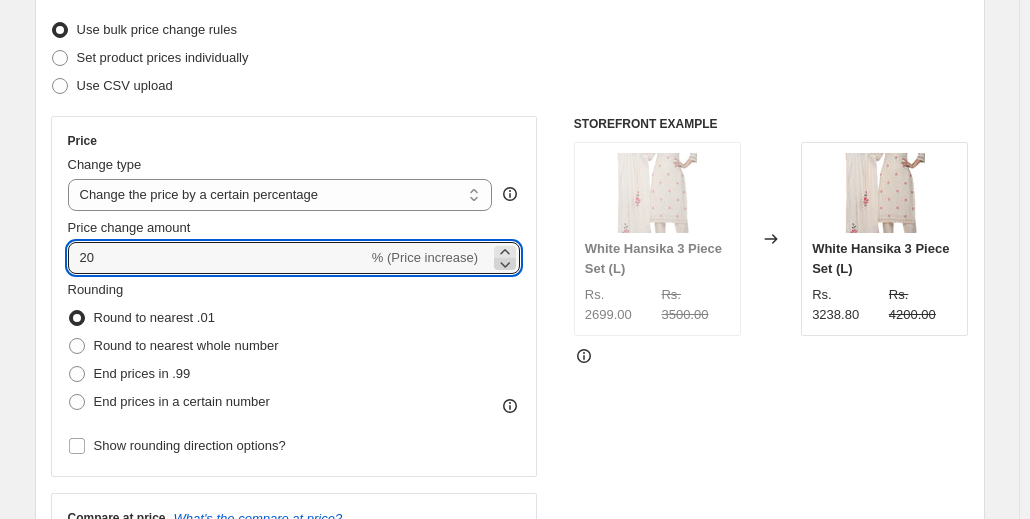 click 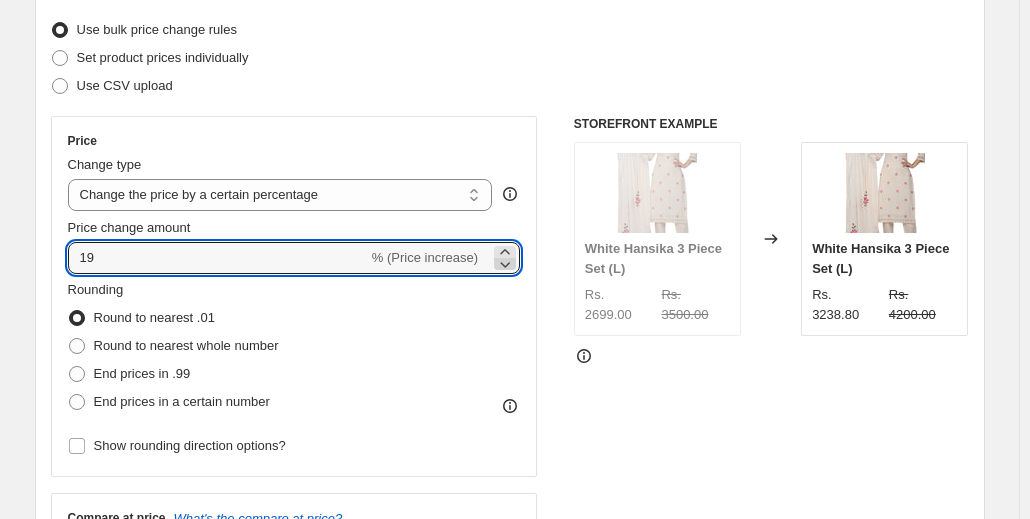 click 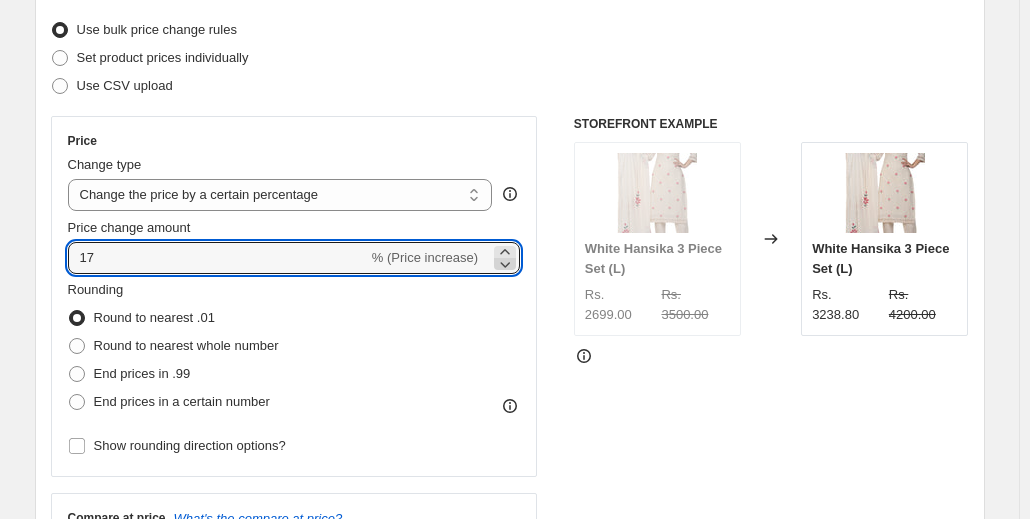 click 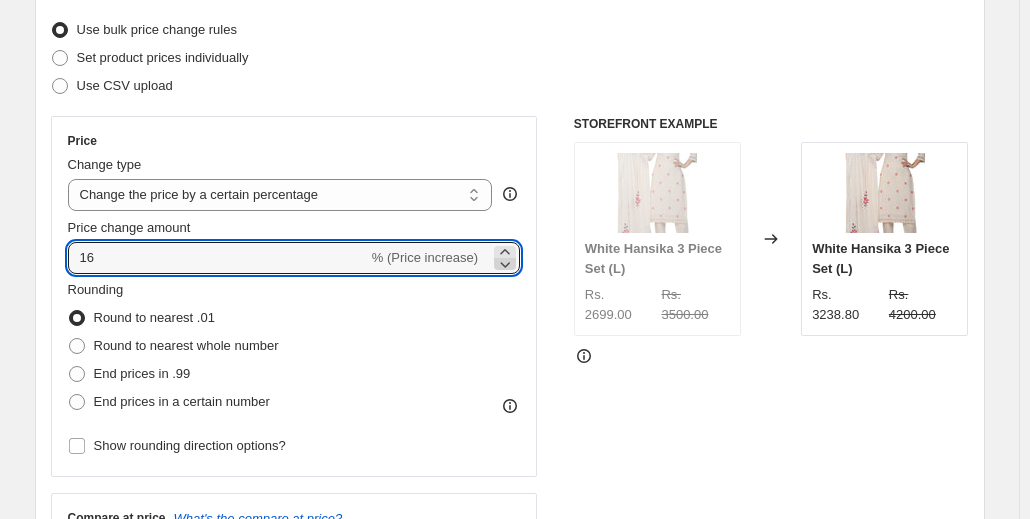 click 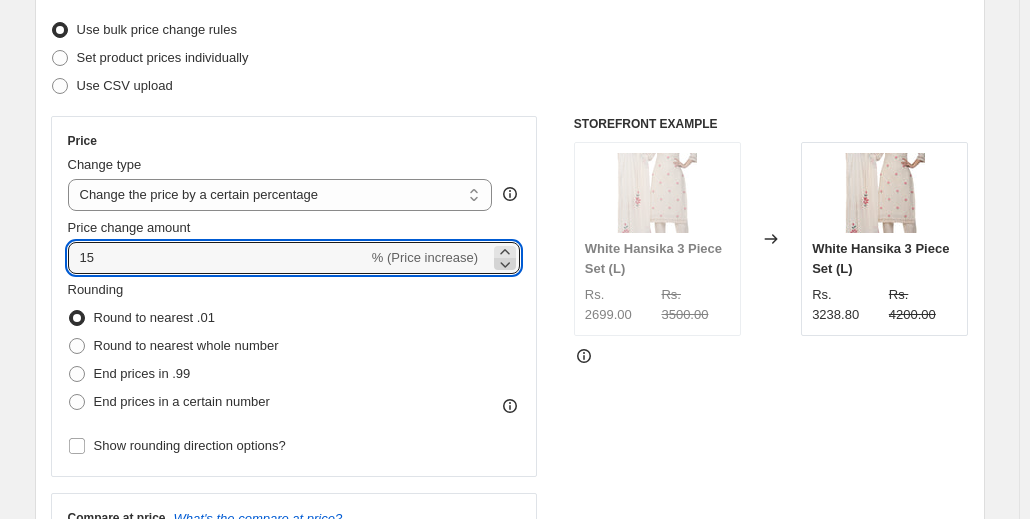 click 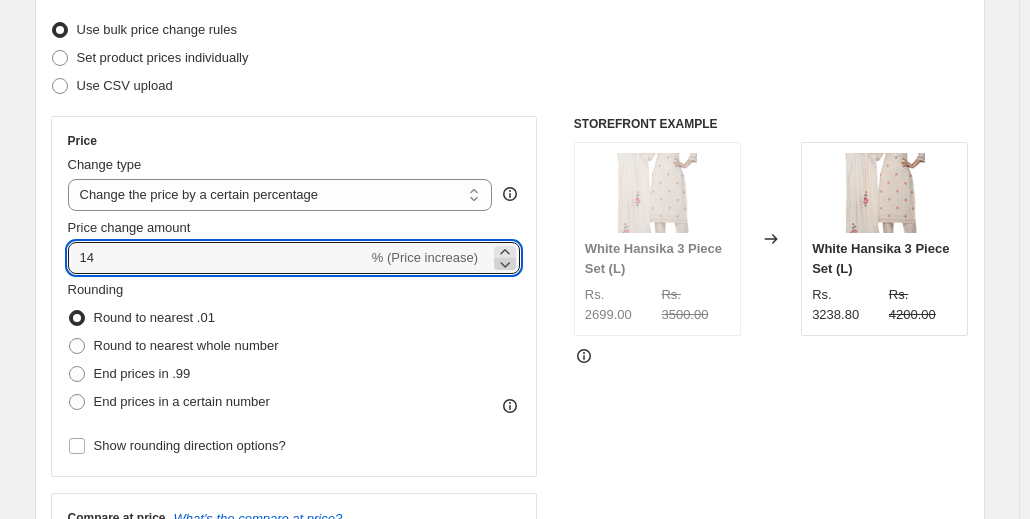 click 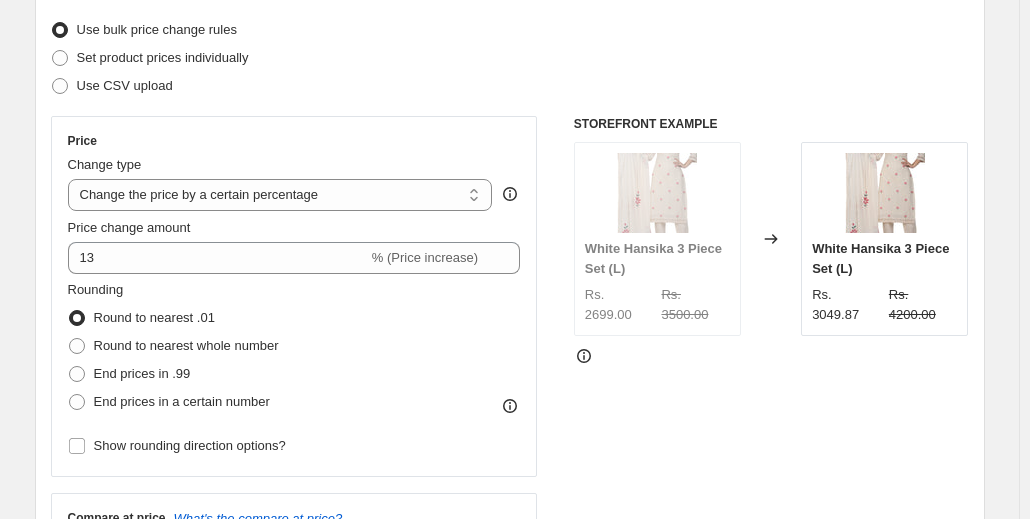 click on "Rounding Round to nearest .01 Round to nearest whole number End prices in .99 End prices in a certain number" at bounding box center [294, 348] 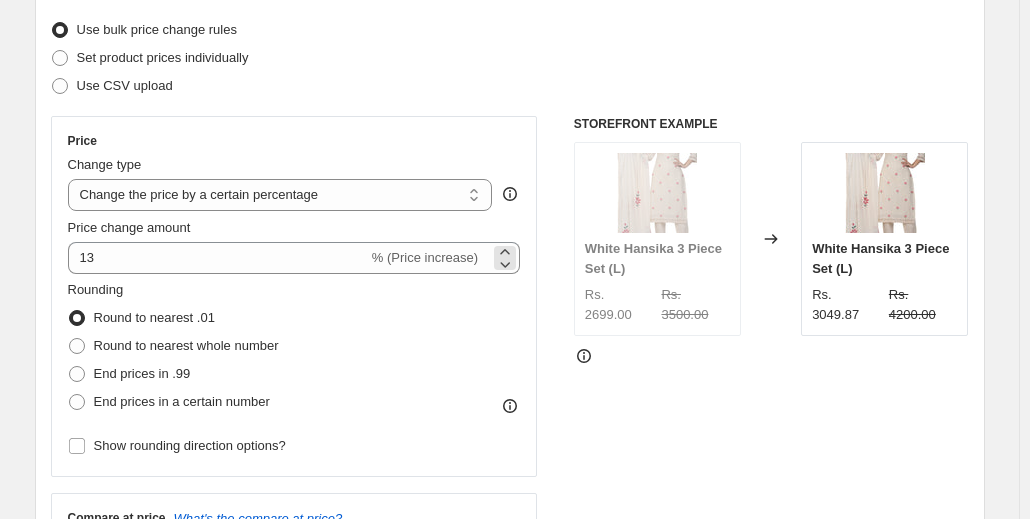 click on "13 % (Price increase)" at bounding box center [294, 258] 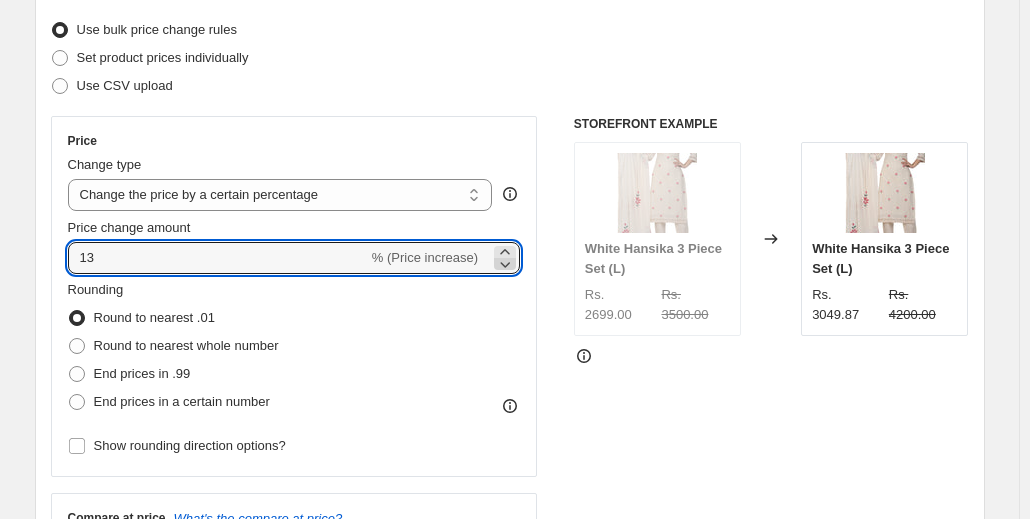 click 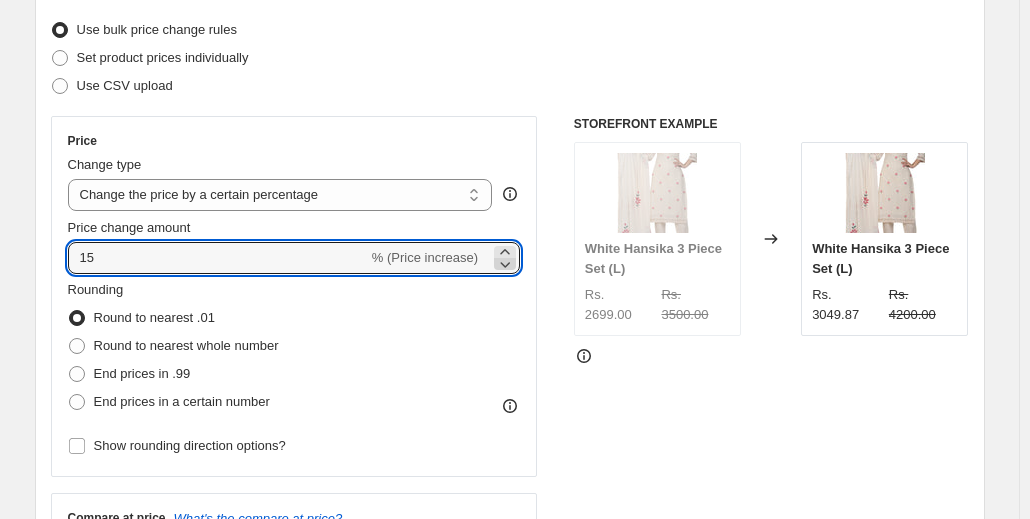 click 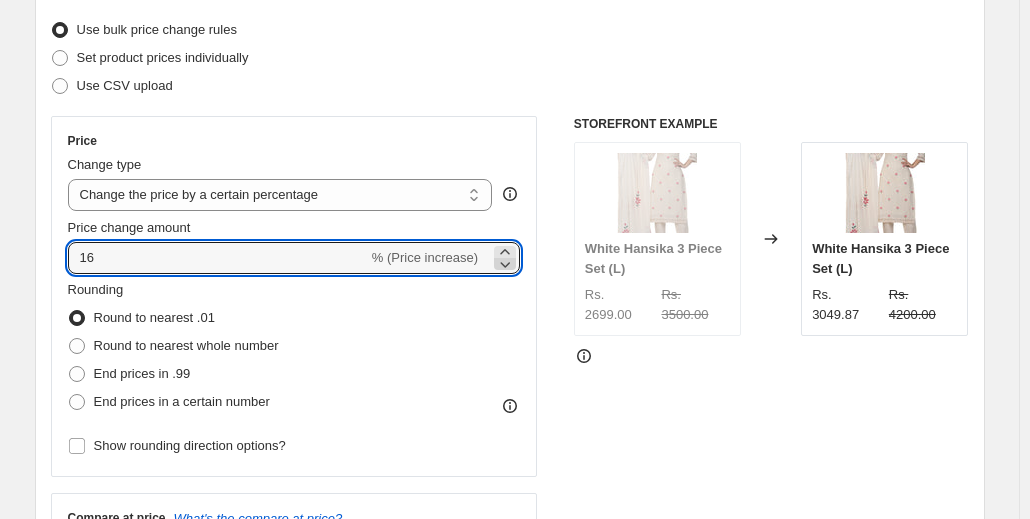 click 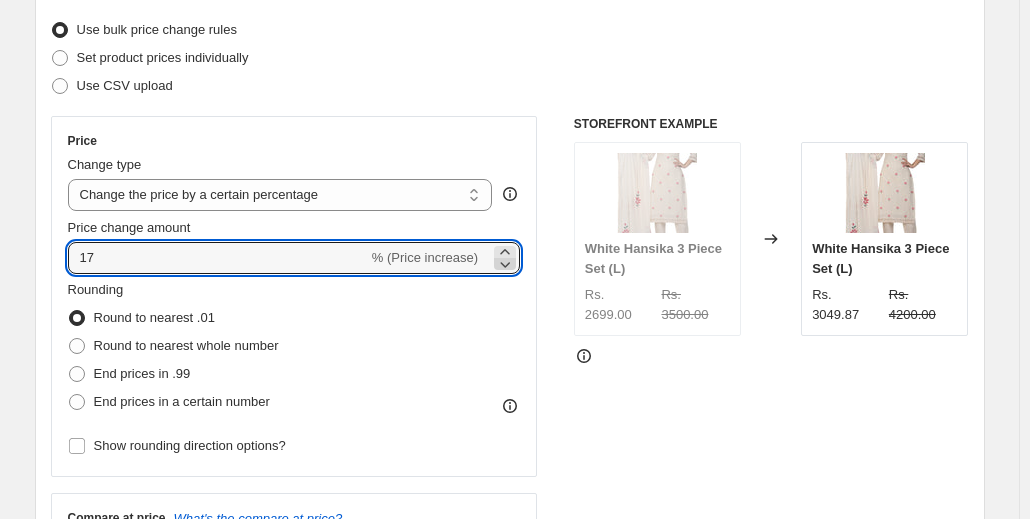 click 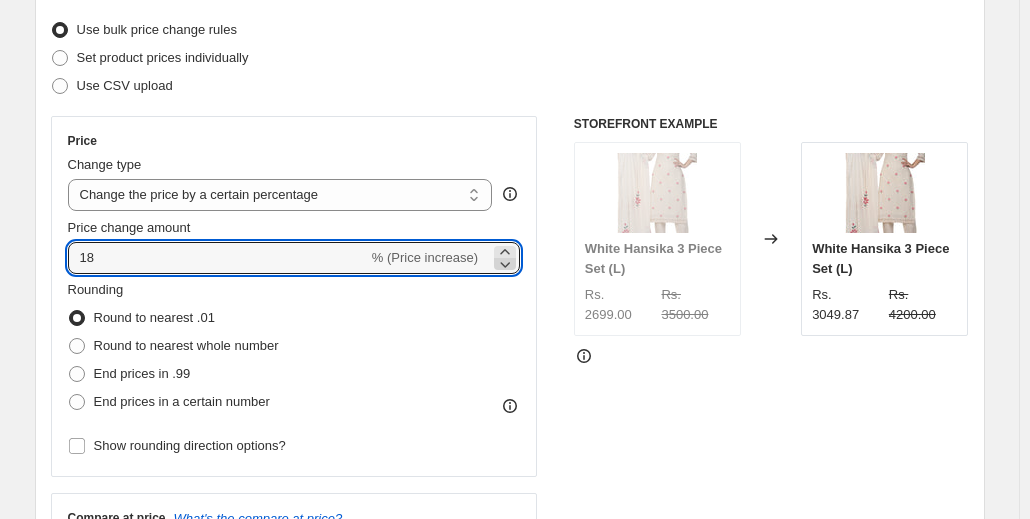 click 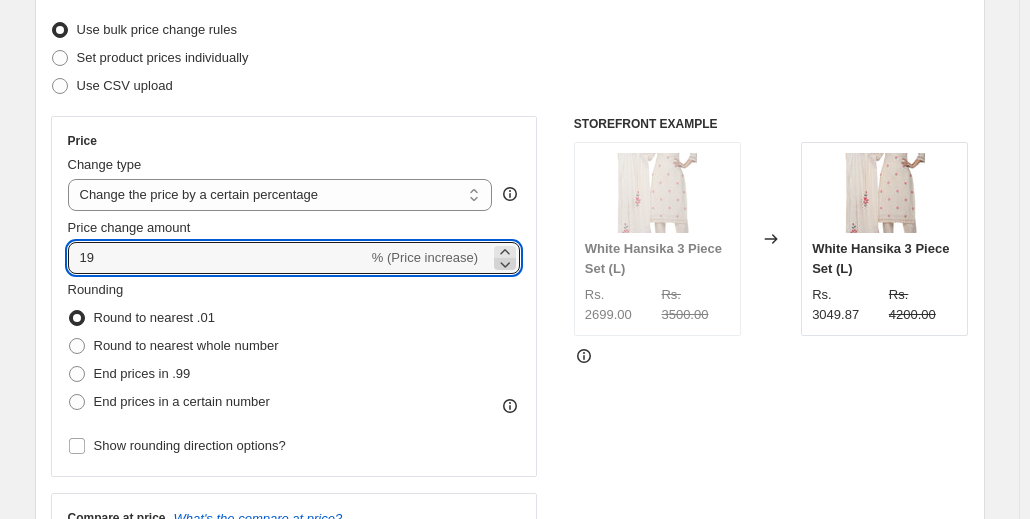 click 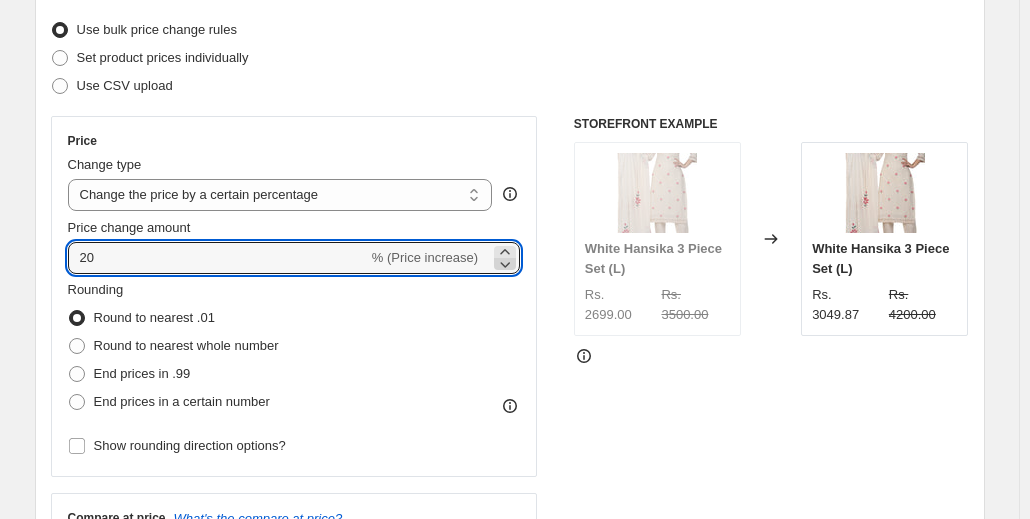 click 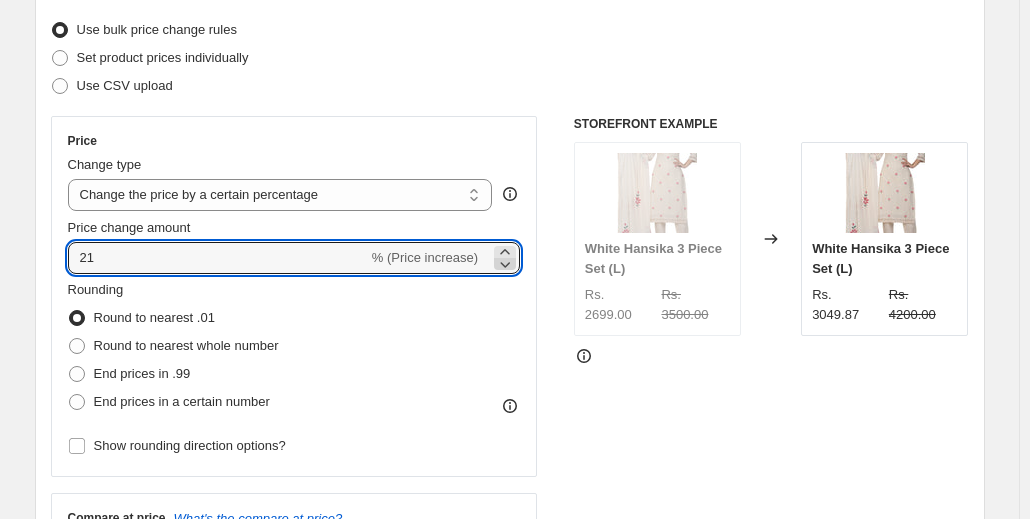 click 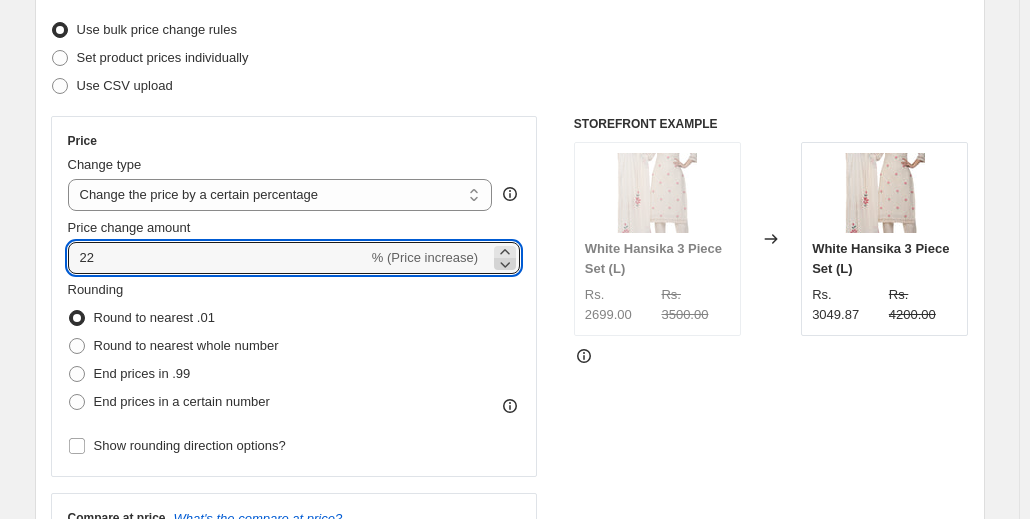 click 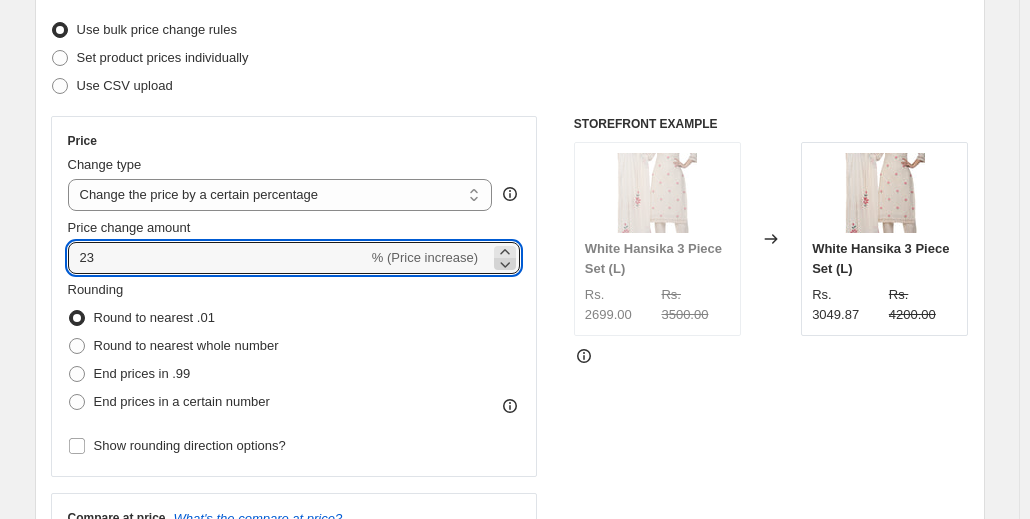 click 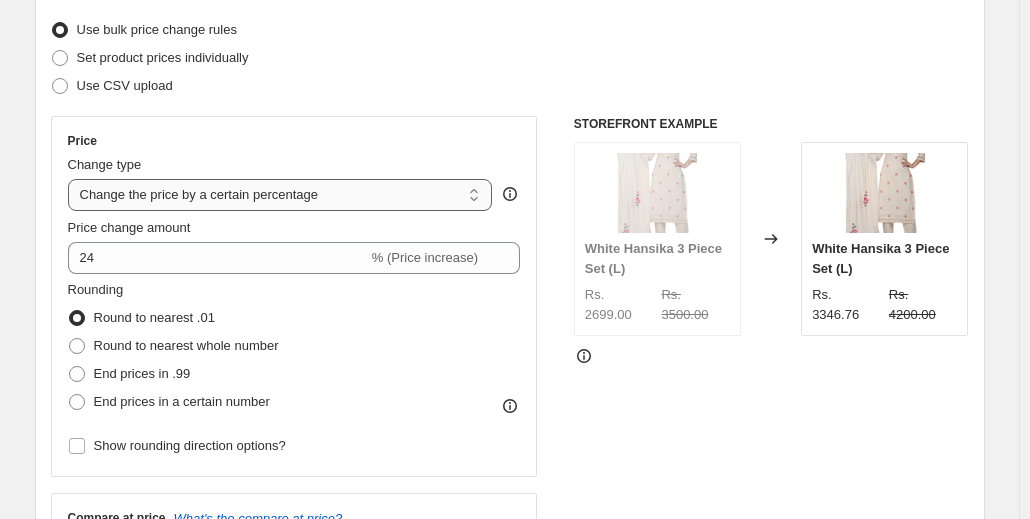 click on "Change the price to a certain amount Change the price by a certain amount Change the price by a certain percentage Change the price to the current compare at price (price before sale) Change the price by a certain amount relative to the compare at price Change the price by a certain percentage relative to the compare at price Don't change the price Change the price by a certain percentage relative to the cost per item Change price to certain cost margin" at bounding box center [280, 195] 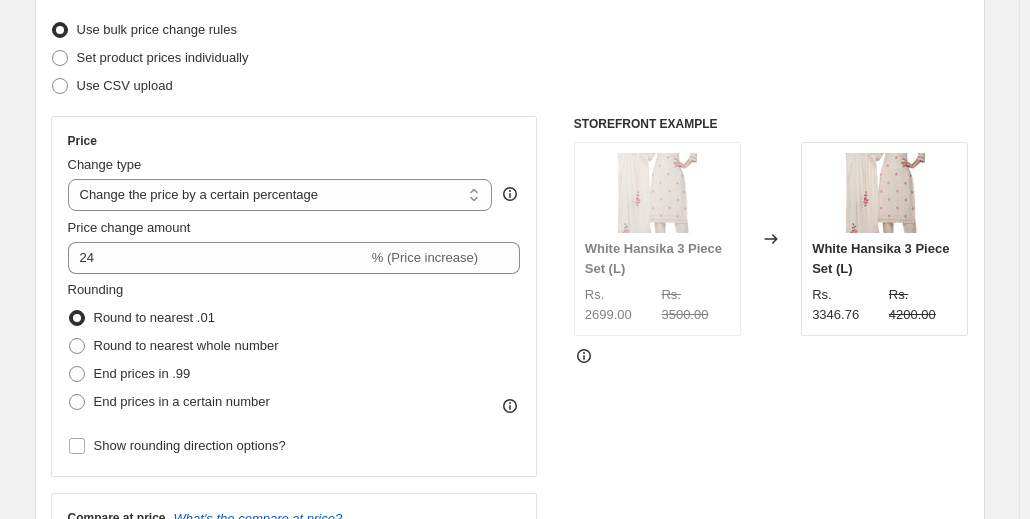 type on "50" 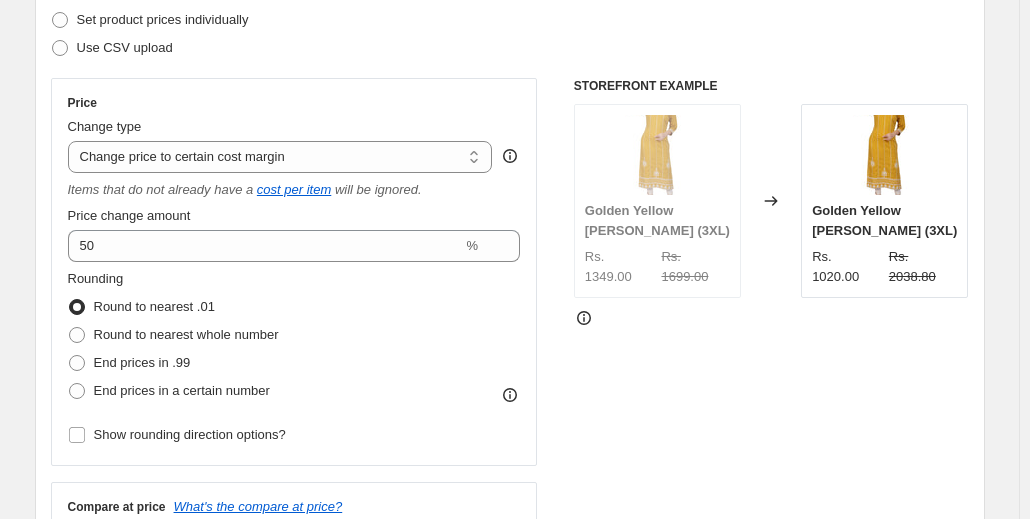 scroll, scrollTop: 186, scrollLeft: 0, axis: vertical 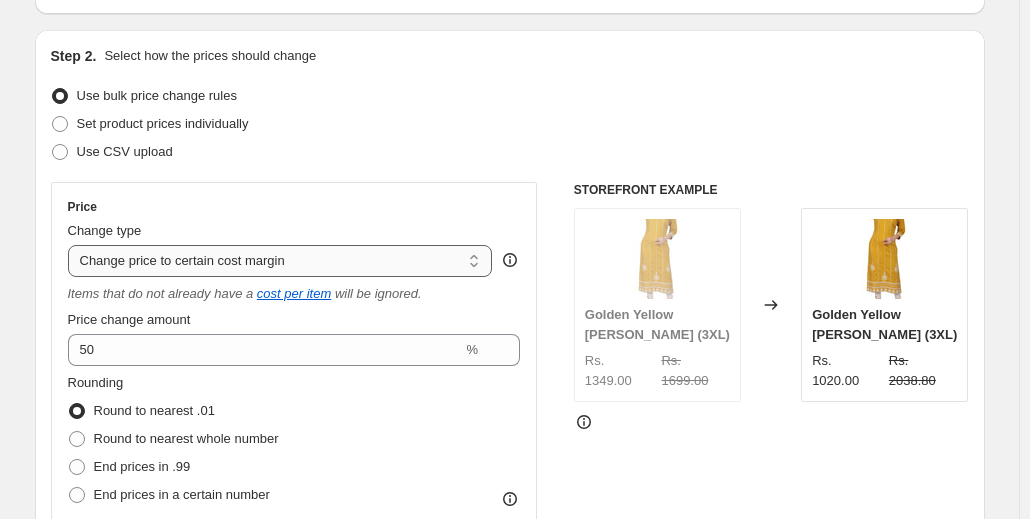 click on "Change the price to a certain amount Change the price by a certain amount Change the price by a certain percentage Change the price to the current compare at price (price before sale) Change the price by a certain amount relative to the compare at price Change the price by a certain percentage relative to the compare at price Don't change the price Change the price by a certain percentage relative to the cost per item Change price to certain cost margin" at bounding box center (280, 261) 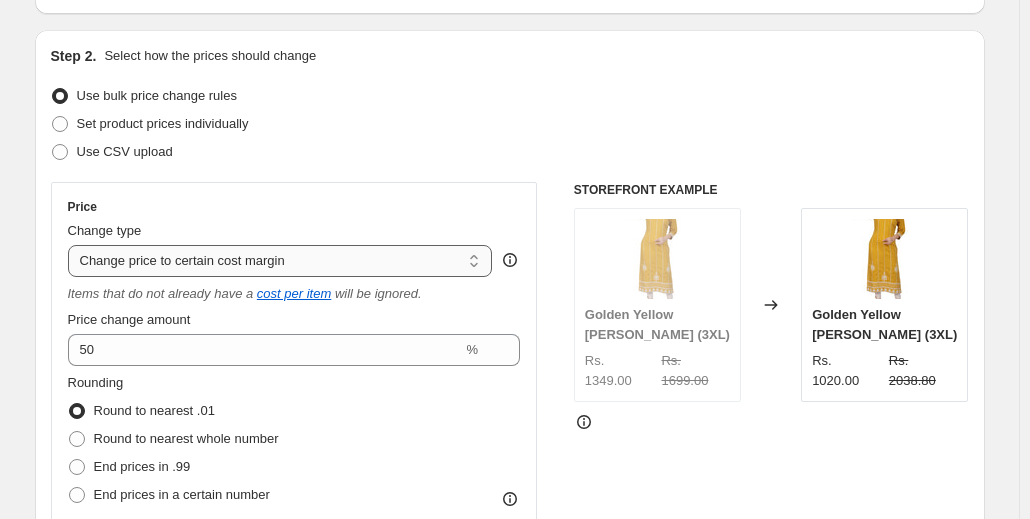 click on "Change the price to a certain amount Change the price by a certain amount Change the price by a certain percentage Change the price to the current compare at price (price before sale) Change the price by a certain amount relative to the compare at price Change the price by a certain percentage relative to the compare at price Don't change the price Change the price by a certain percentage relative to the cost per item Change price to certain cost margin" at bounding box center [280, 261] 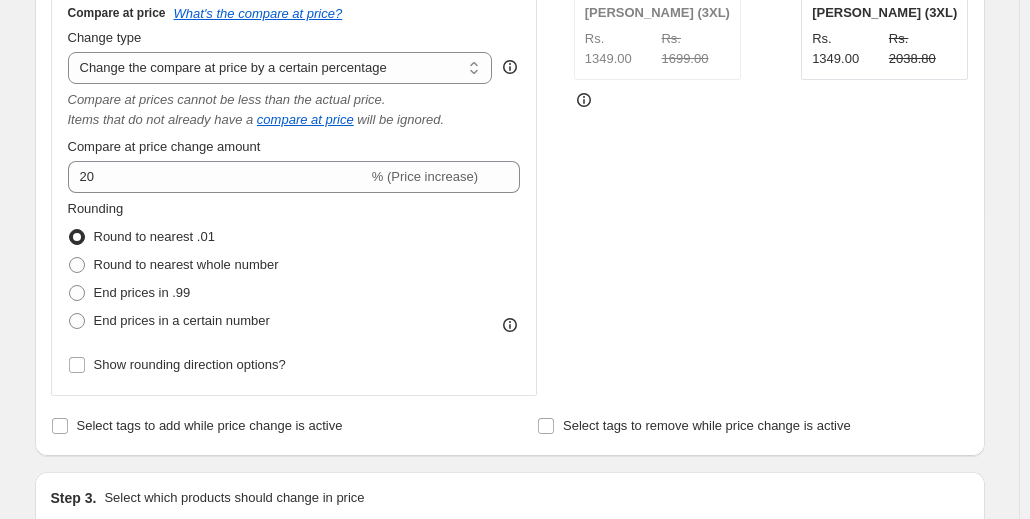 scroll, scrollTop: 507, scrollLeft: 0, axis: vertical 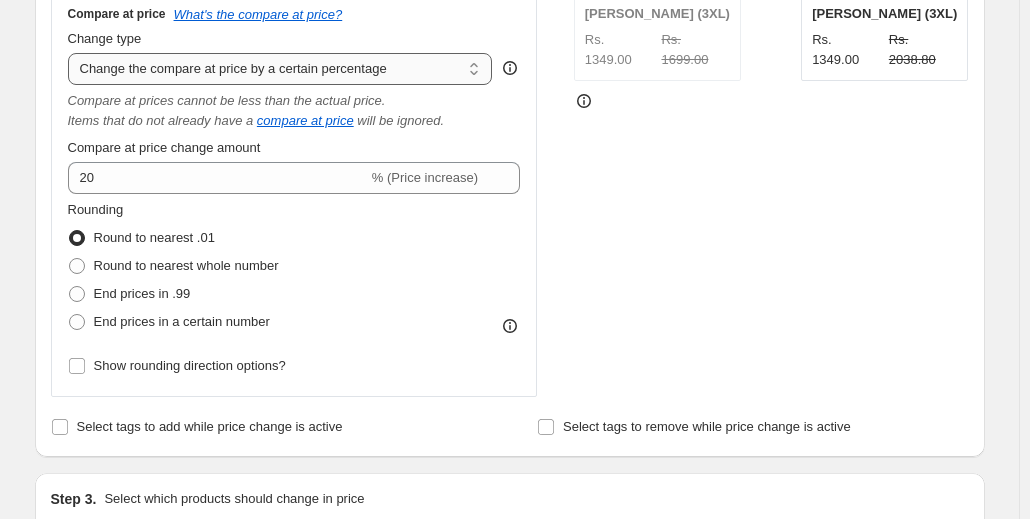 click on "Change the compare at price to the current price (sale) Change the compare at price to a certain amount Change the compare at price by a certain amount Change the compare at price by a certain percentage Change the compare at price by a certain amount relative to the actual price Change the compare at price by a certain percentage relative to the actual price Don't change the compare at price Remove the compare at price" at bounding box center (280, 69) 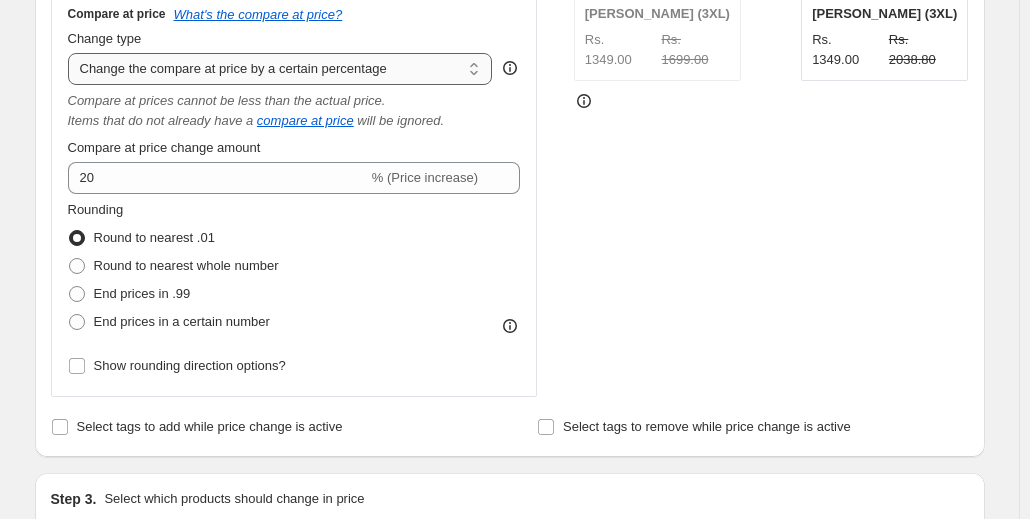 click on "Change the compare at price to the current price (sale) Change the compare at price to a certain amount Change the compare at price by a certain amount Change the compare at price by a certain percentage Change the compare at price by a certain amount relative to the actual price Change the compare at price by a certain percentage relative to the actual price Don't change the compare at price Remove the compare at price" at bounding box center (280, 69) 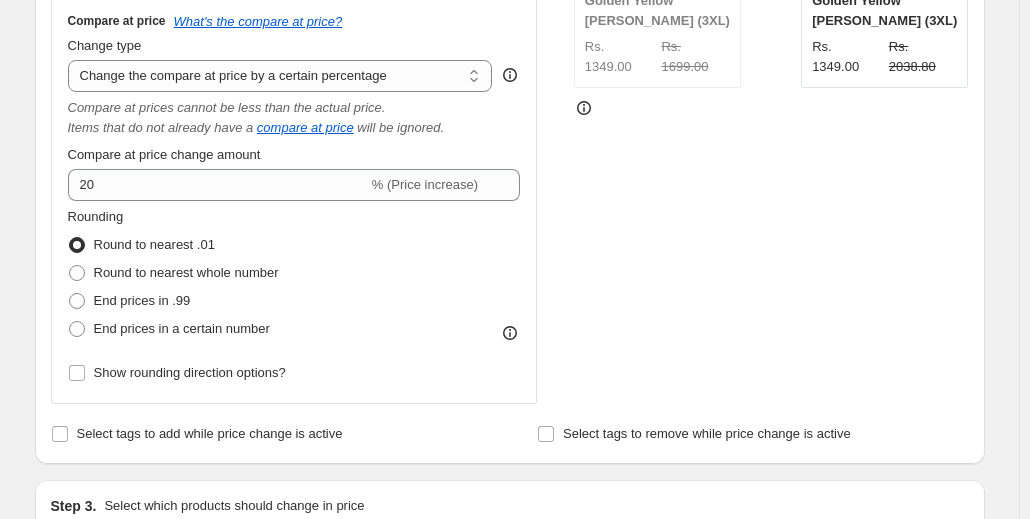 scroll, scrollTop: 501, scrollLeft: 0, axis: vertical 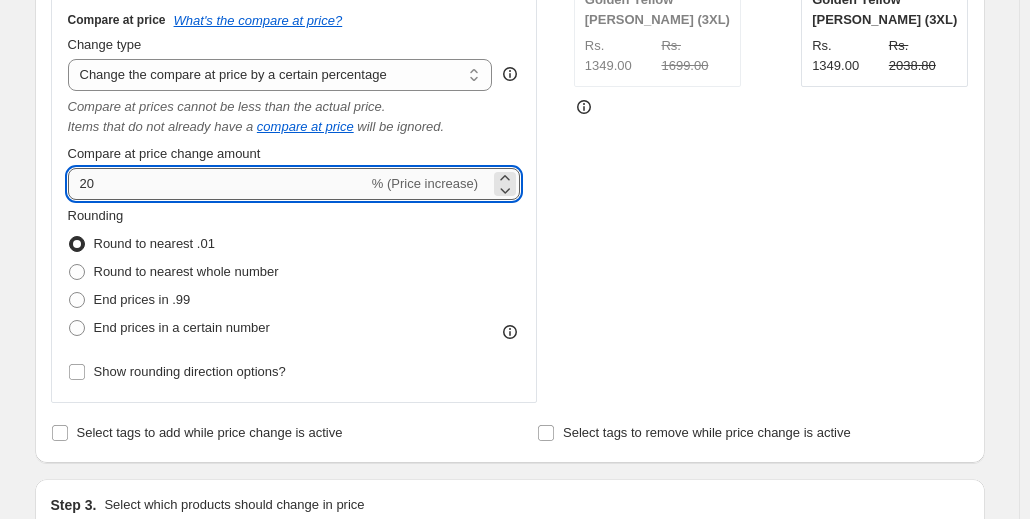 click on "20" at bounding box center [218, 184] 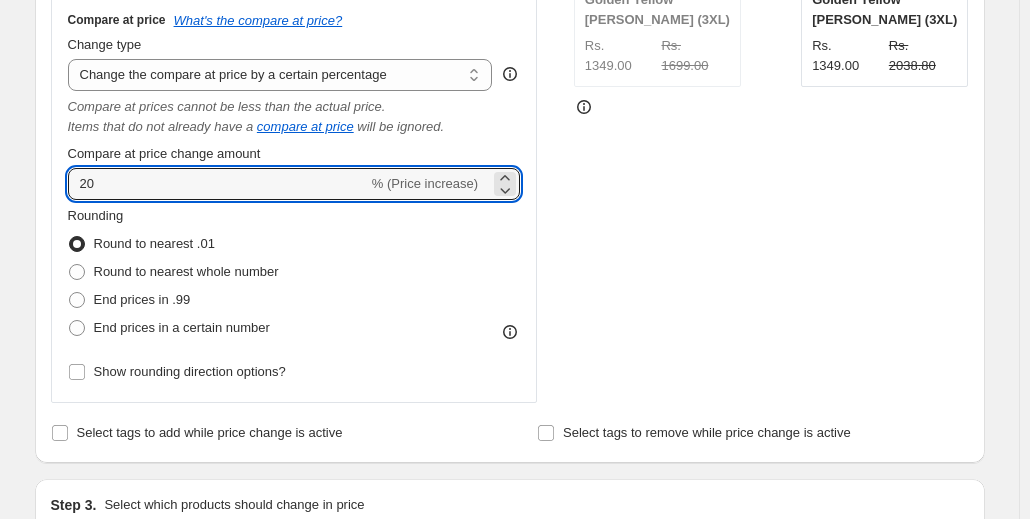 drag, startPoint x: 212, startPoint y: 183, endPoint x: 61, endPoint y: 184, distance: 151.00331 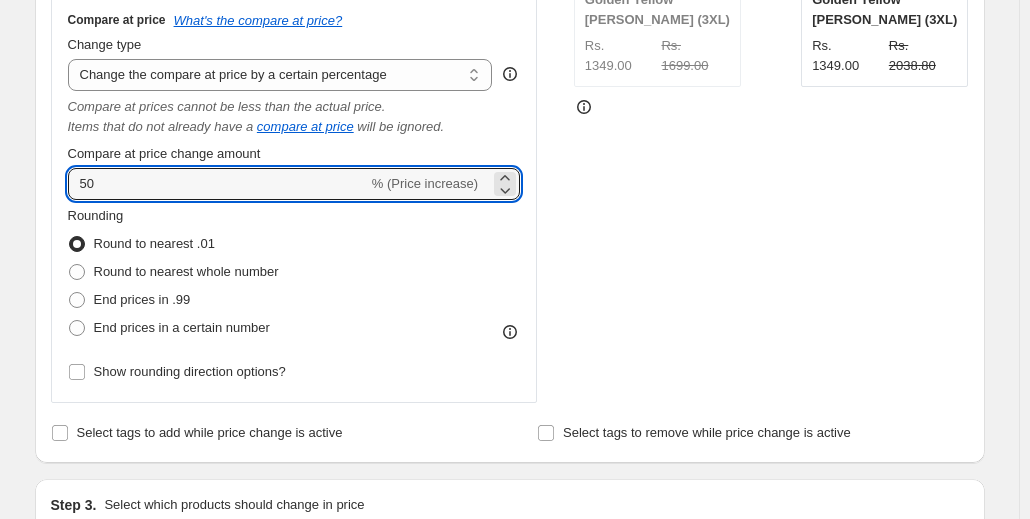 type on "50" 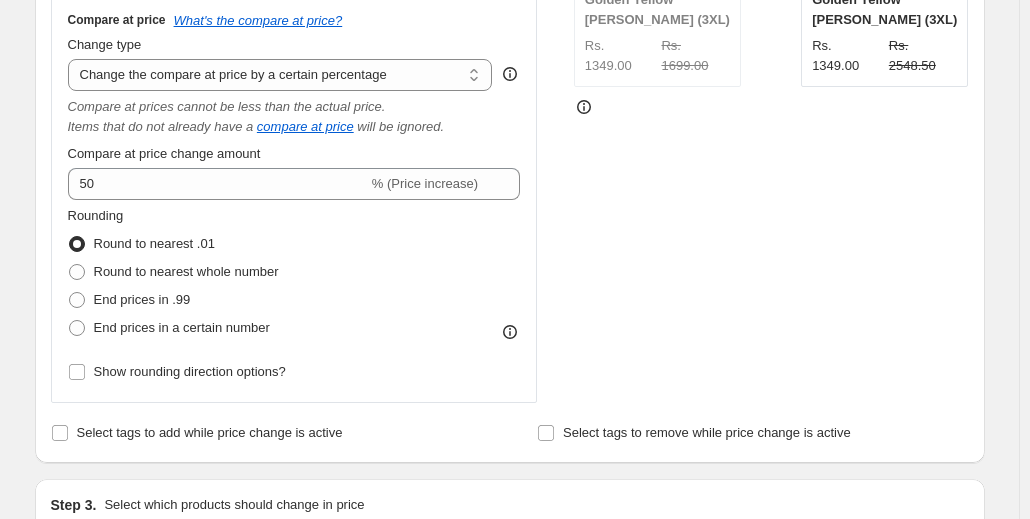 click on "Rounding Round to nearest .01 Round to nearest whole number End prices in .99 End prices in a certain number" at bounding box center [294, 274] 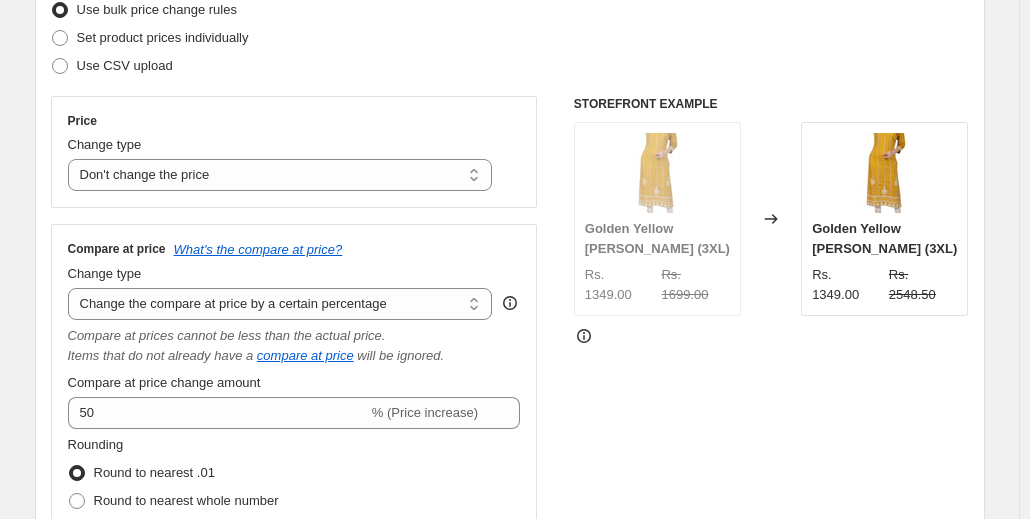 scroll, scrollTop: 271, scrollLeft: 0, axis: vertical 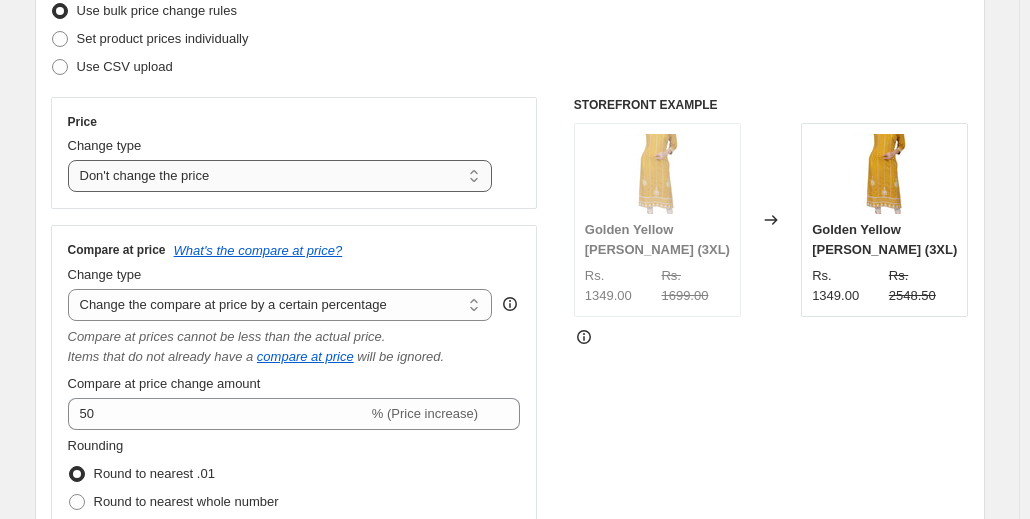 click on "Change the price to a certain amount Change the price by a certain amount Change the price by a certain percentage Change the price to the current compare at price (price before sale) Change the price by a certain amount relative to the compare at price Change the price by a certain percentage relative to the compare at price Don't change the price Change the price by a certain percentage relative to the cost per item Change price to certain cost margin" at bounding box center [280, 176] 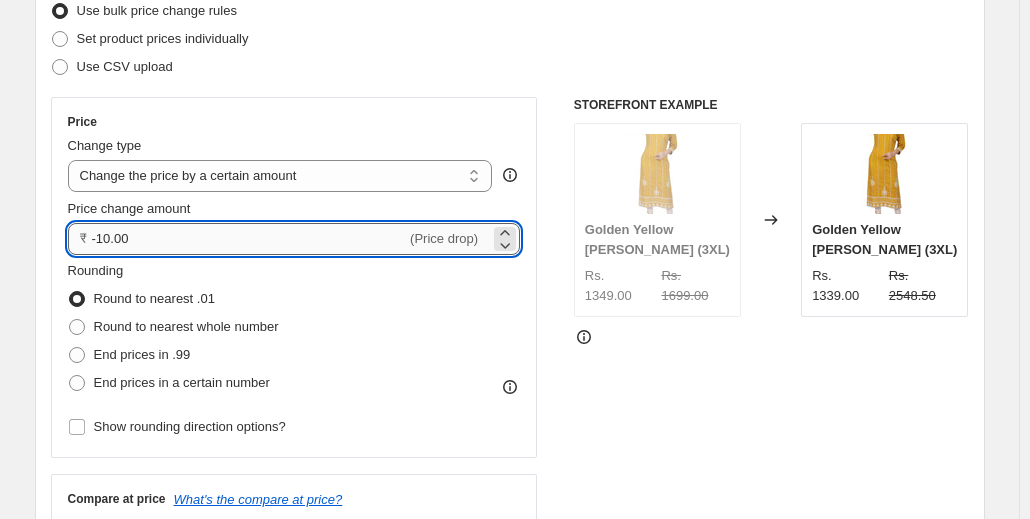 click on "-10.00" at bounding box center (249, 239) 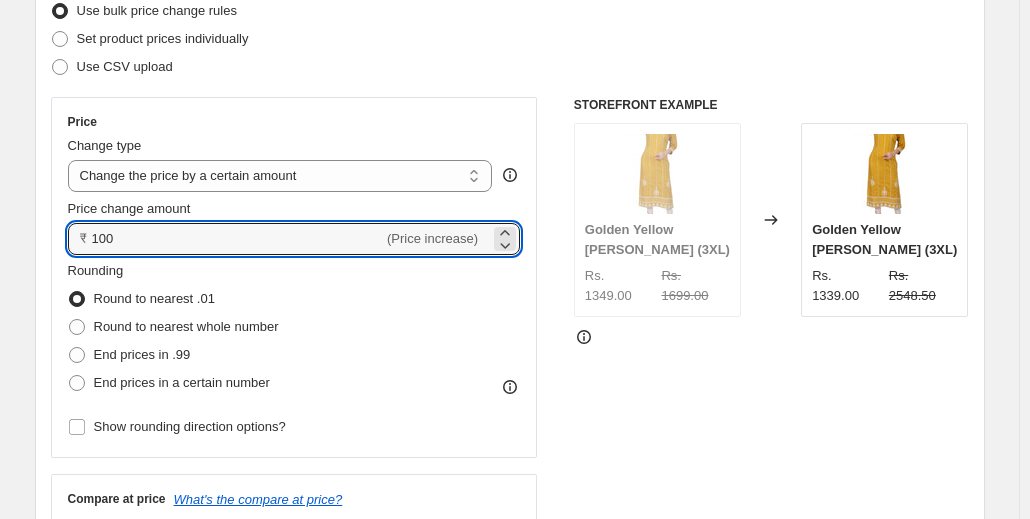 type on "100.00" 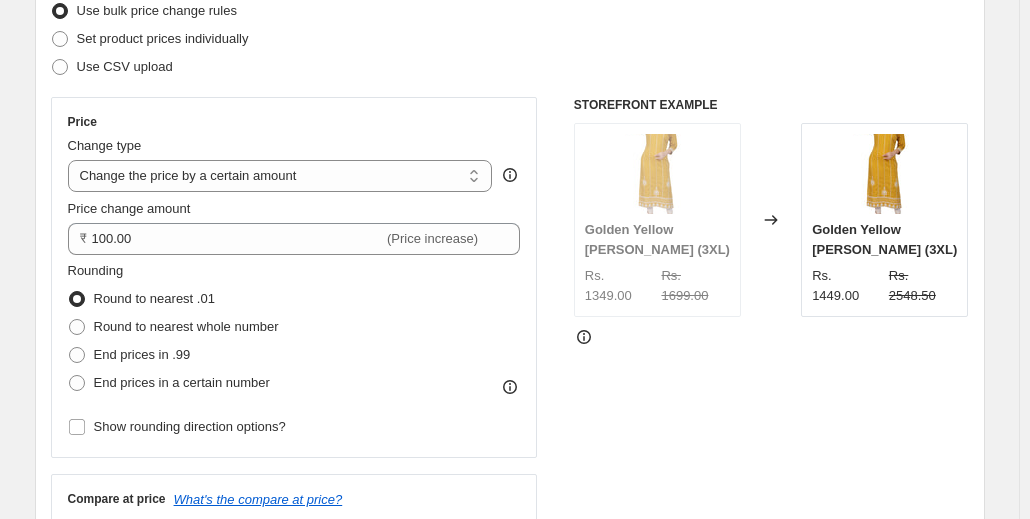 click on "Rounding Round to nearest .01 Round to nearest whole number End prices in .99 End prices in a certain number" at bounding box center (294, 329) 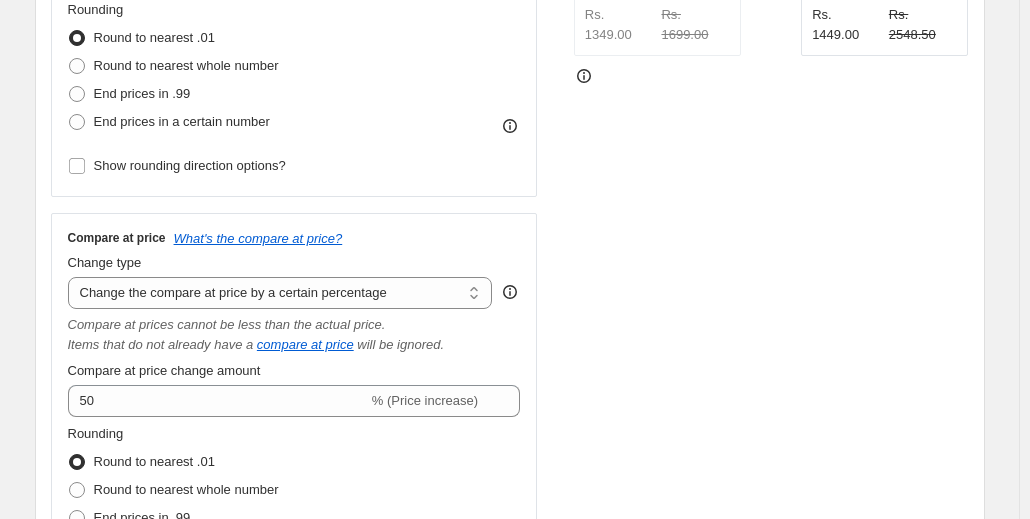 scroll, scrollTop: 533, scrollLeft: 0, axis: vertical 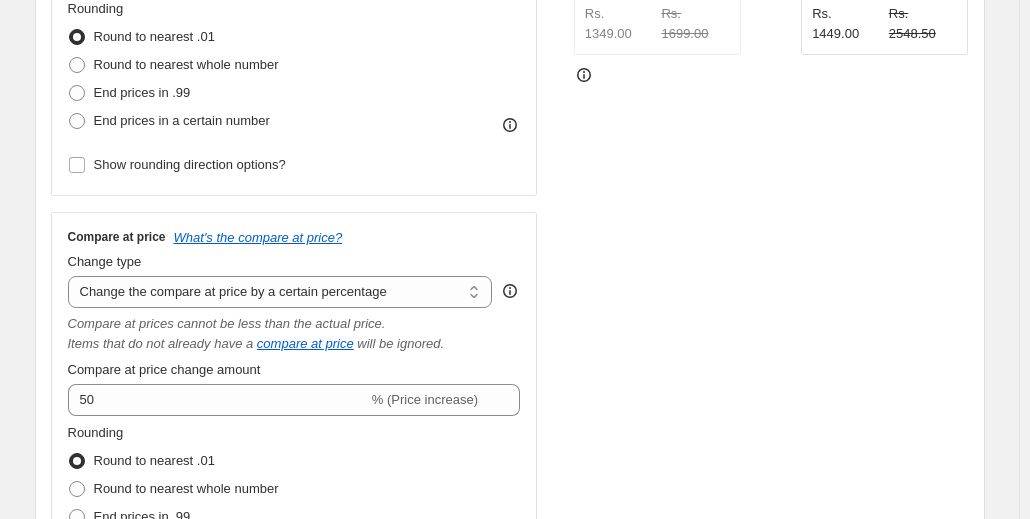 click on "Compare at price change amount" at bounding box center (294, 370) 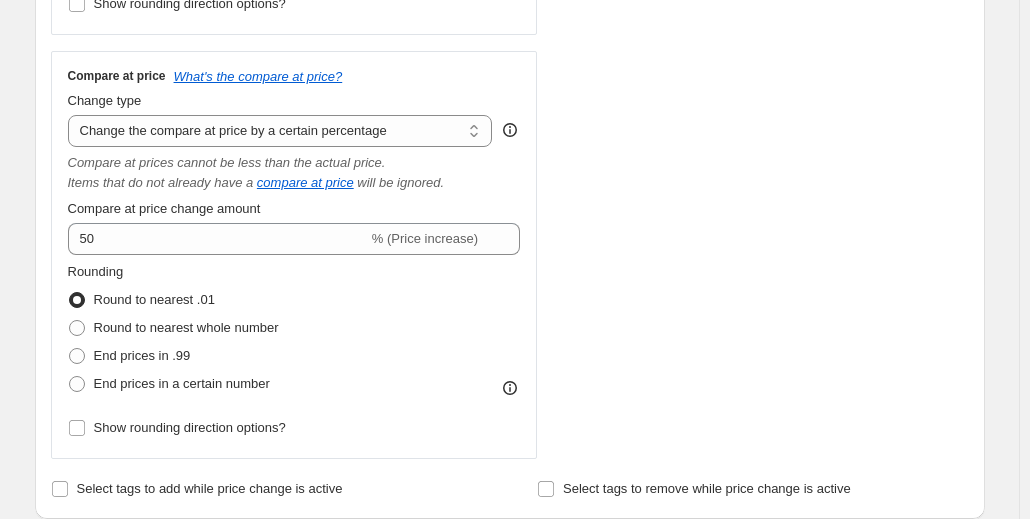 scroll, scrollTop: 695, scrollLeft: 0, axis: vertical 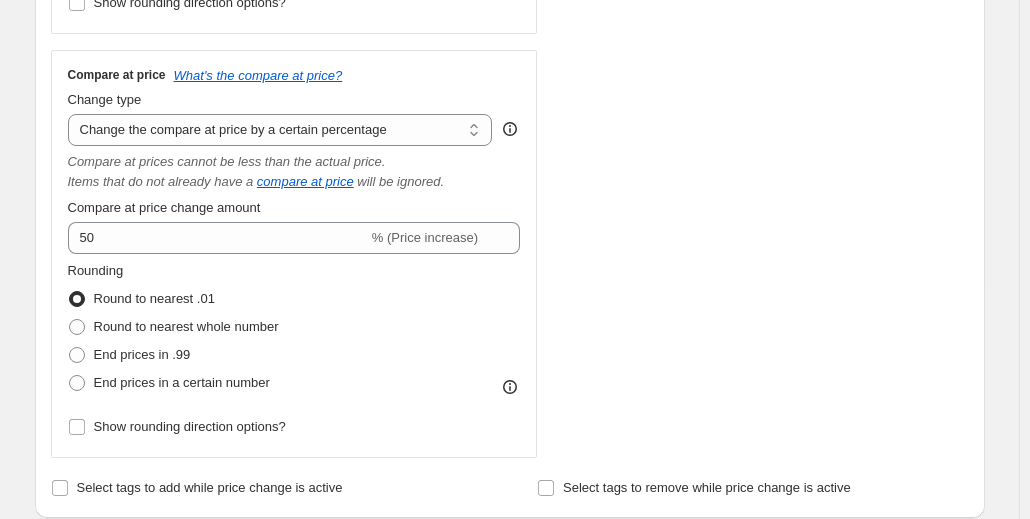 click on "Rounding Round to nearest .01 Round to nearest whole number End prices in .99 End prices in a certain number" at bounding box center (294, 329) 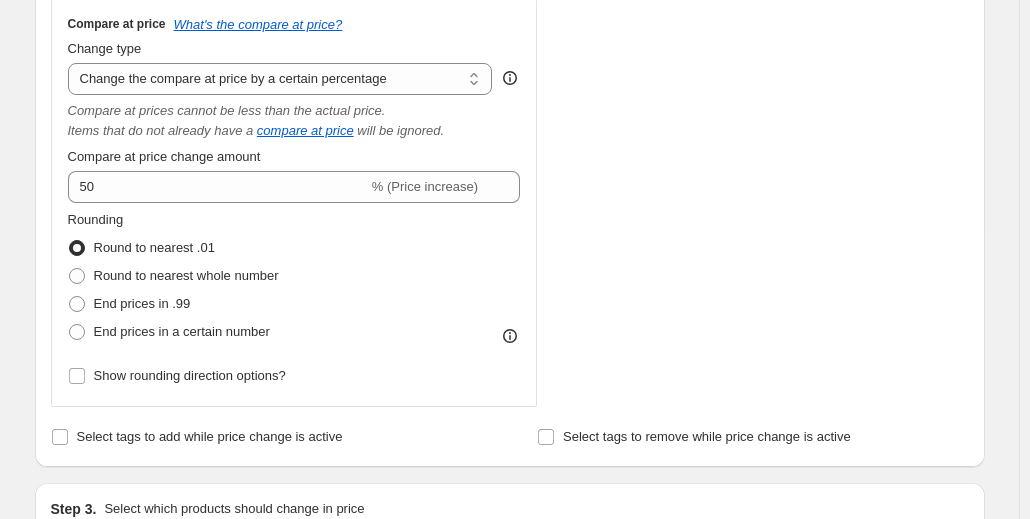 scroll, scrollTop: 750, scrollLeft: 0, axis: vertical 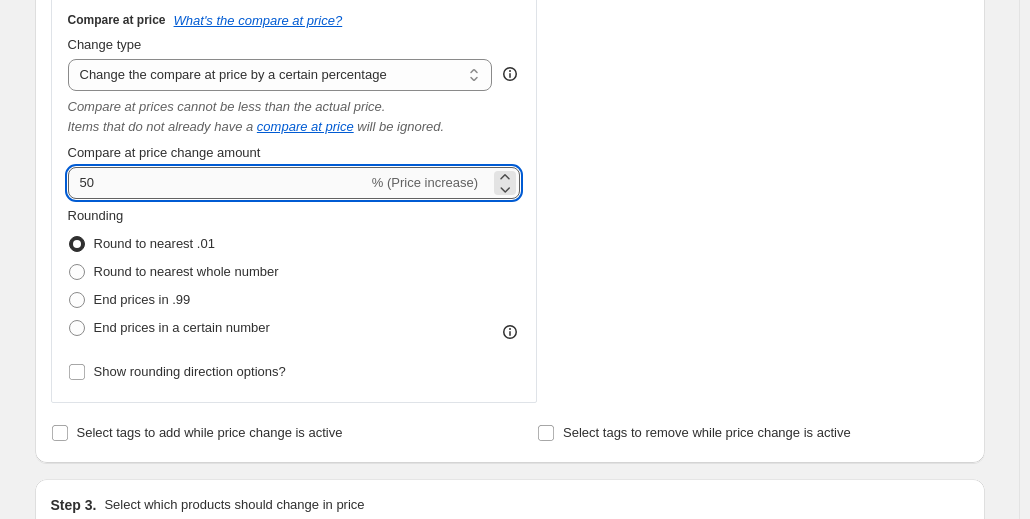 click on "50" at bounding box center [218, 183] 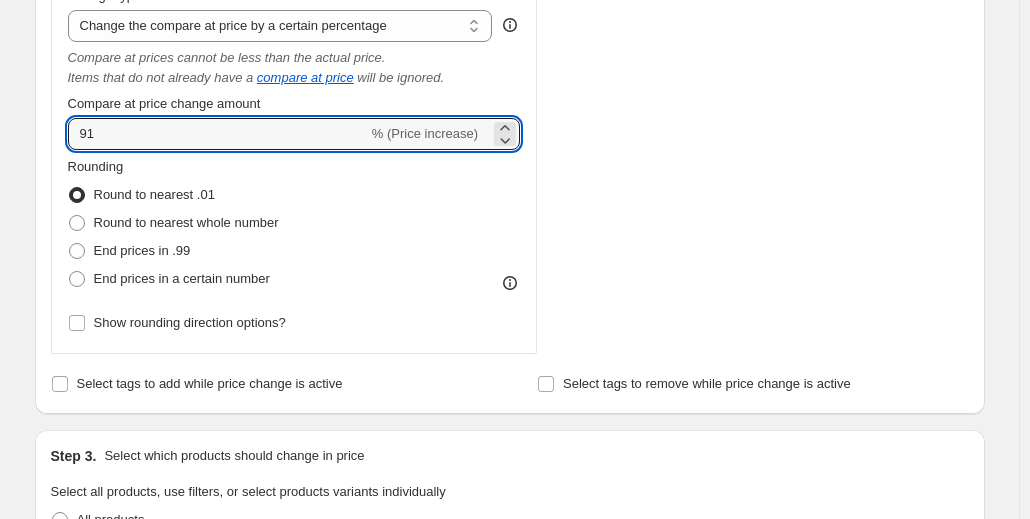 scroll, scrollTop: 800, scrollLeft: 0, axis: vertical 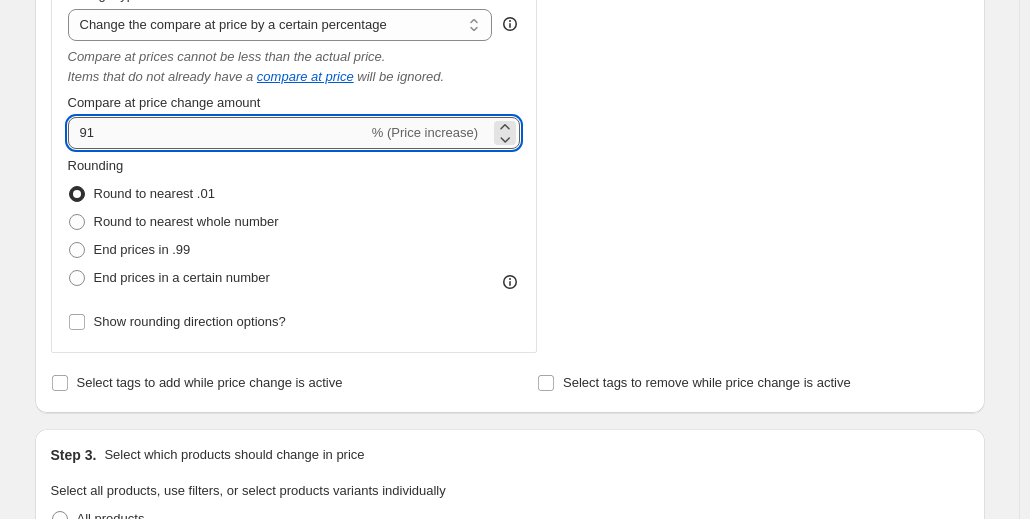 click on "91" at bounding box center (218, 133) 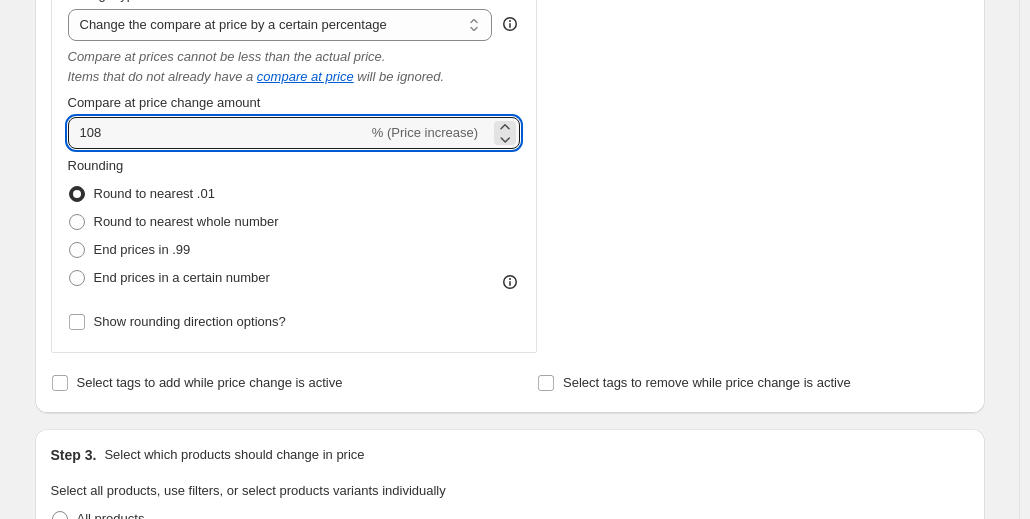 drag, startPoint x: 138, startPoint y: 129, endPoint x: 38, endPoint y: 132, distance: 100.04499 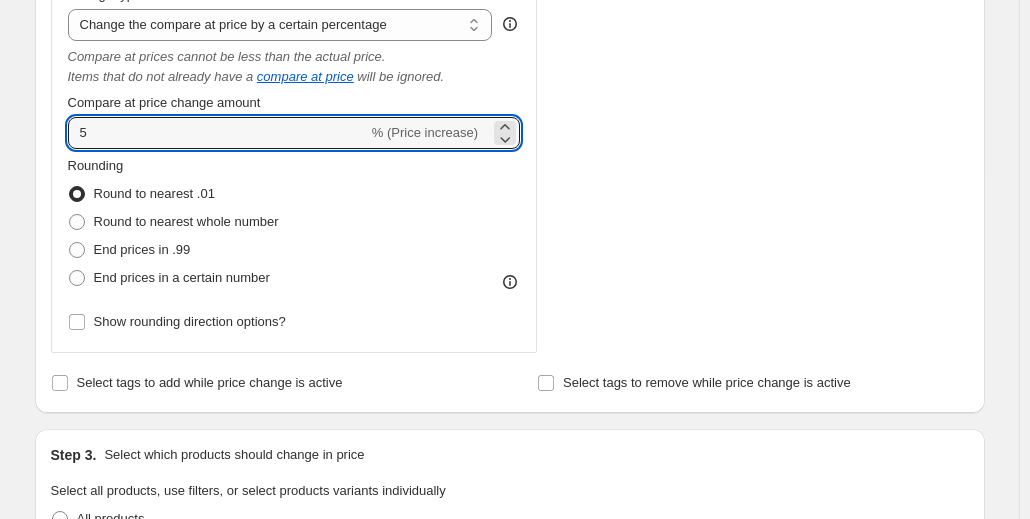 type on "50" 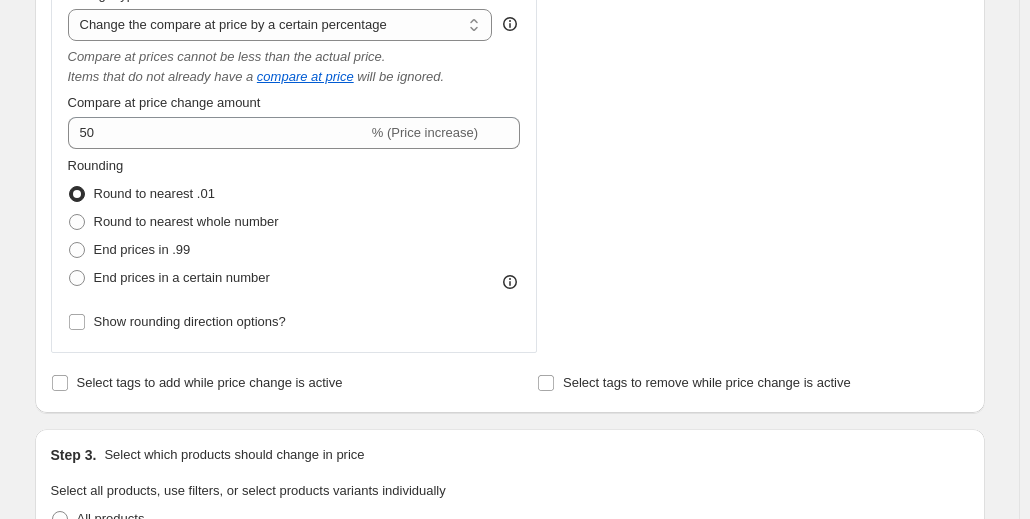 click on "Items that do not already have a   compare at price   will be ignored." at bounding box center [294, 77] 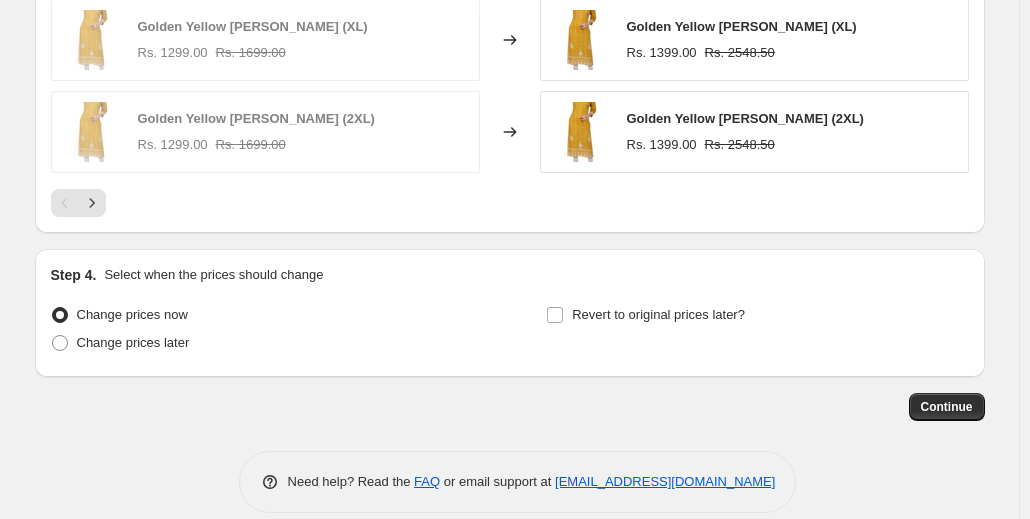 scroll, scrollTop: 1977, scrollLeft: 0, axis: vertical 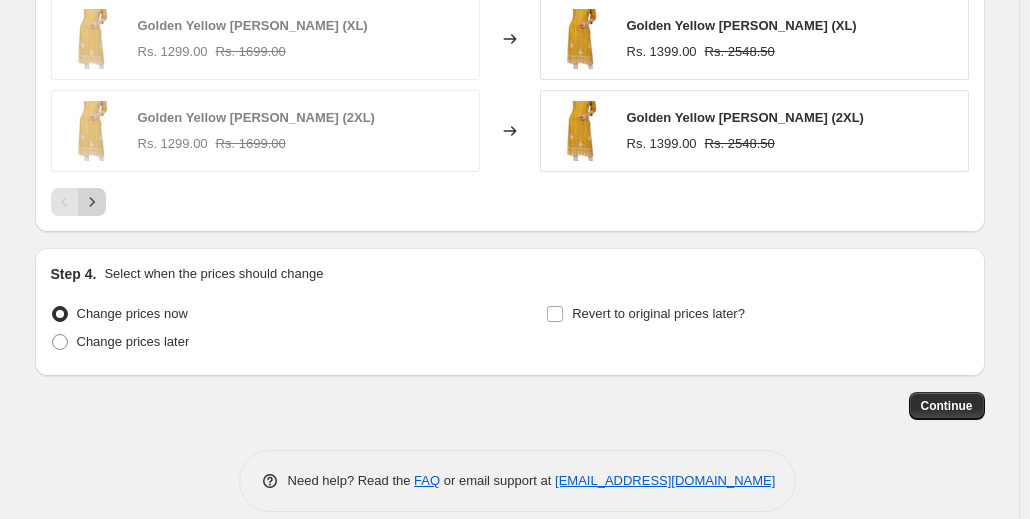 click 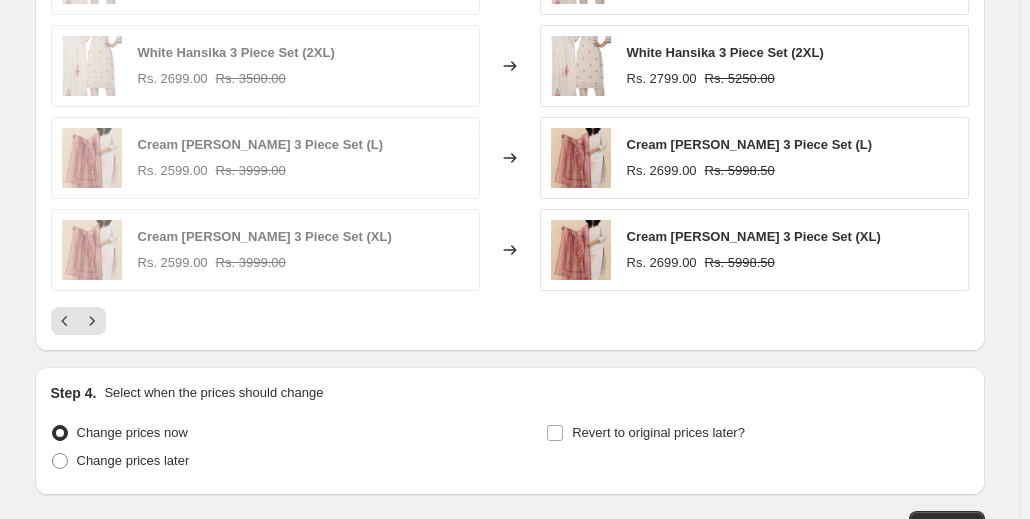 scroll, scrollTop: 1855, scrollLeft: 0, axis: vertical 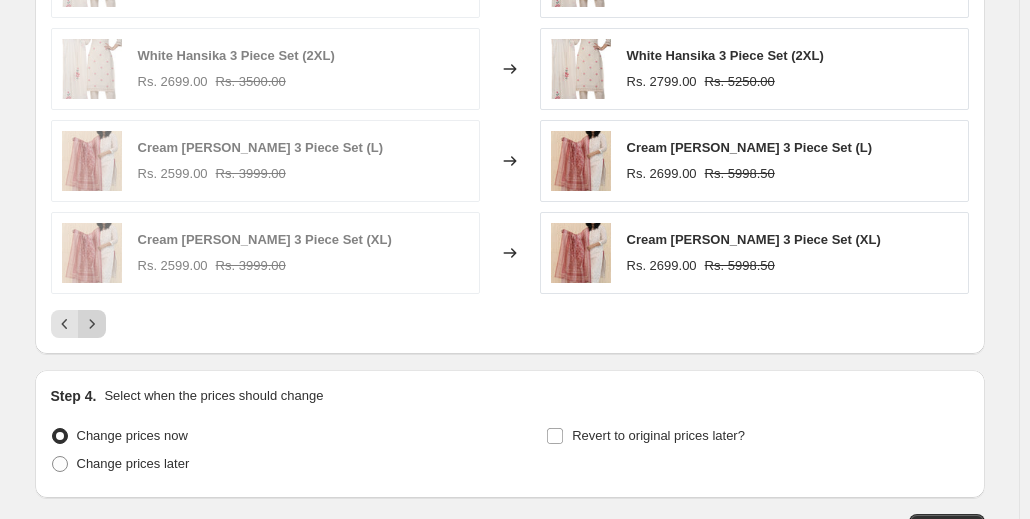 click 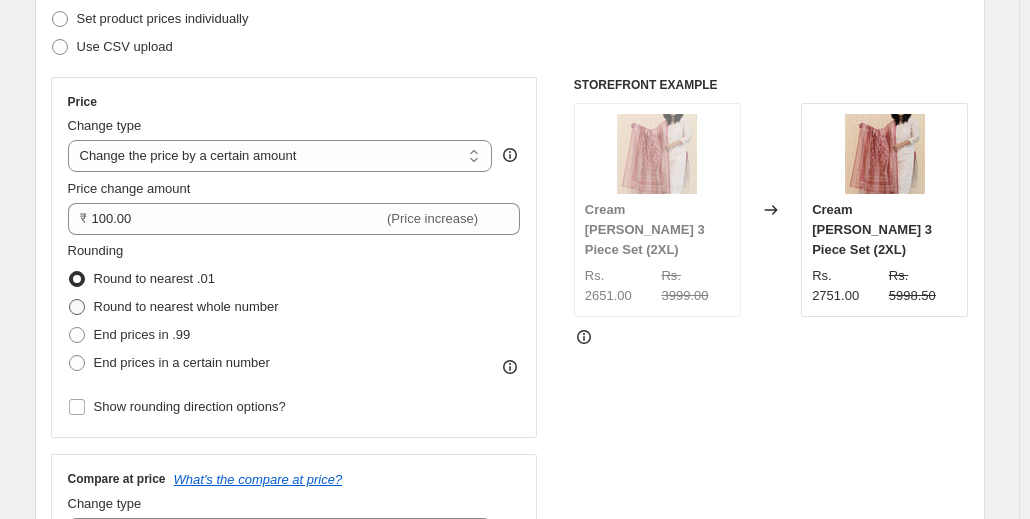 scroll, scrollTop: 289, scrollLeft: 0, axis: vertical 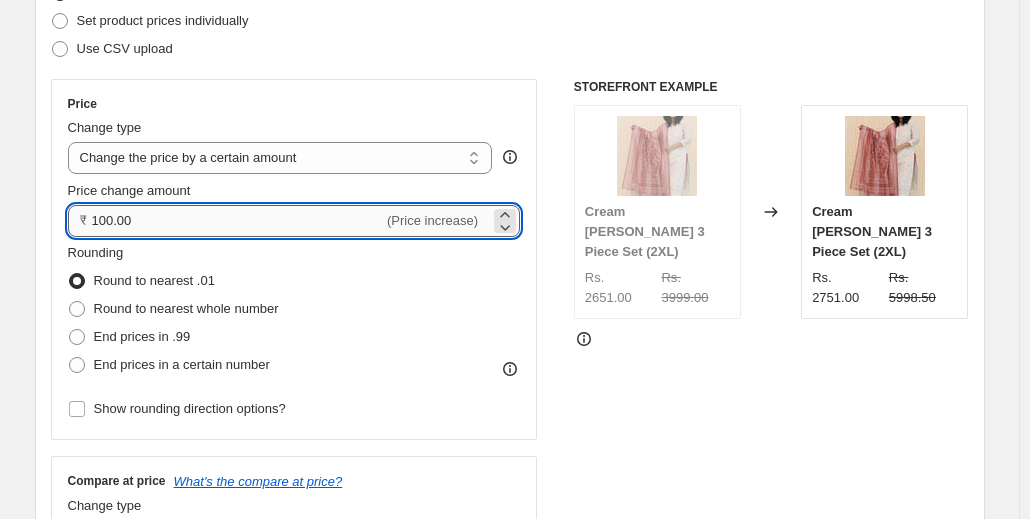click on "100.00" at bounding box center [238, 221] 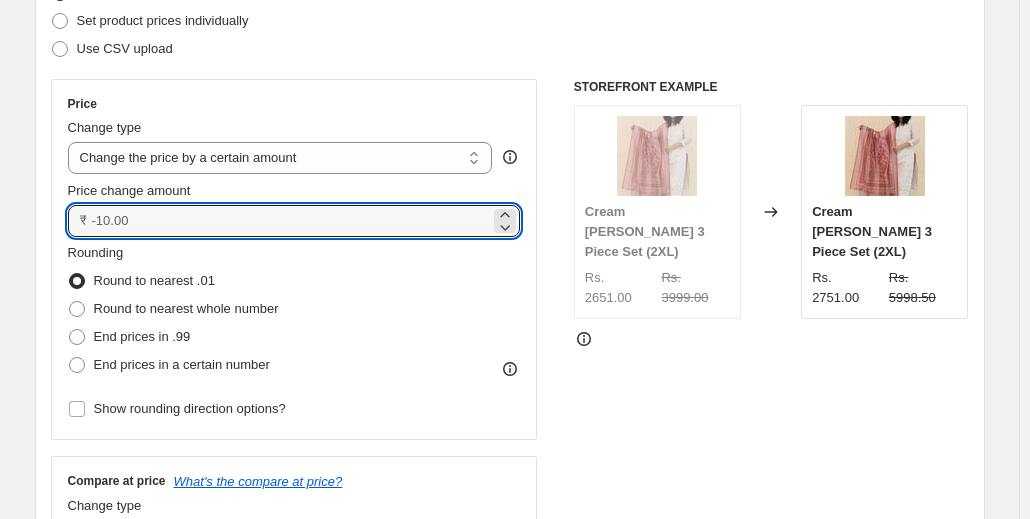 type on "0.00" 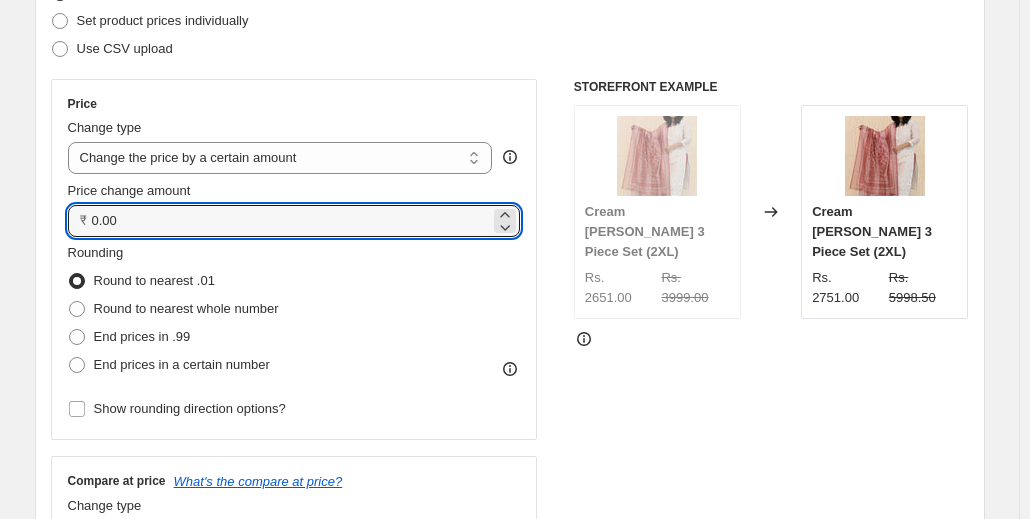 click on "Rounding Round to nearest .01 Round to nearest whole number End prices in .99 End prices in a certain number" at bounding box center (294, 311) 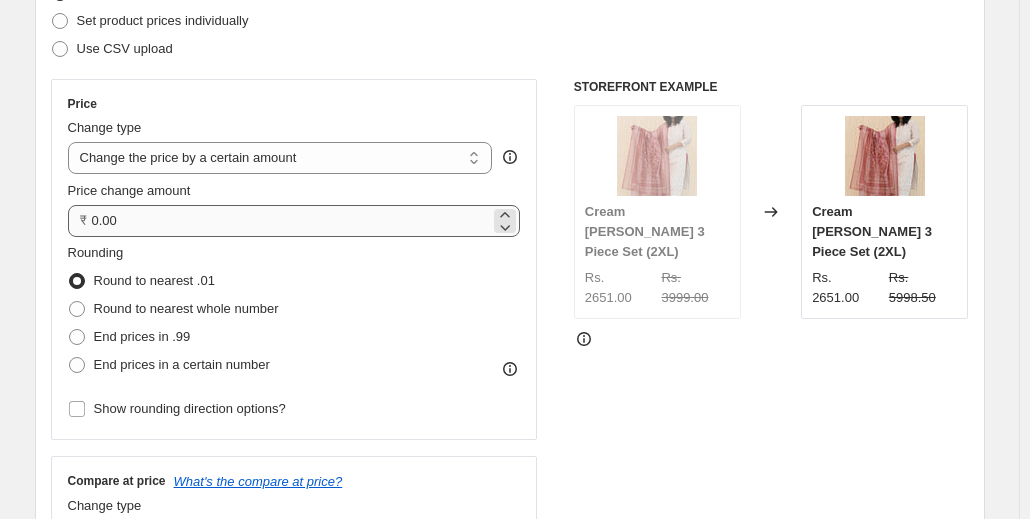 scroll, scrollTop: 373, scrollLeft: 0, axis: vertical 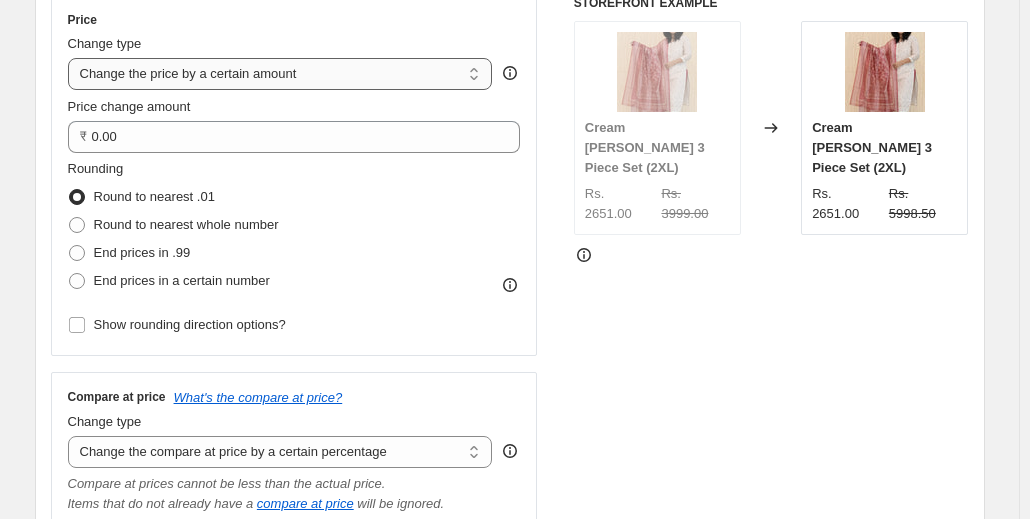 click on "Change the price to a certain amount Change the price by a certain amount Change the price by a certain percentage Change the price to the current compare at price (price before sale) Change the price by a certain amount relative to the compare at price Change the price by a certain percentage relative to the compare at price Don't change the price Change the price by a certain percentage relative to the cost per item Change price to certain cost margin" at bounding box center [280, 74] 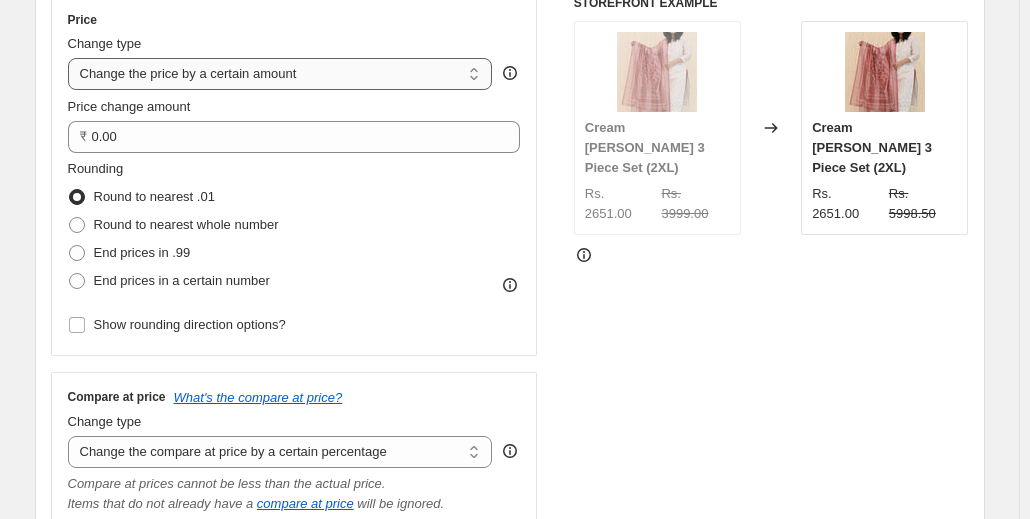 select on "to" 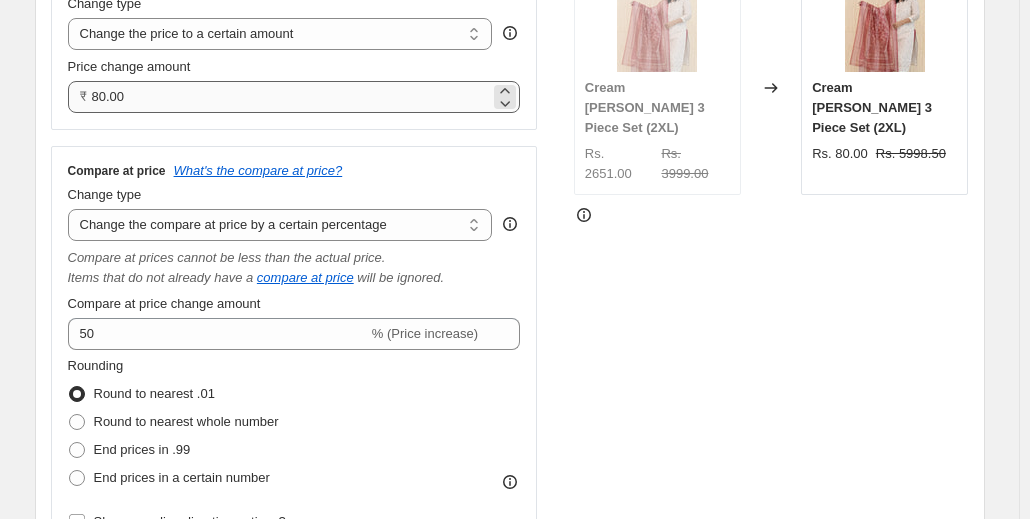 scroll, scrollTop: 412, scrollLeft: 0, axis: vertical 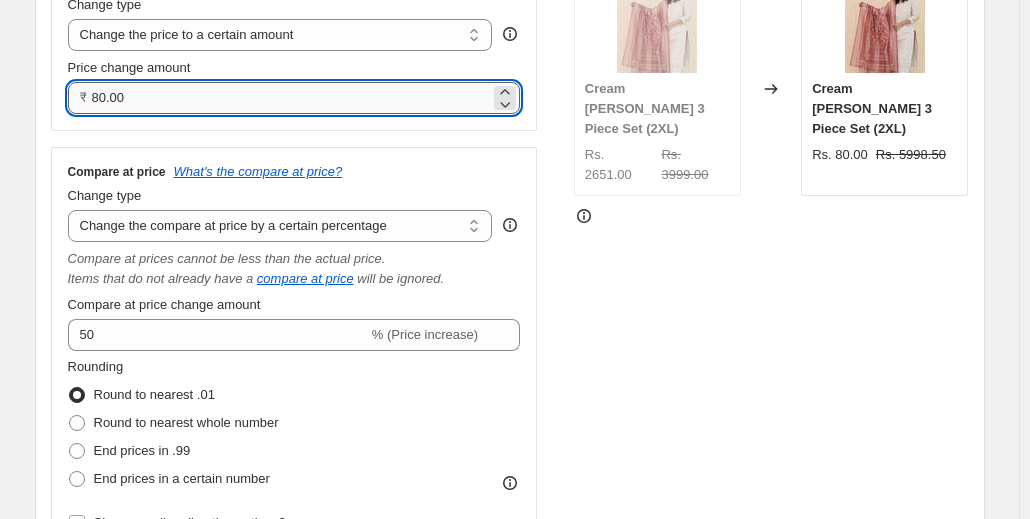 click on "80.00" at bounding box center (291, 98) 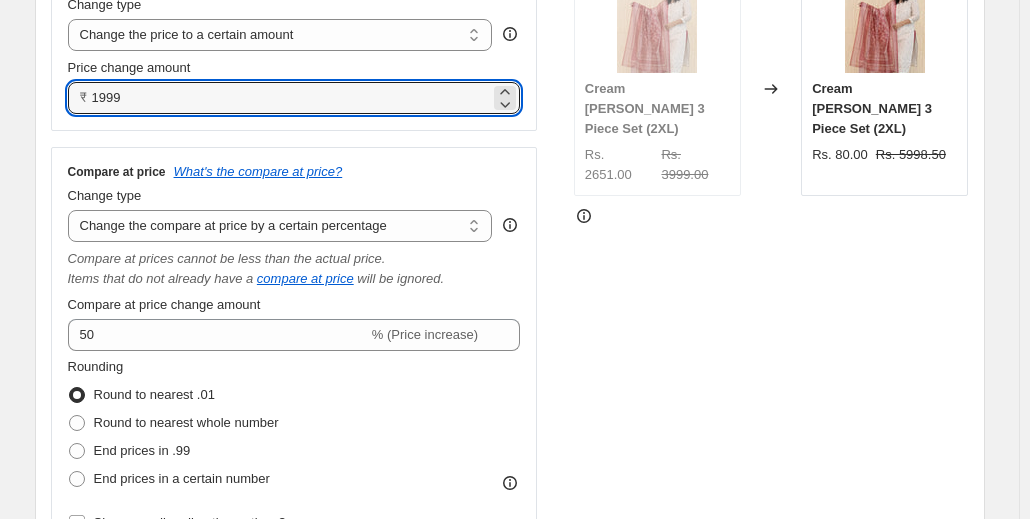 type on "1999.00" 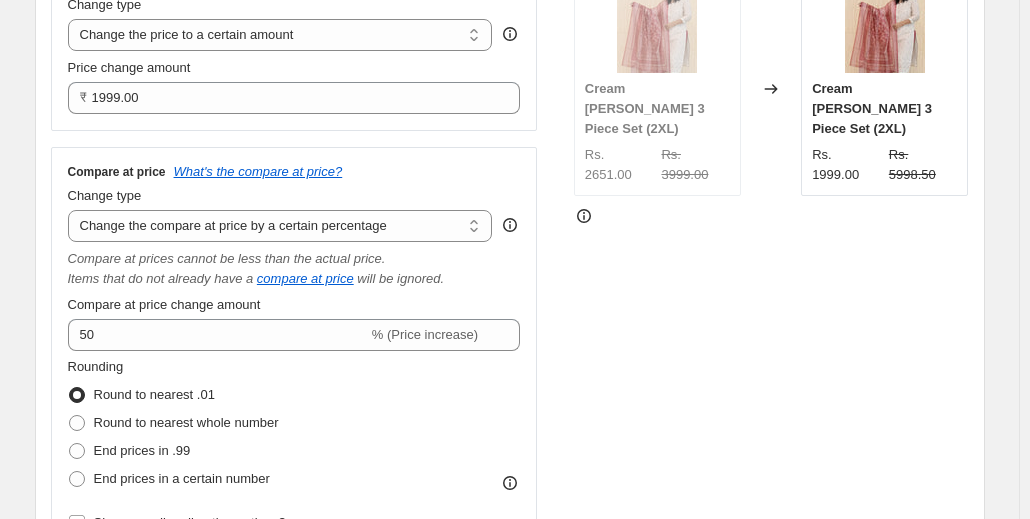 click at bounding box center (771, 216) 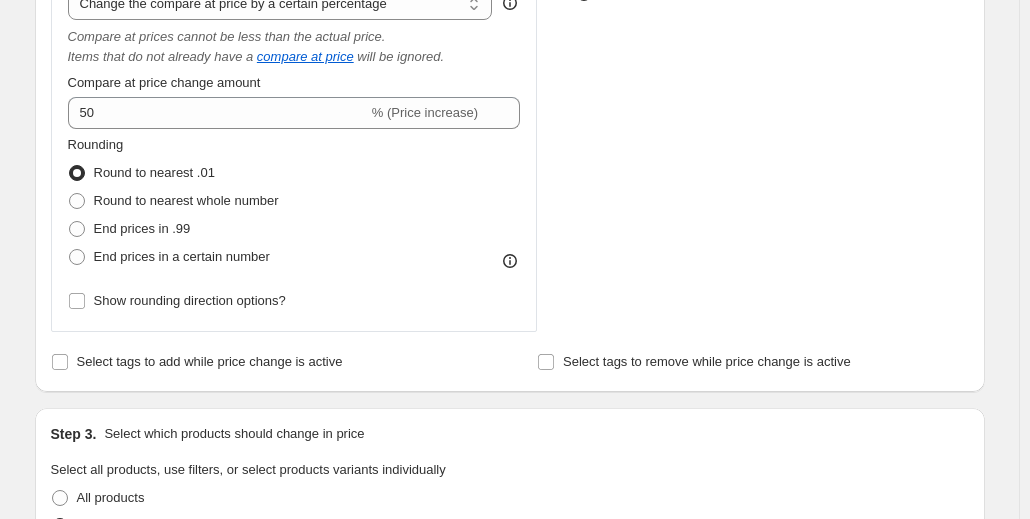 scroll, scrollTop: 635, scrollLeft: 0, axis: vertical 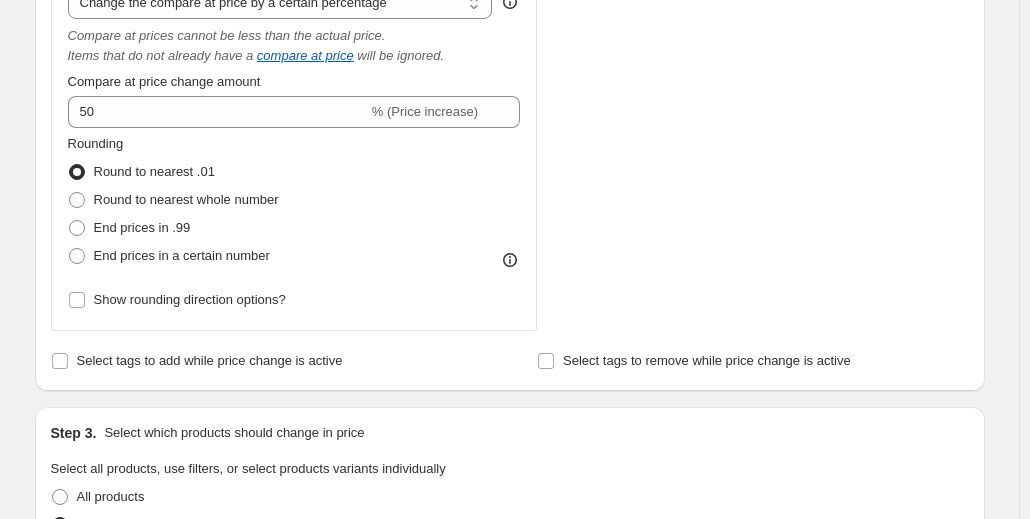 click on "Rounding Round to nearest .01 Round to nearest whole number End prices in .99 End prices in a certain number Show rounding direction options?" at bounding box center (294, 224) 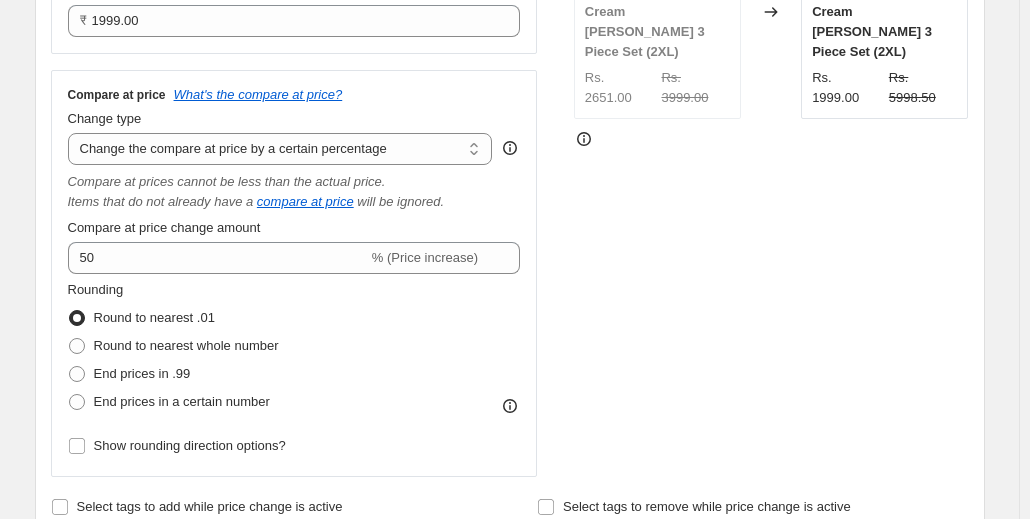 scroll, scrollTop: 481, scrollLeft: 0, axis: vertical 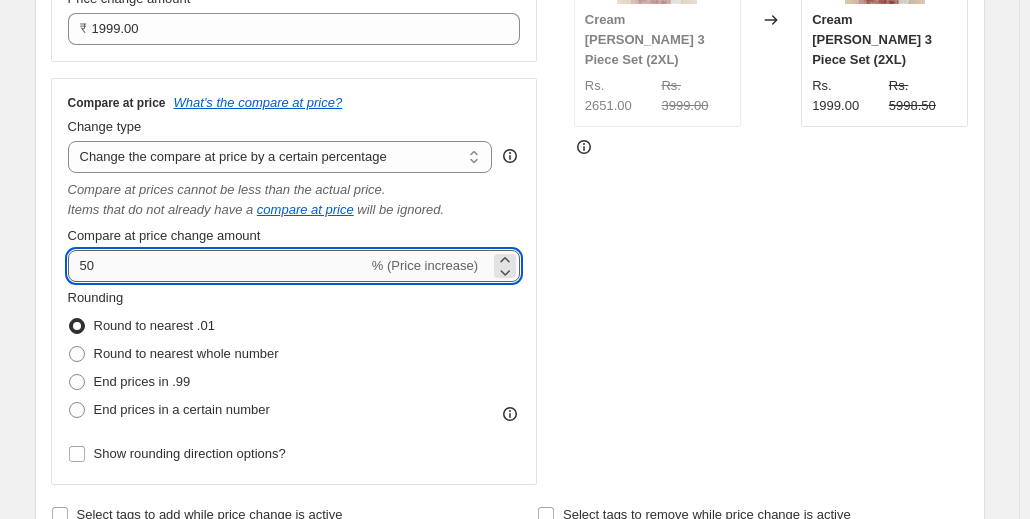 click on "50" at bounding box center [218, 266] 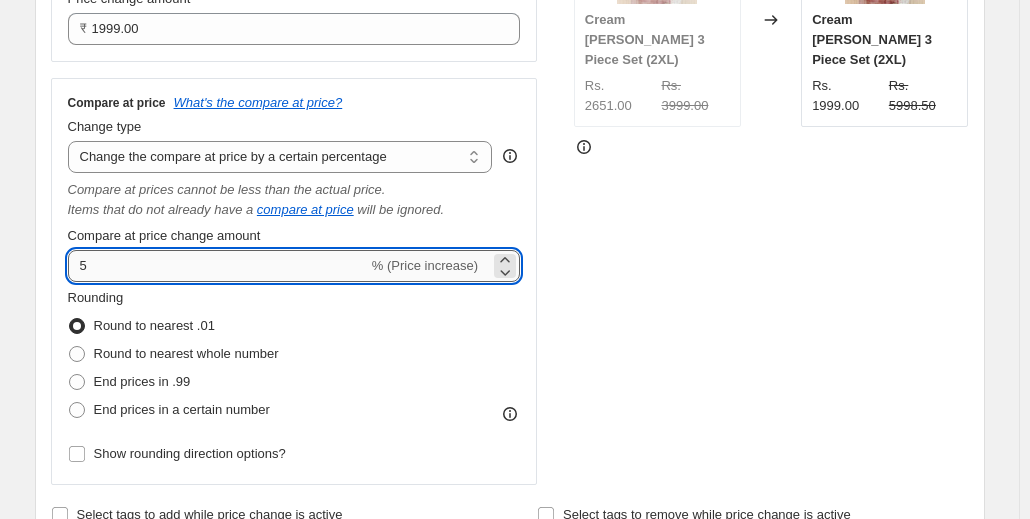 type on "50" 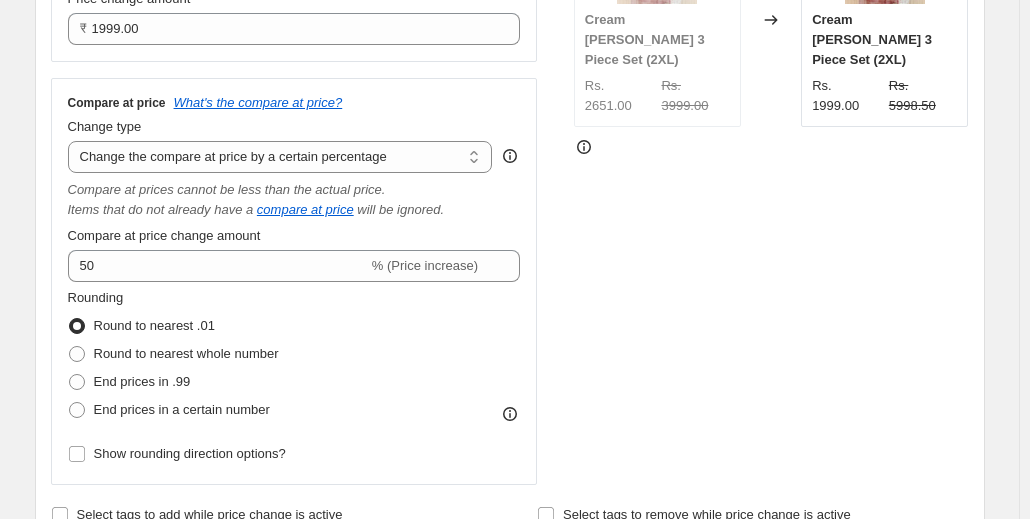 click on "Rounding Round to nearest .01 Round to nearest whole number End prices in .99 End prices in a certain number" at bounding box center (294, 356) 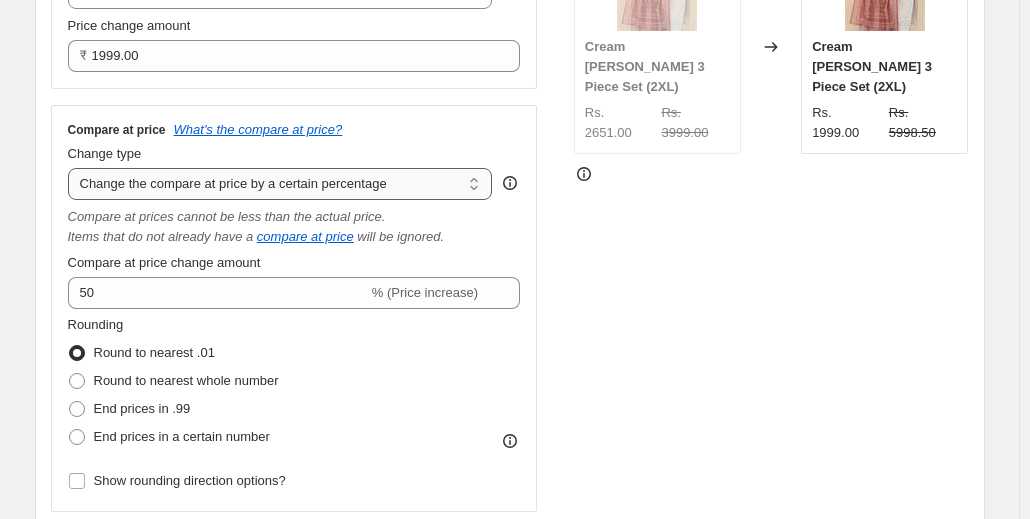 scroll, scrollTop: 451, scrollLeft: 0, axis: vertical 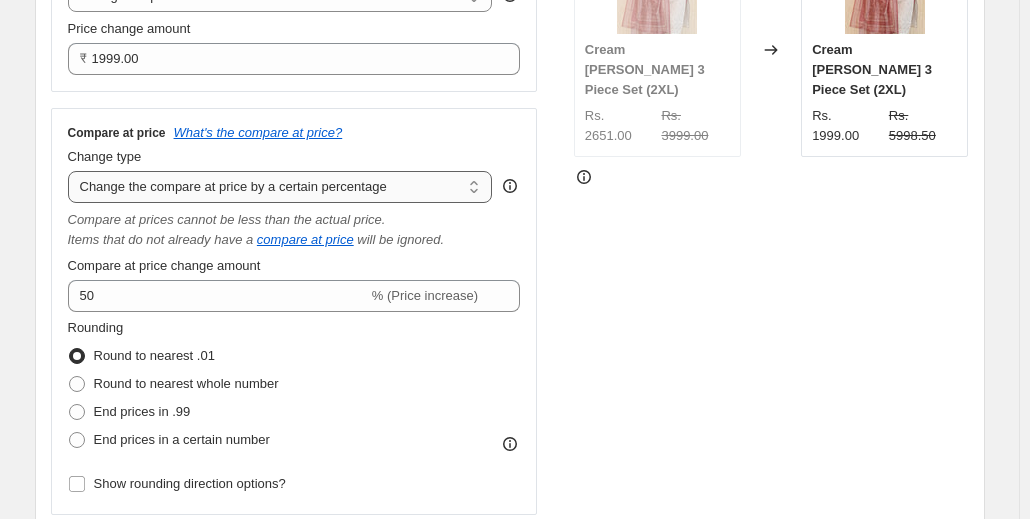 click on "Change the compare at price to the current price (sale) Change the compare at price to a certain amount Change the compare at price by a certain amount Change the compare at price by a certain percentage Change the compare at price by a certain amount relative to the actual price Change the compare at price by a certain percentage relative to the actual price Don't change the compare at price Remove the compare at price" at bounding box center [280, 187] 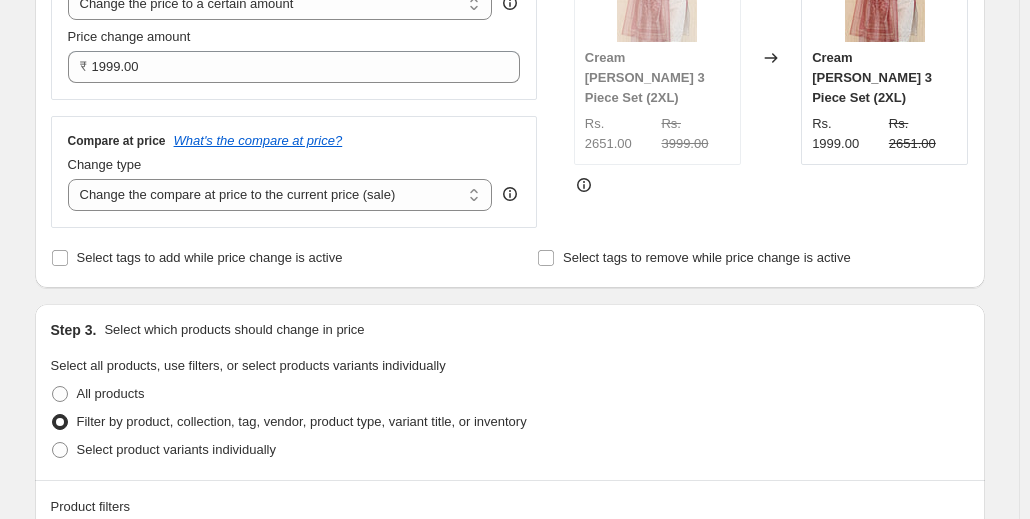 scroll, scrollTop: 442, scrollLeft: 0, axis: vertical 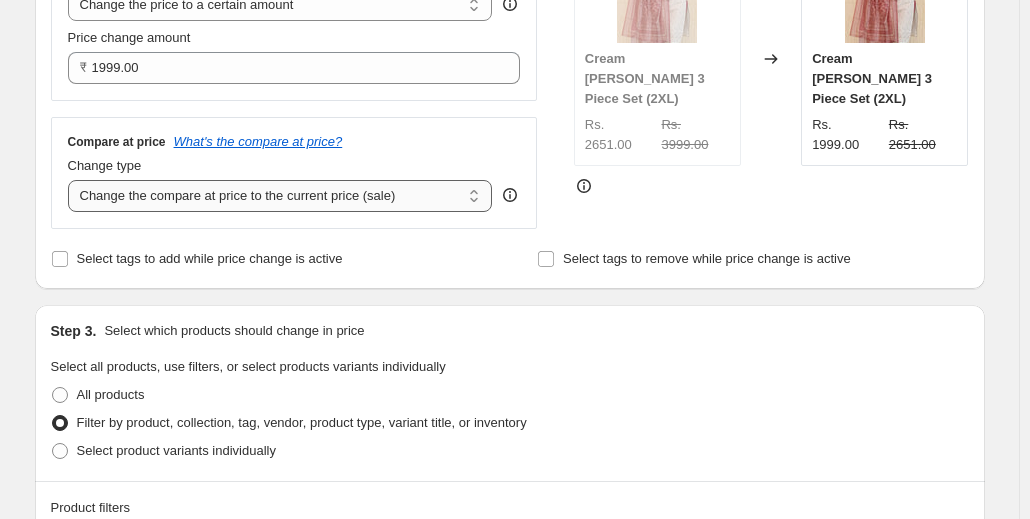 click on "Change the compare at price to the current price (sale) Change the compare at price to a certain amount Change the compare at price by a certain amount Change the compare at price by a certain percentage Change the compare at price by a certain amount relative to the actual price Change the compare at price by a certain percentage relative to the actual price Don't change the compare at price Remove the compare at price" at bounding box center (280, 196) 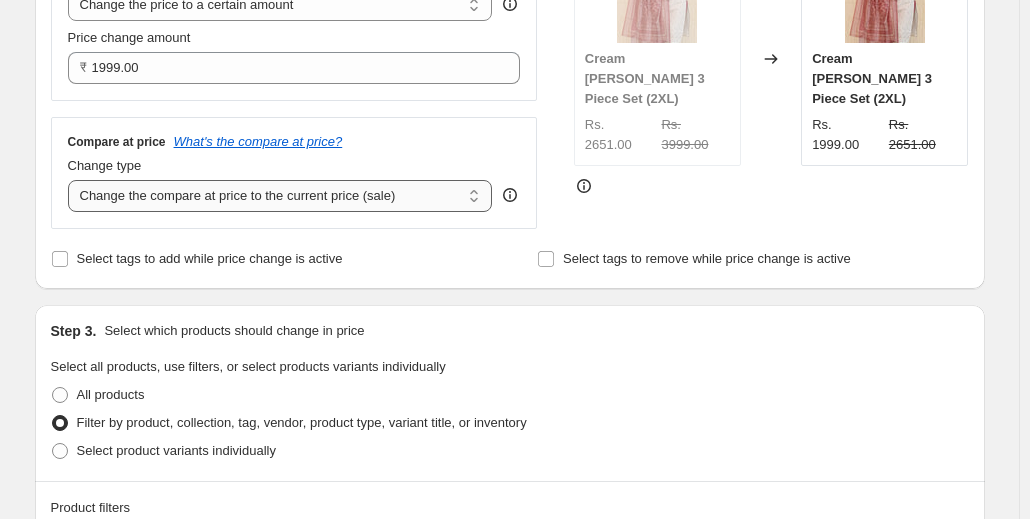 select on "percentage" 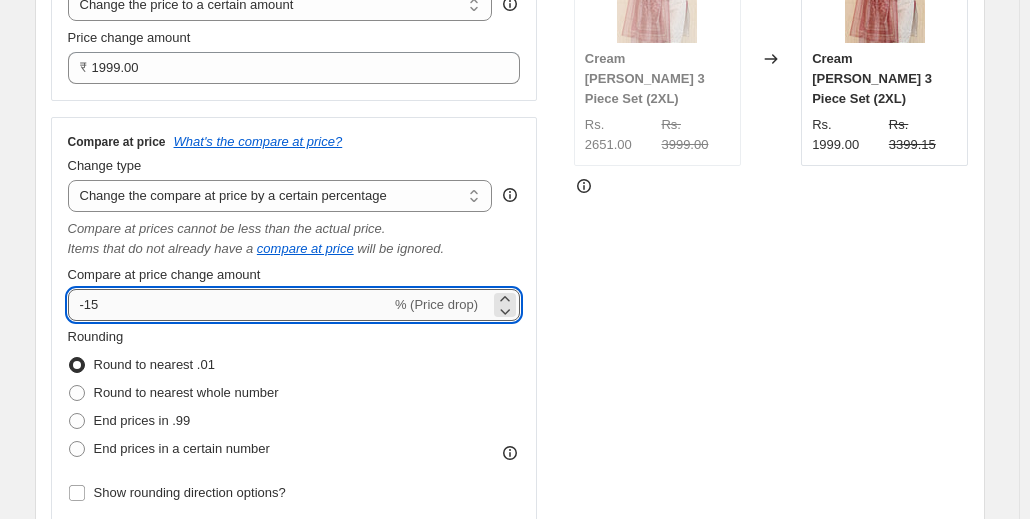 click on "-15" at bounding box center (229, 305) 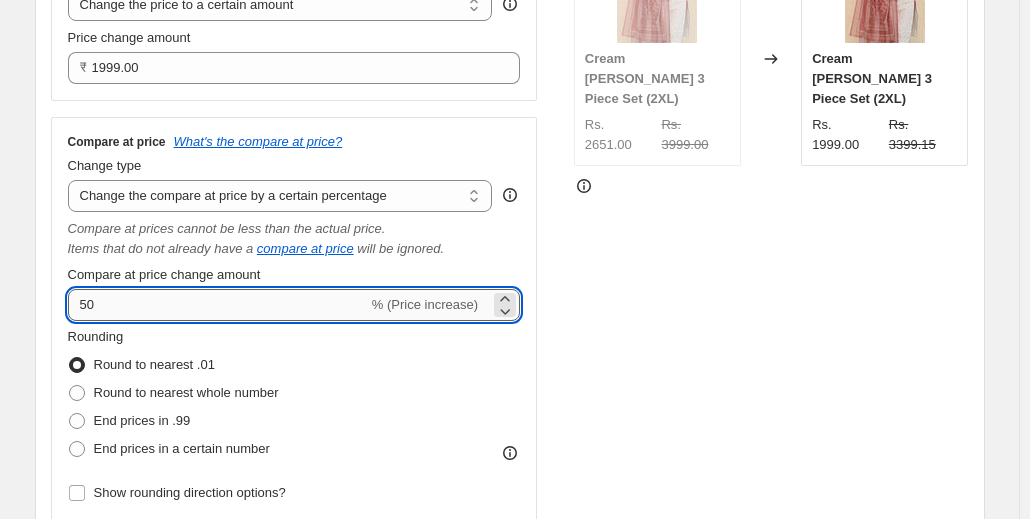 type on "50" 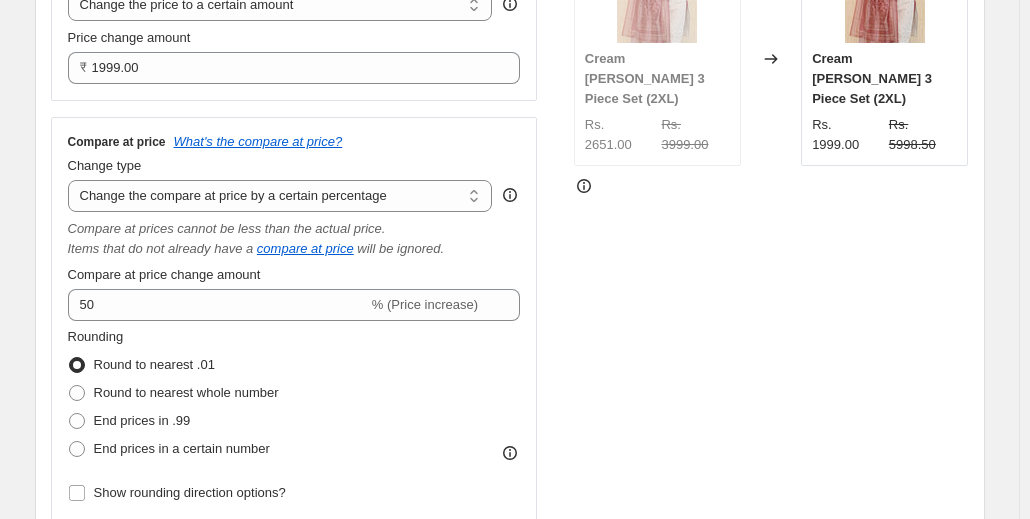 click on "Rounding Round to nearest .01 Round to nearest whole number End prices in .99 End prices in a certain number" at bounding box center [294, 395] 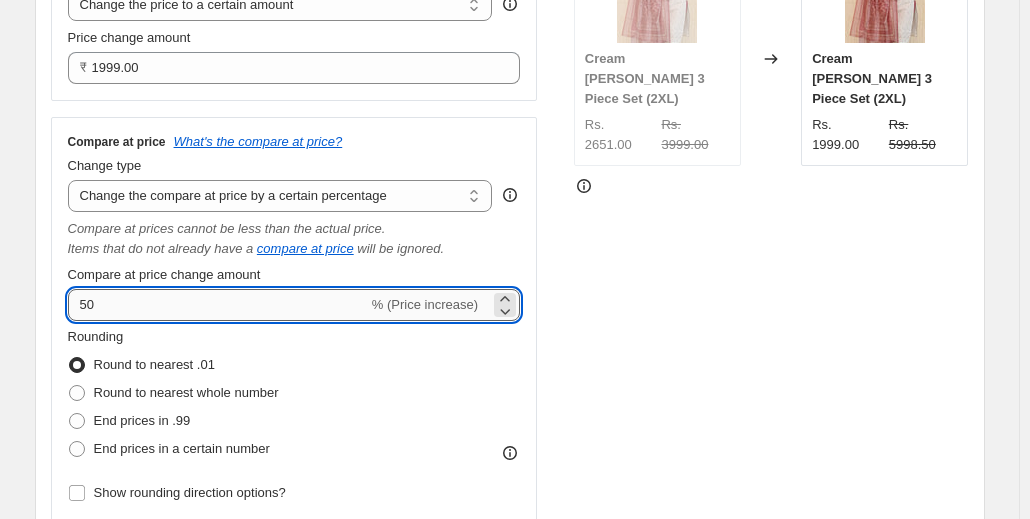 click on "50" at bounding box center [218, 305] 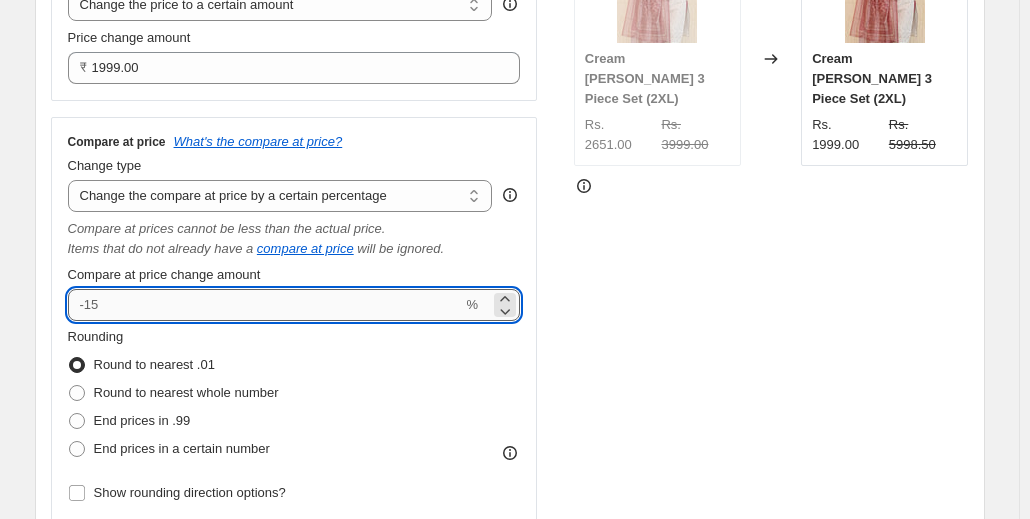 type on "1" 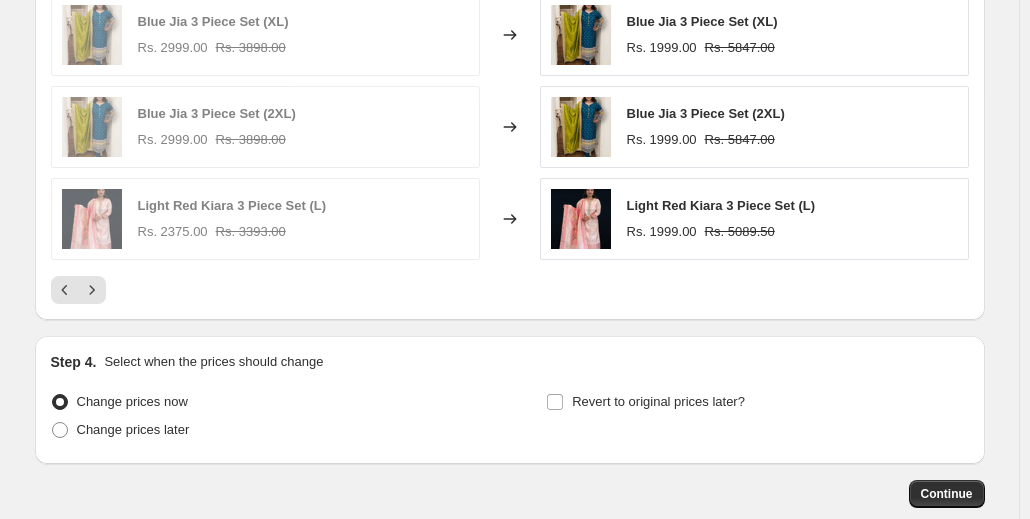 scroll, scrollTop: 1704, scrollLeft: 0, axis: vertical 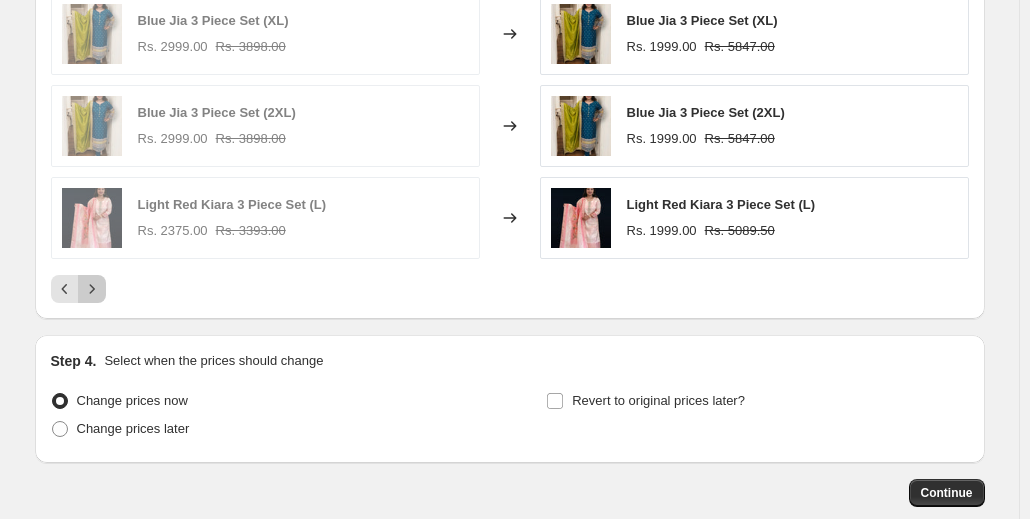 type on "0" 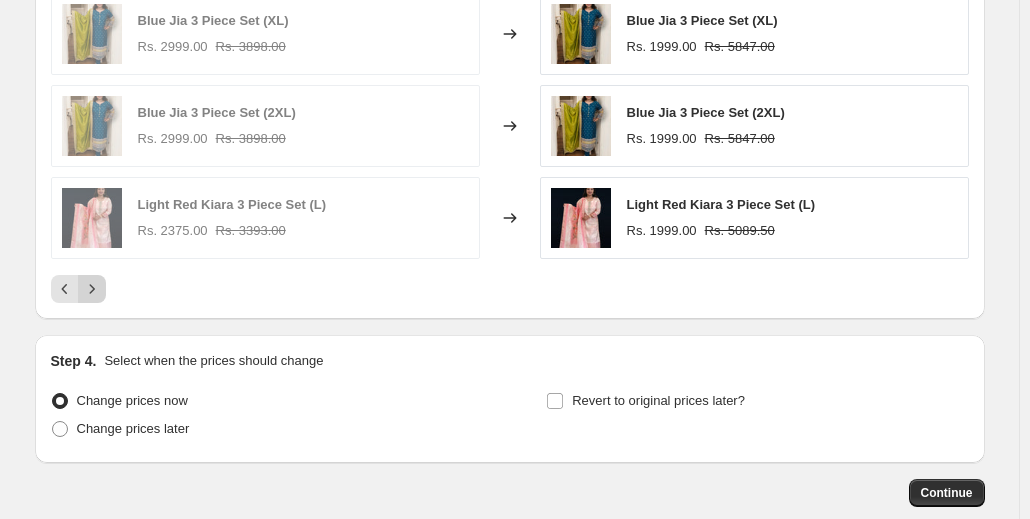 click 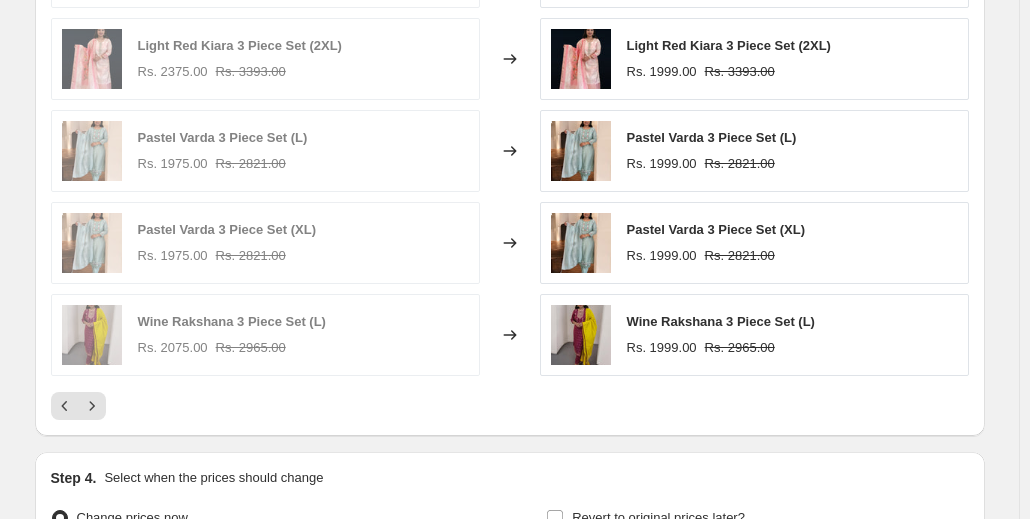 scroll, scrollTop: 1588, scrollLeft: 0, axis: vertical 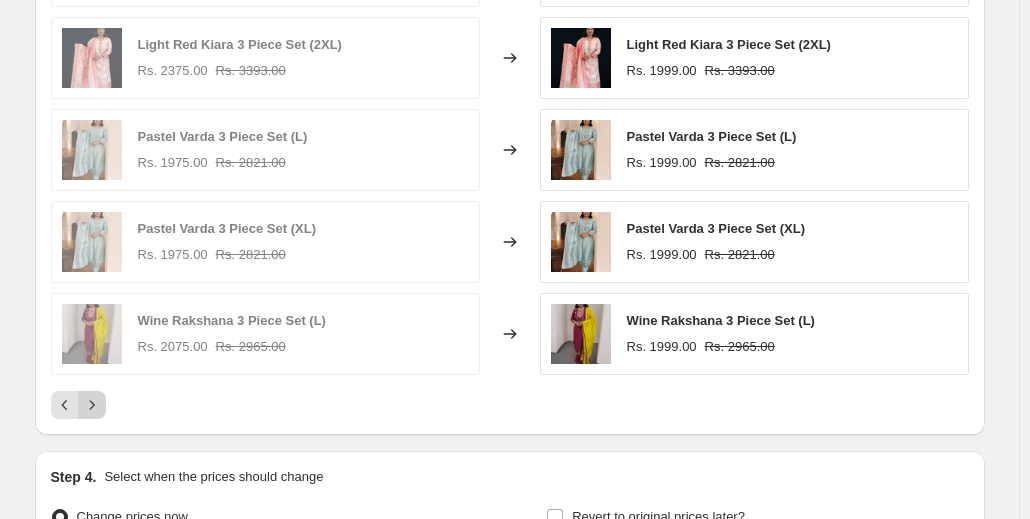 click 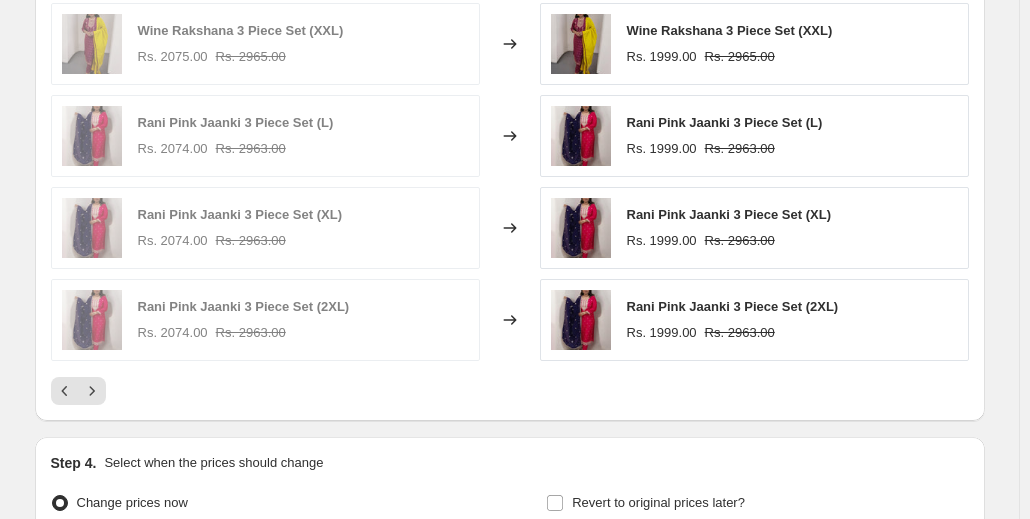 scroll, scrollTop: 1603, scrollLeft: 0, axis: vertical 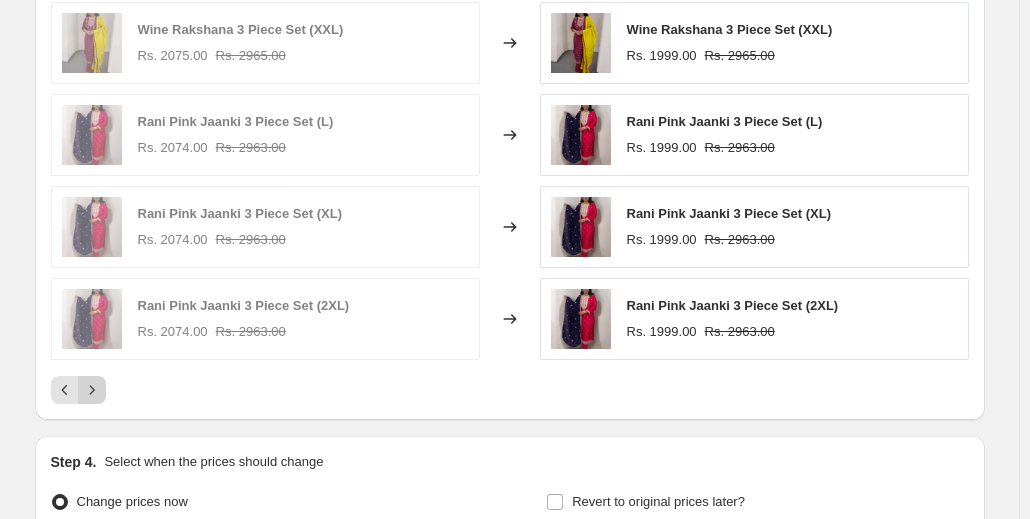 click 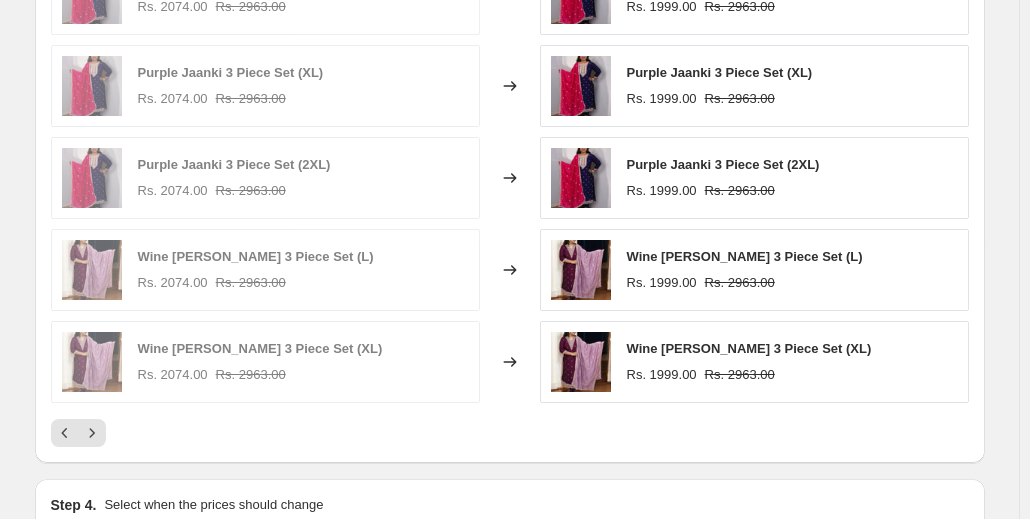 scroll, scrollTop: 1564, scrollLeft: 0, axis: vertical 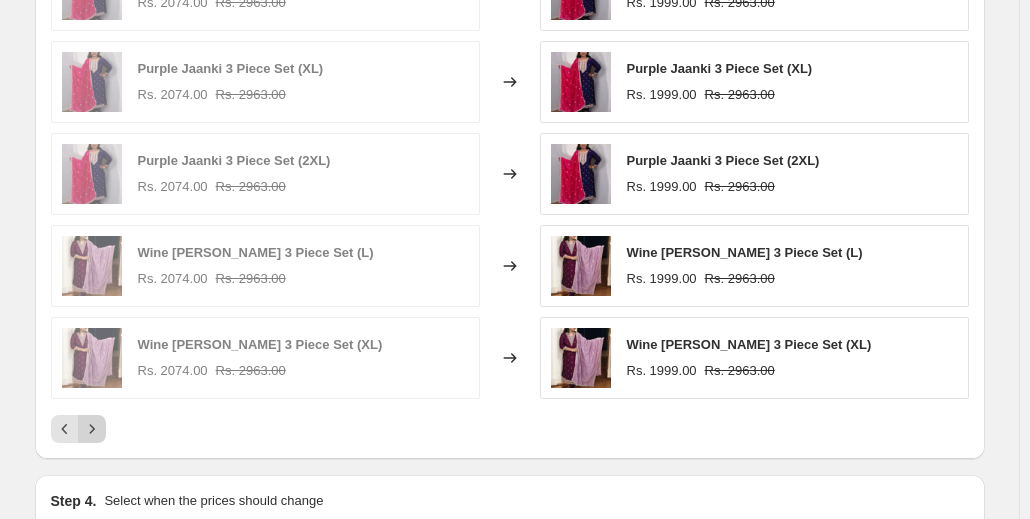 click 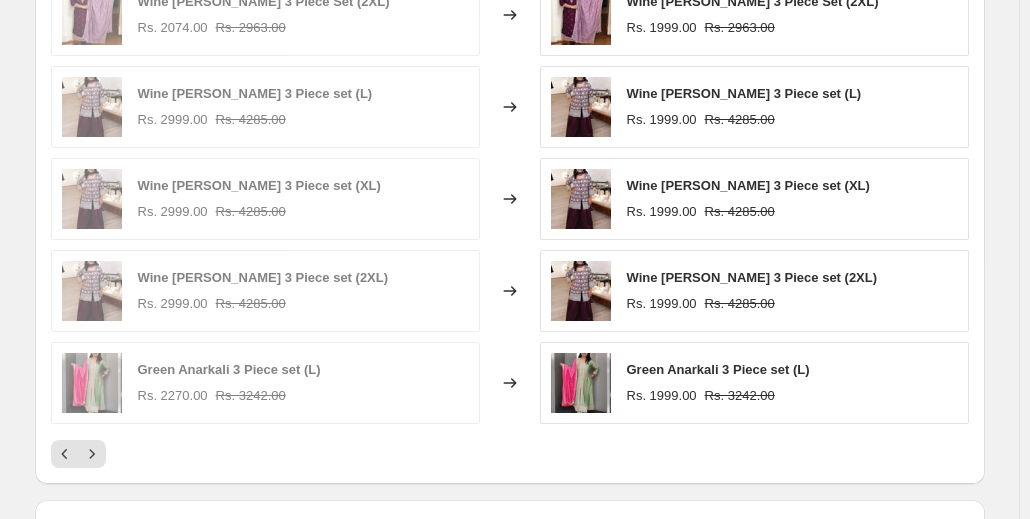 scroll, scrollTop: 1543, scrollLeft: 0, axis: vertical 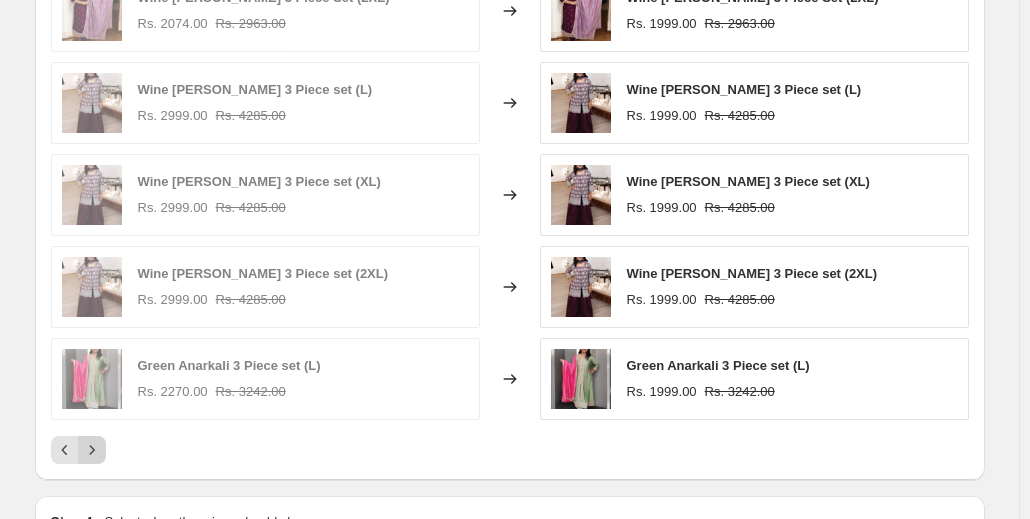 click 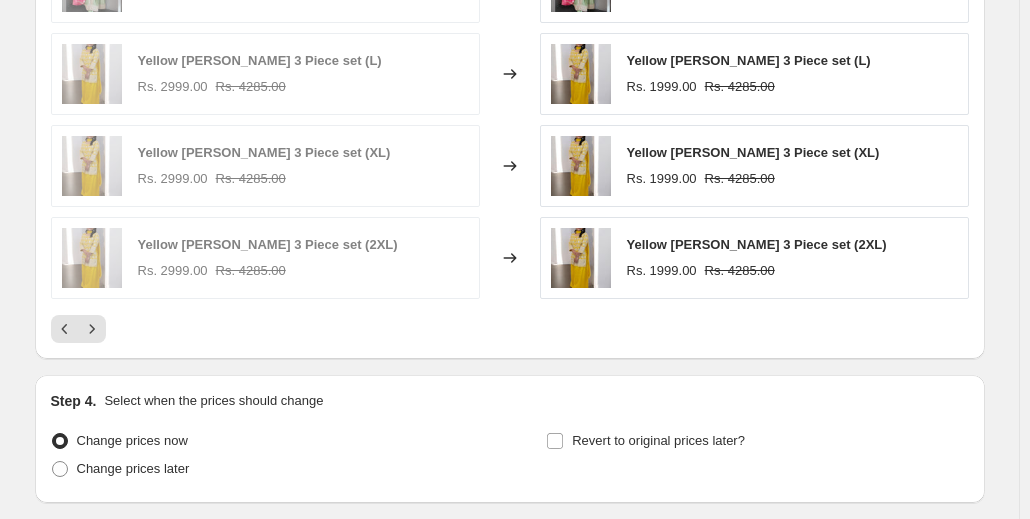 scroll, scrollTop: 1672, scrollLeft: 0, axis: vertical 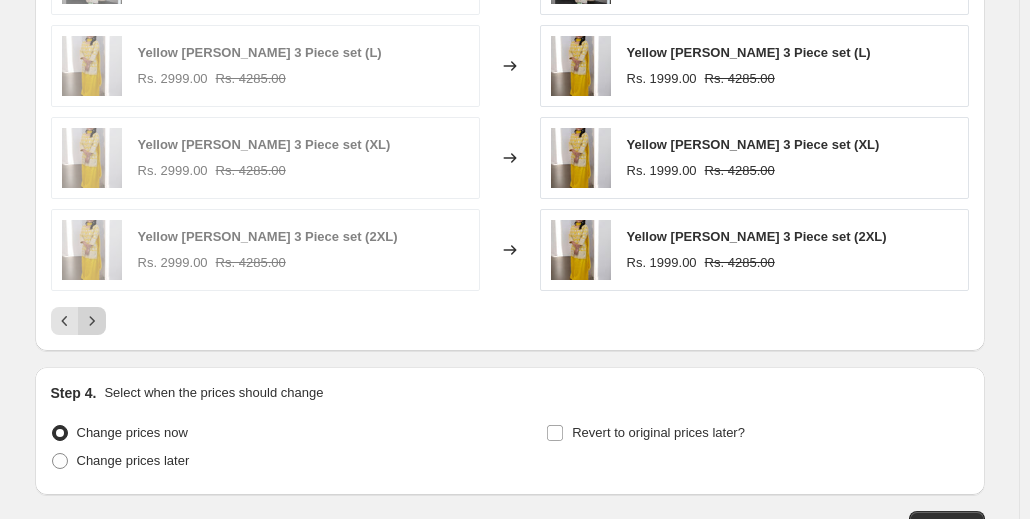 click 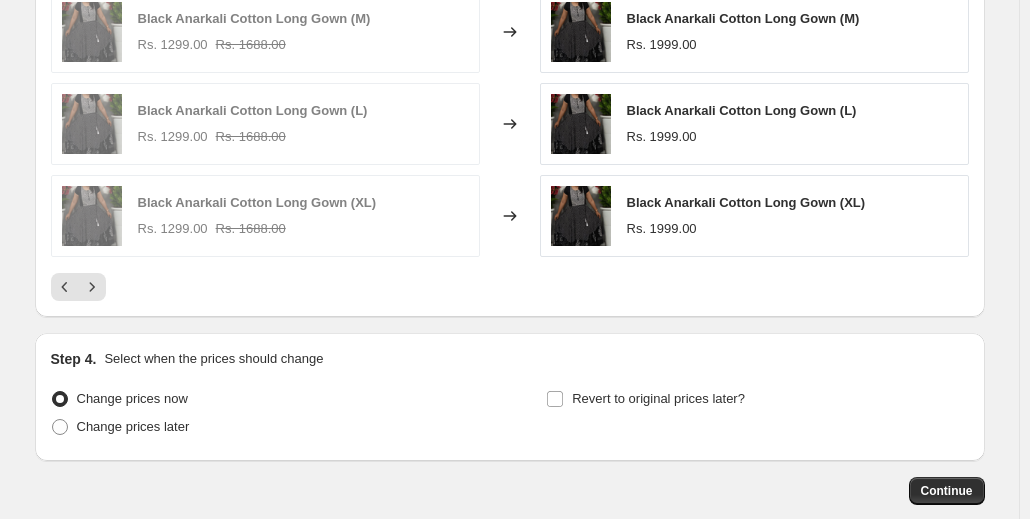 scroll, scrollTop: 1708, scrollLeft: 0, axis: vertical 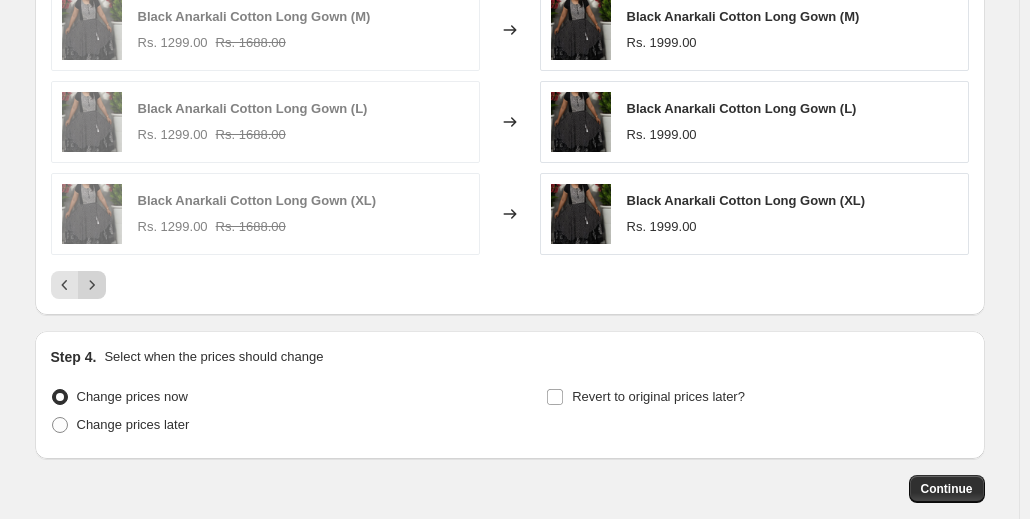 click 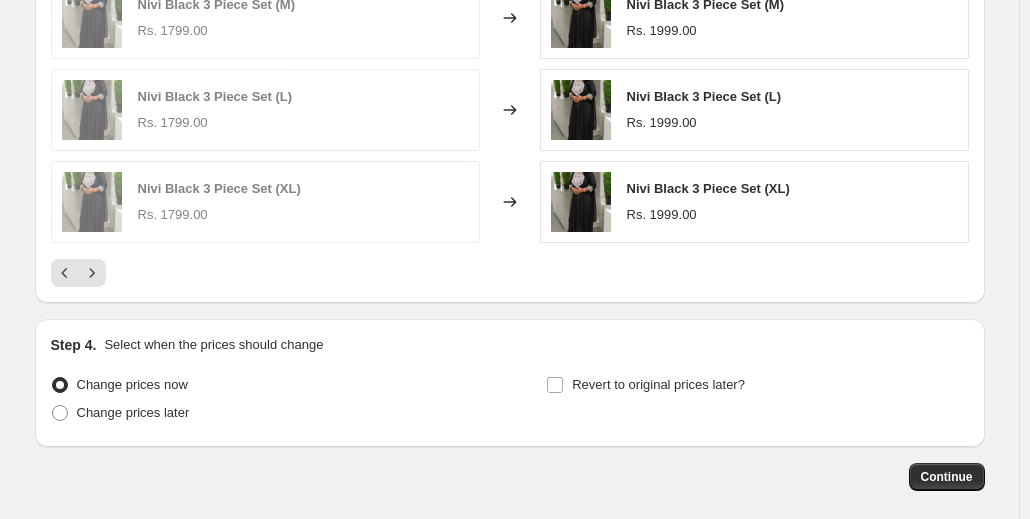 scroll, scrollTop: 1722, scrollLeft: 0, axis: vertical 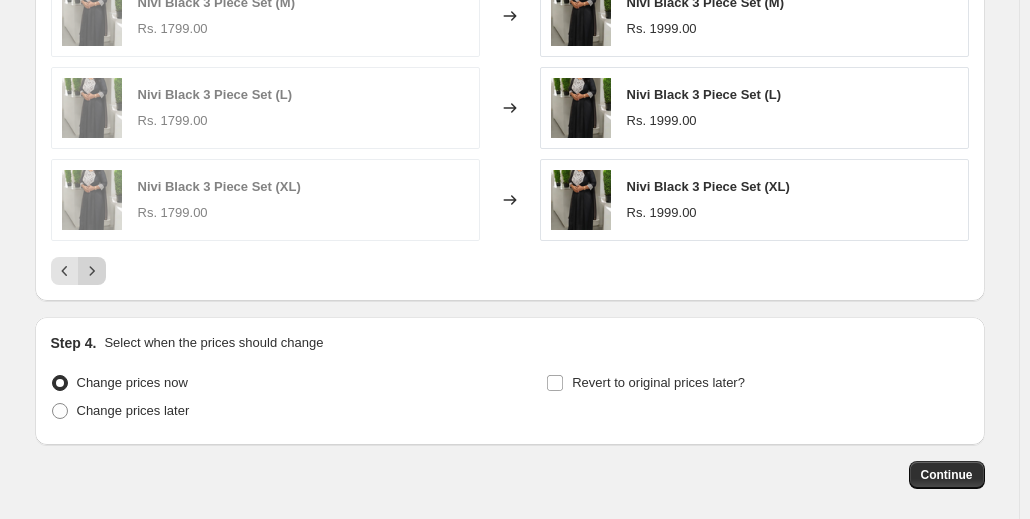 click 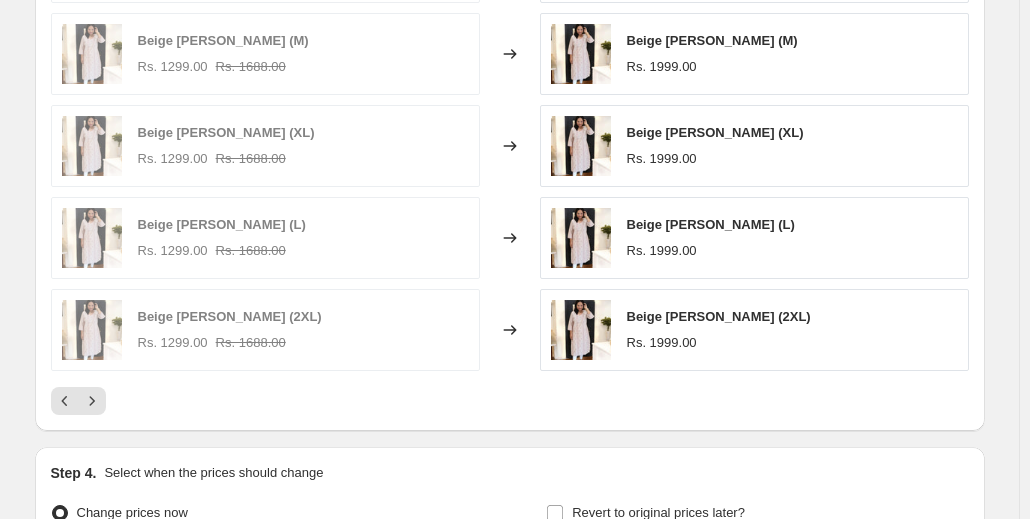 scroll, scrollTop: 1594, scrollLeft: 0, axis: vertical 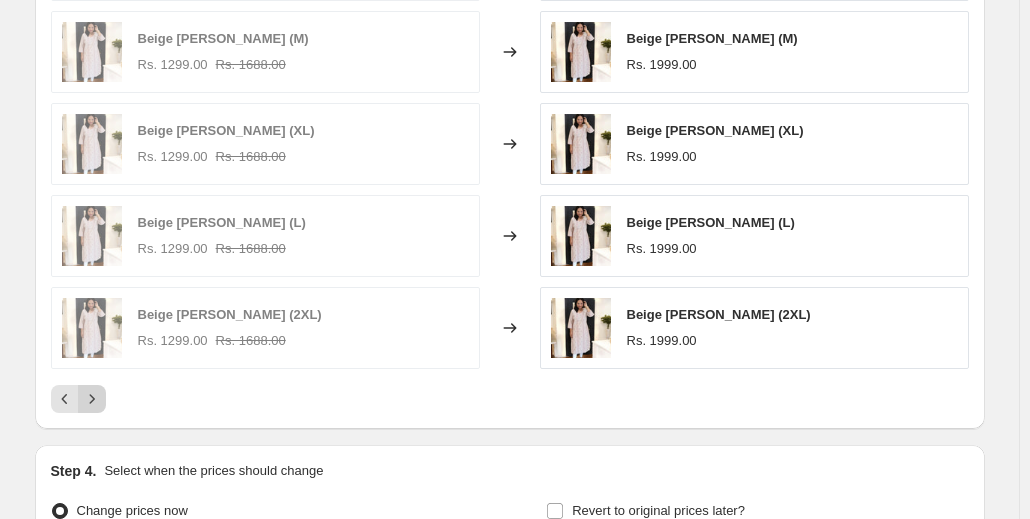 click 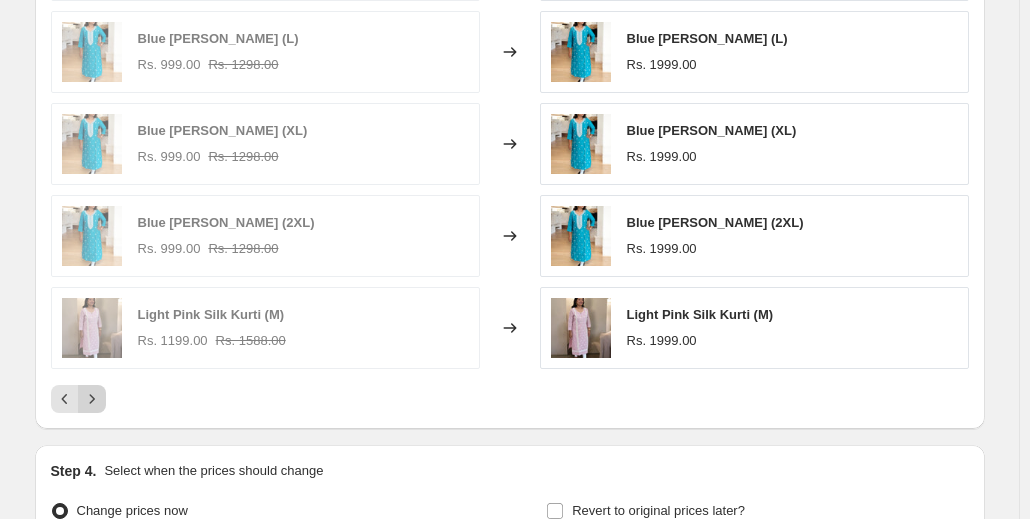 click 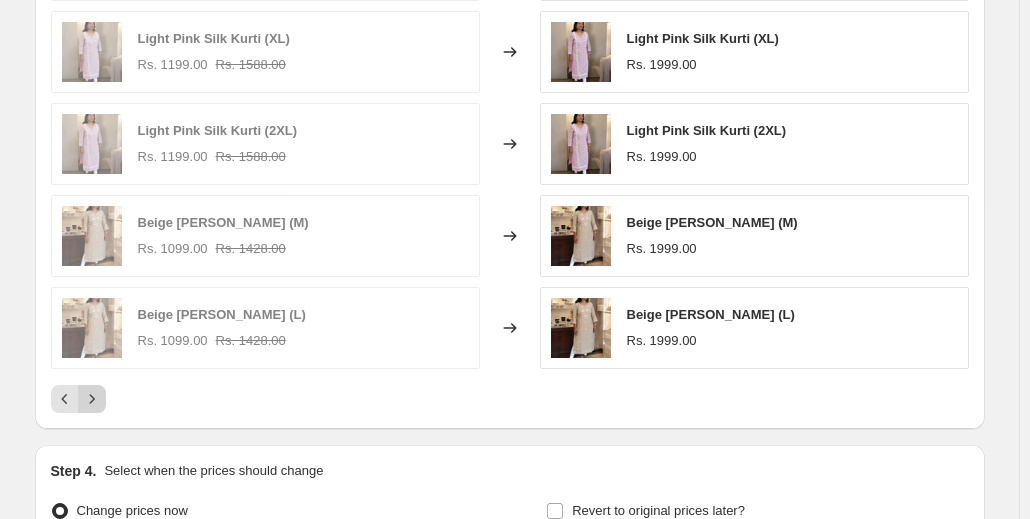 click 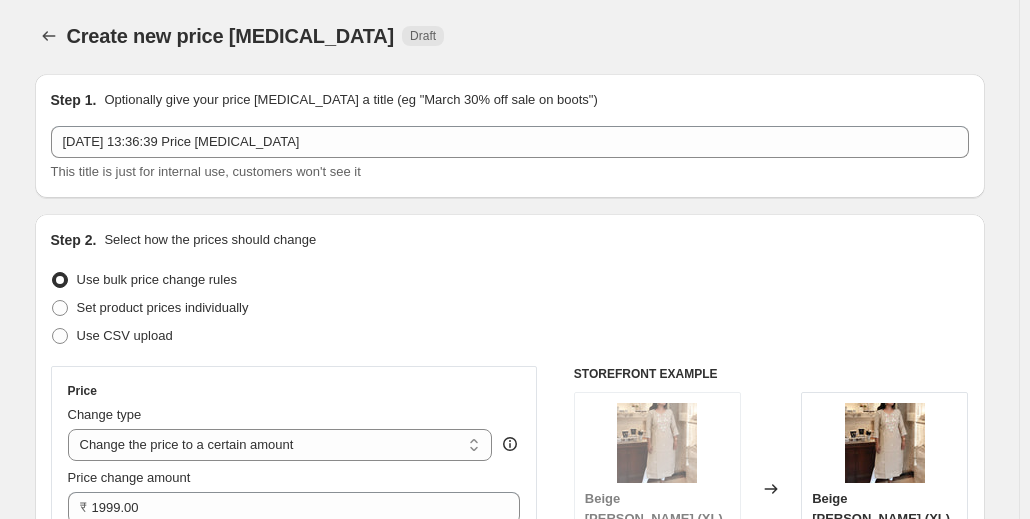scroll, scrollTop: 0, scrollLeft: 0, axis: both 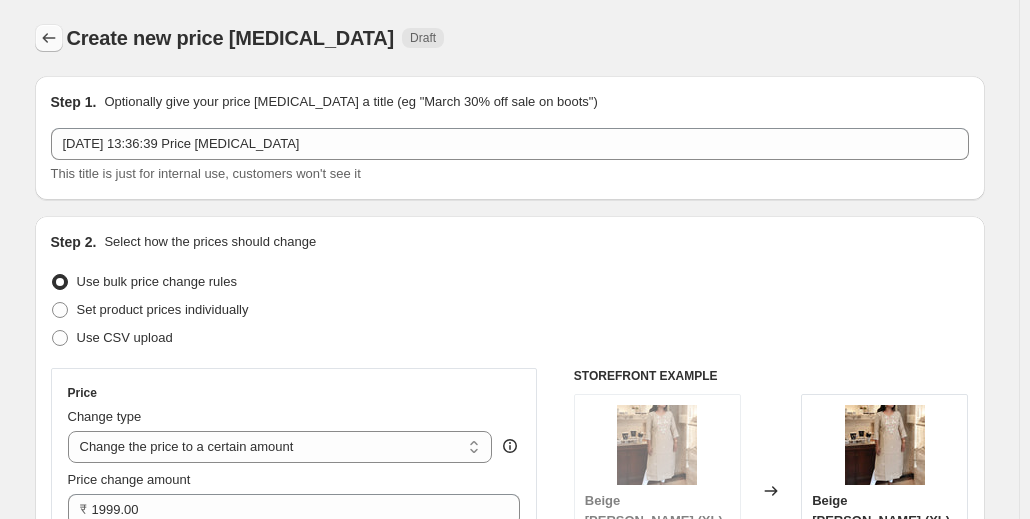 click 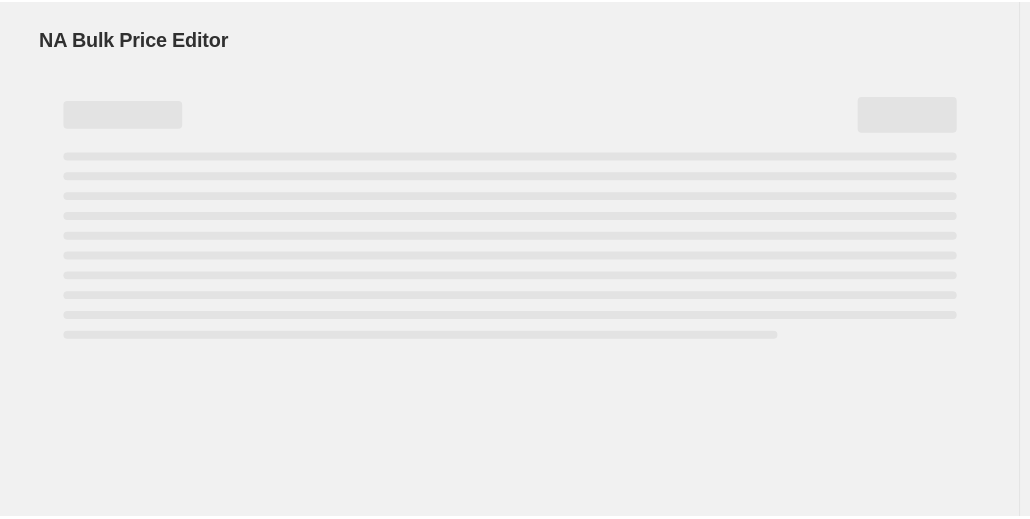 scroll, scrollTop: 0, scrollLeft: 0, axis: both 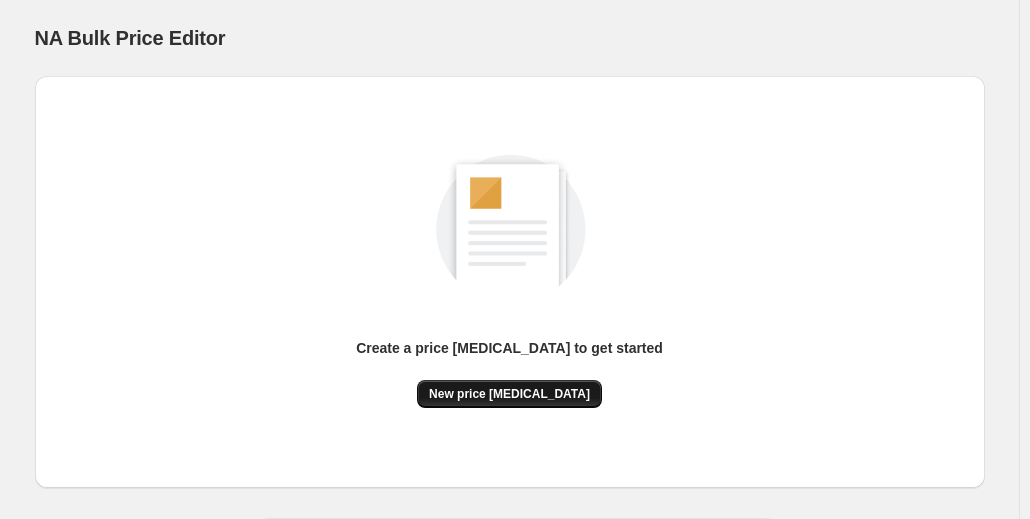 click on "New price [MEDICAL_DATA]" at bounding box center [509, 394] 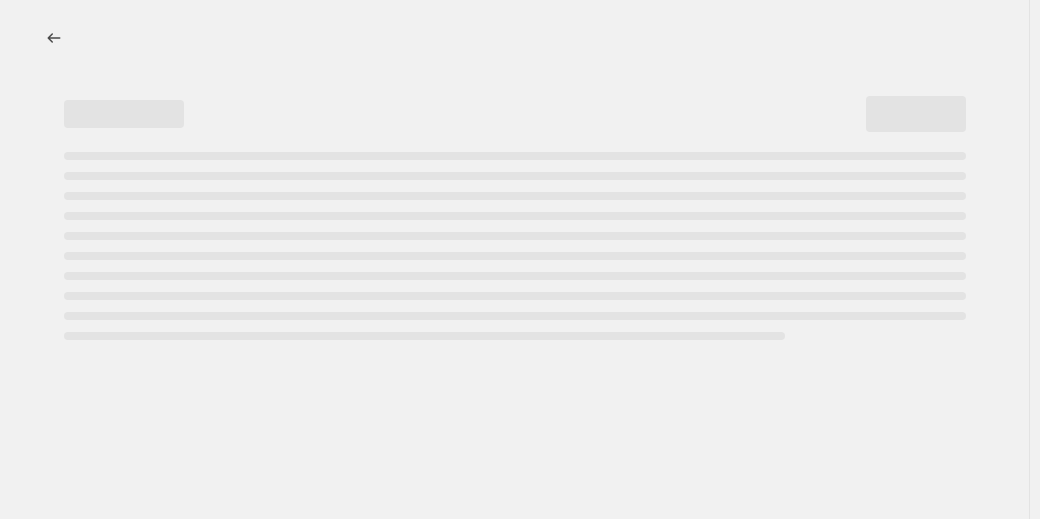 select on "percentage" 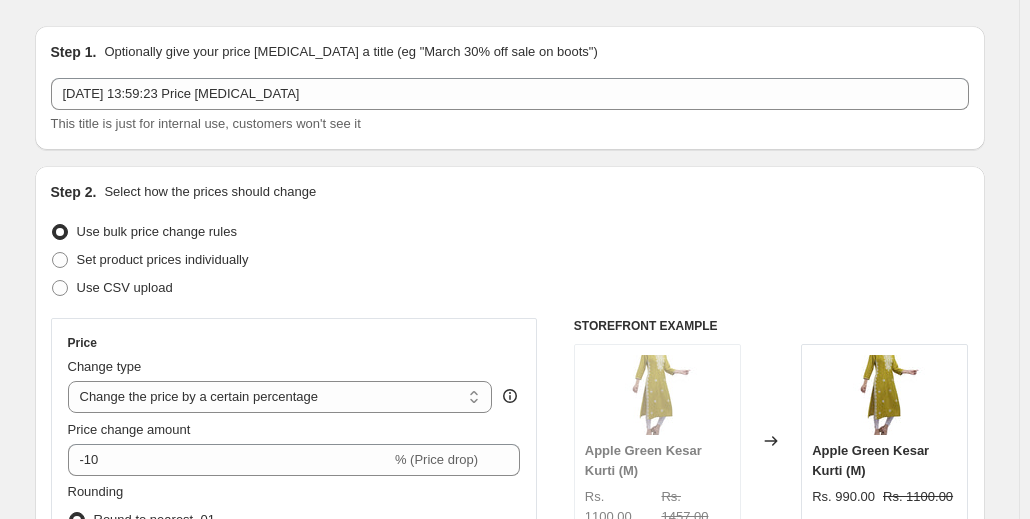 scroll, scrollTop: 53, scrollLeft: 0, axis: vertical 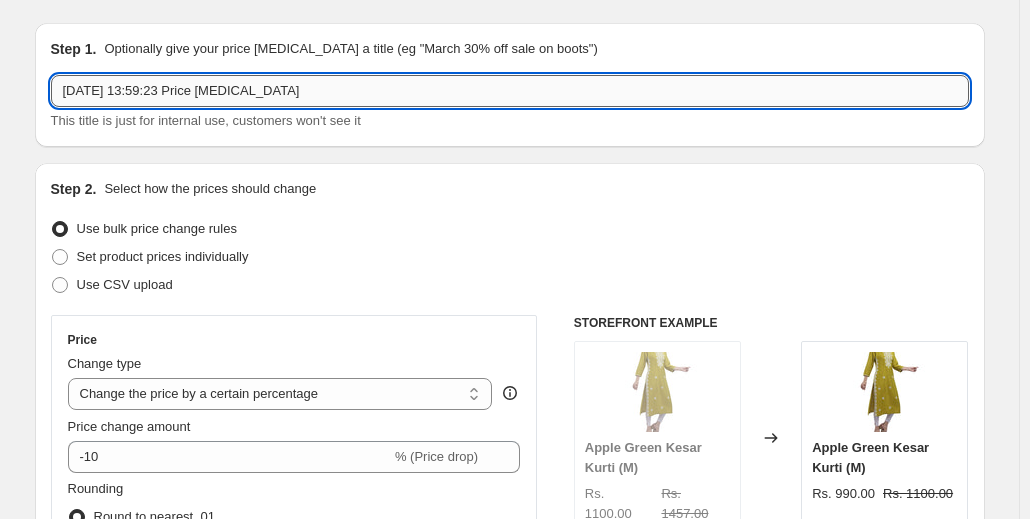 click on "[DATE] 13:59:23 Price [MEDICAL_DATA]" at bounding box center (510, 91) 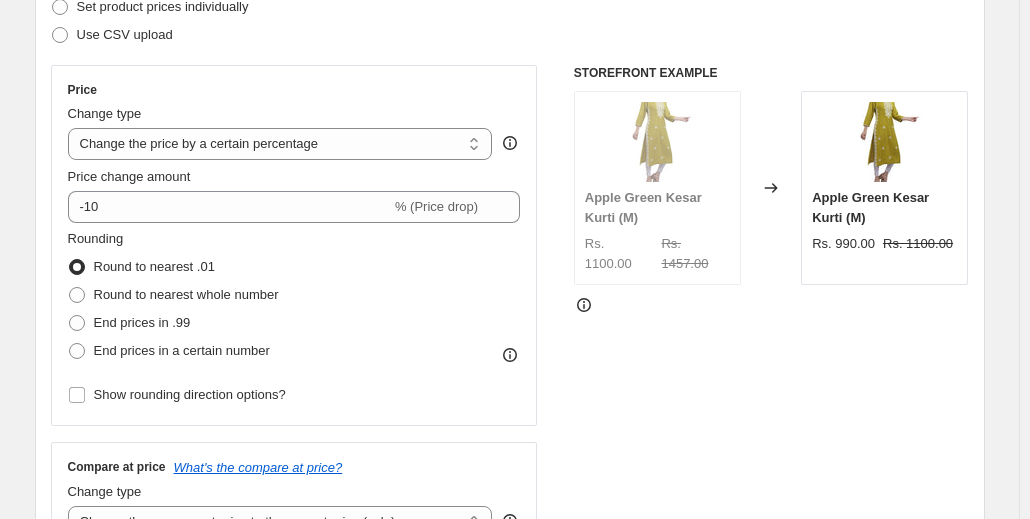 scroll, scrollTop: 304, scrollLeft: 0, axis: vertical 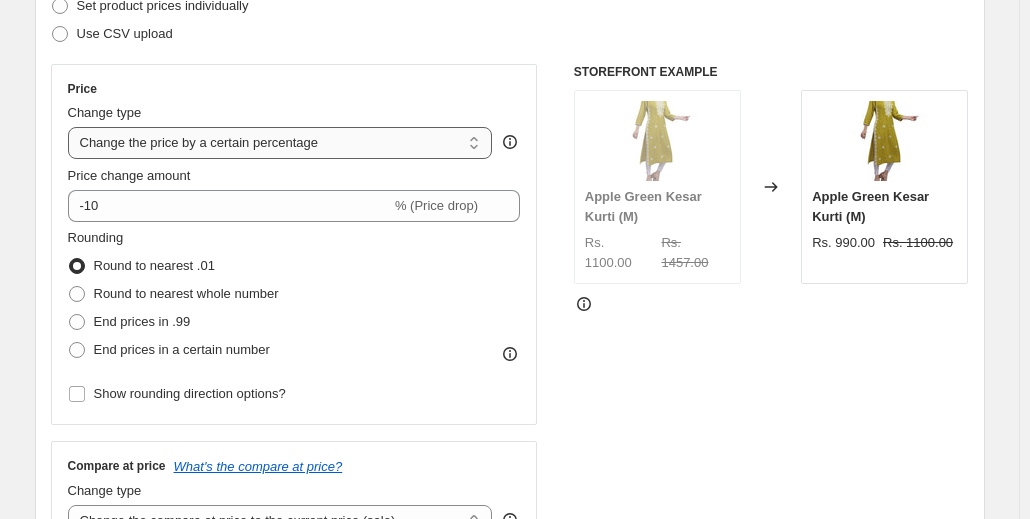 type on "Rakshabandhan Sale 50% off on Rakshabandhan Collection" 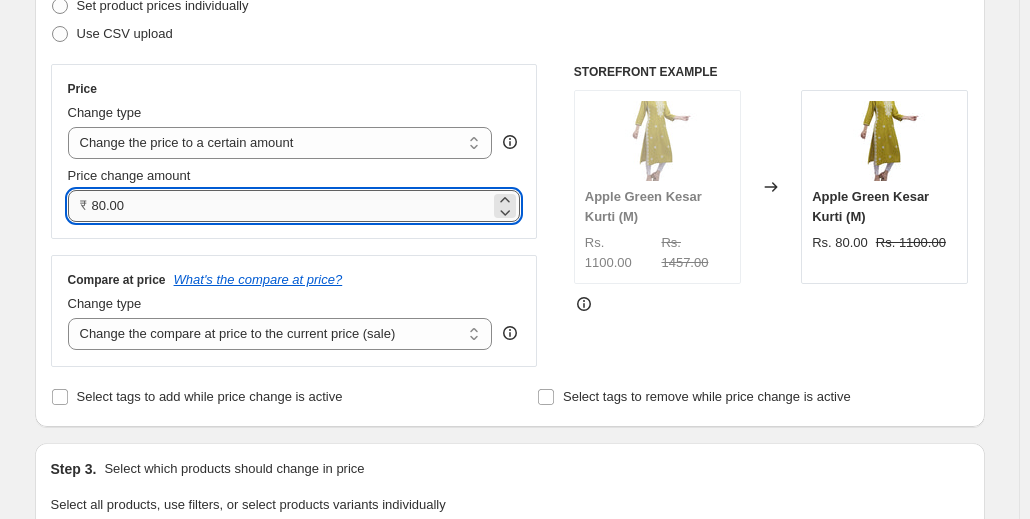 click on "80.00" at bounding box center (291, 206) 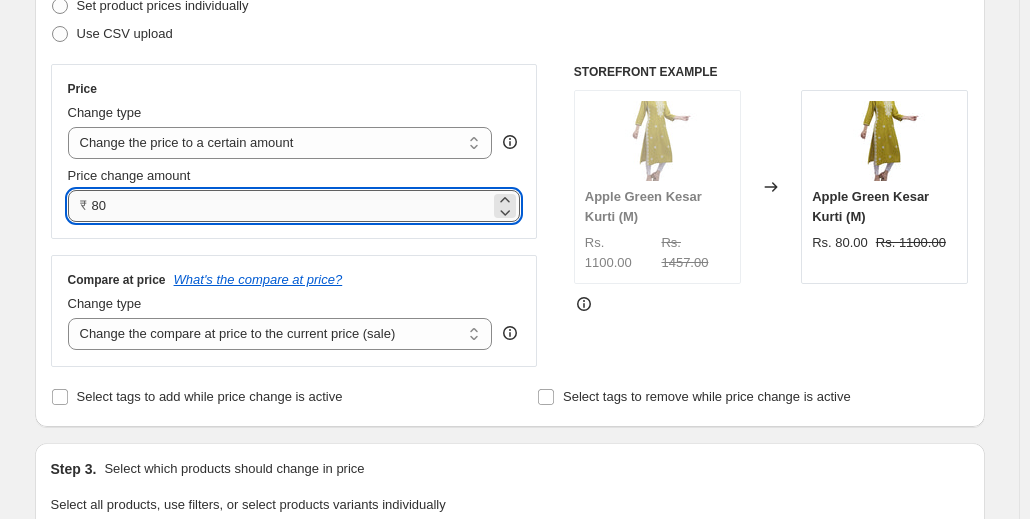 type on "8" 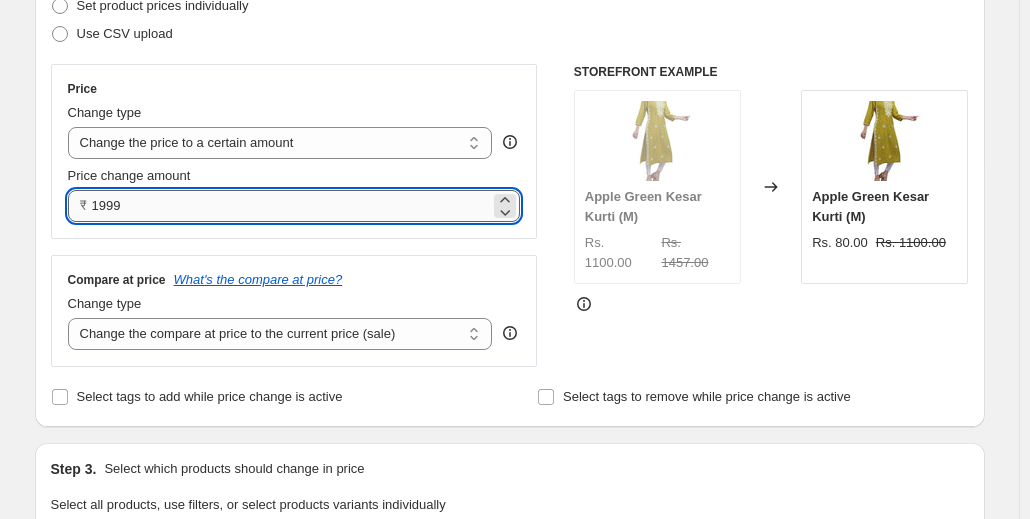 click on "1999" at bounding box center [291, 206] 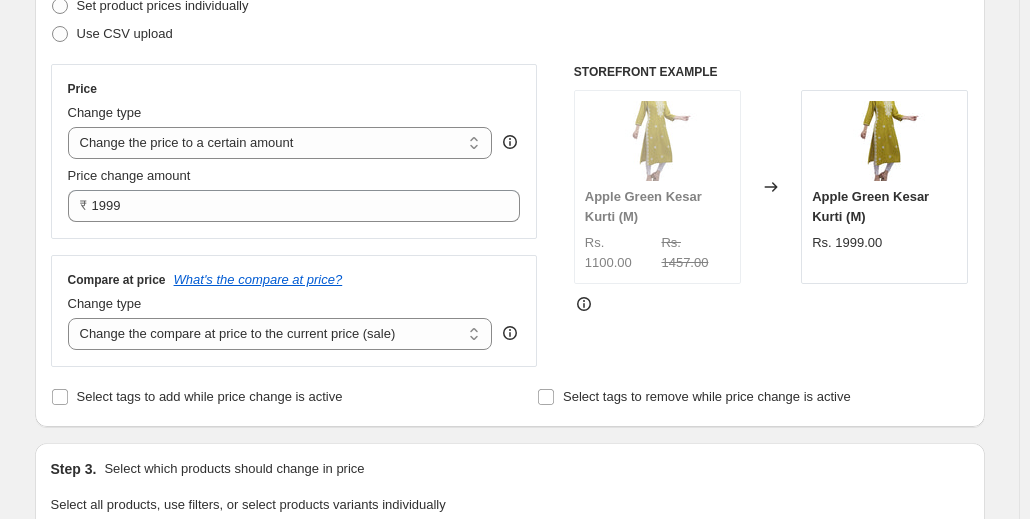 type on "1999.00" 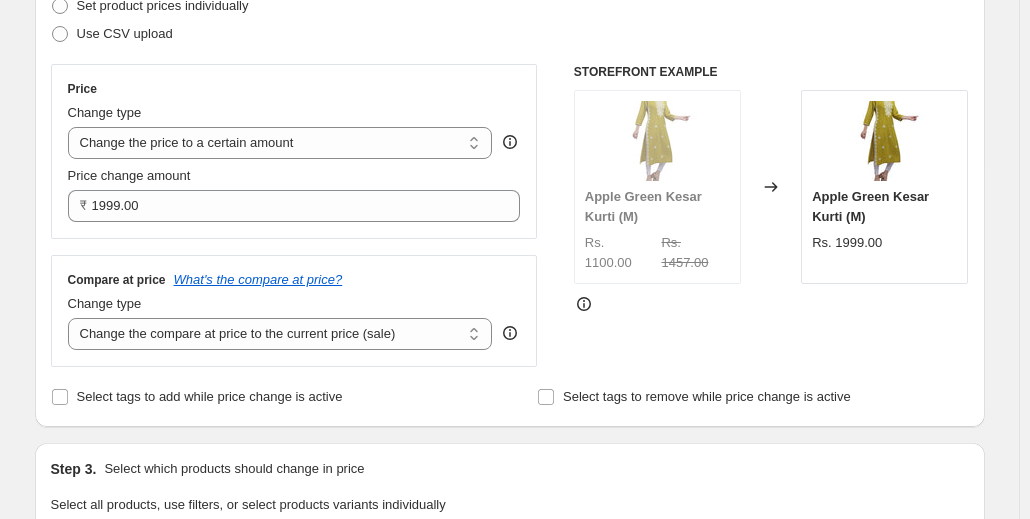 click on "Price Change type Change the price to a certain amount Change the price by a certain amount Change the price by a certain percentage Change the price to the current compare at price (price before sale) Change the price by a certain amount relative to the compare at price Change the price by a certain percentage relative to the compare at price Don't change the price Change the price by a certain percentage relative to the cost per item Change price to certain cost margin Change the price to a certain amount Price change amount ₹ 1999.00 Compare at price What's the compare at price? Change type Change the compare at price to the current price (sale) Change the compare at price to a certain amount Change the compare at price by a certain amount Change the compare at price by a certain percentage Change the compare at price by a certain amount relative to the actual price Change the compare at price by a certain percentage relative to the actual price Don't change the compare at price" at bounding box center (294, 215) 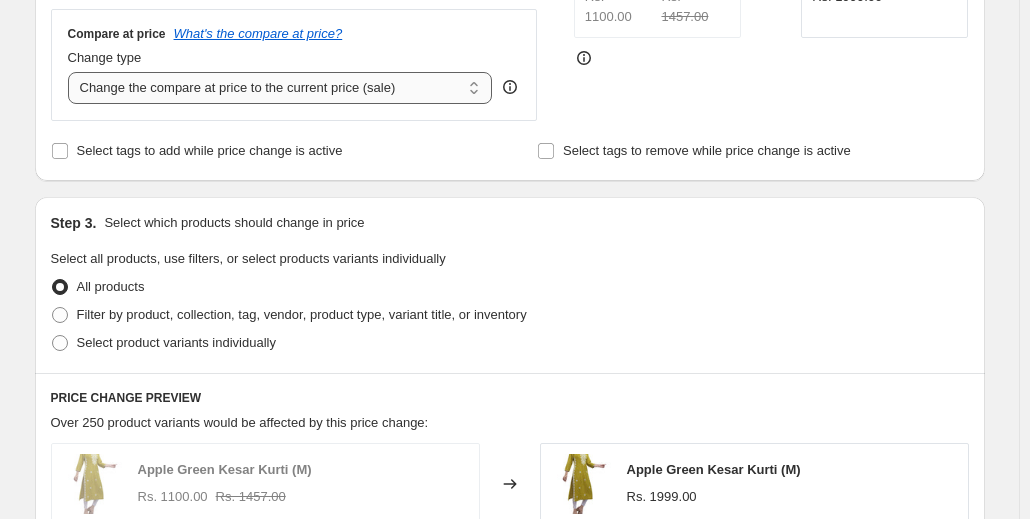 scroll, scrollTop: 618, scrollLeft: 0, axis: vertical 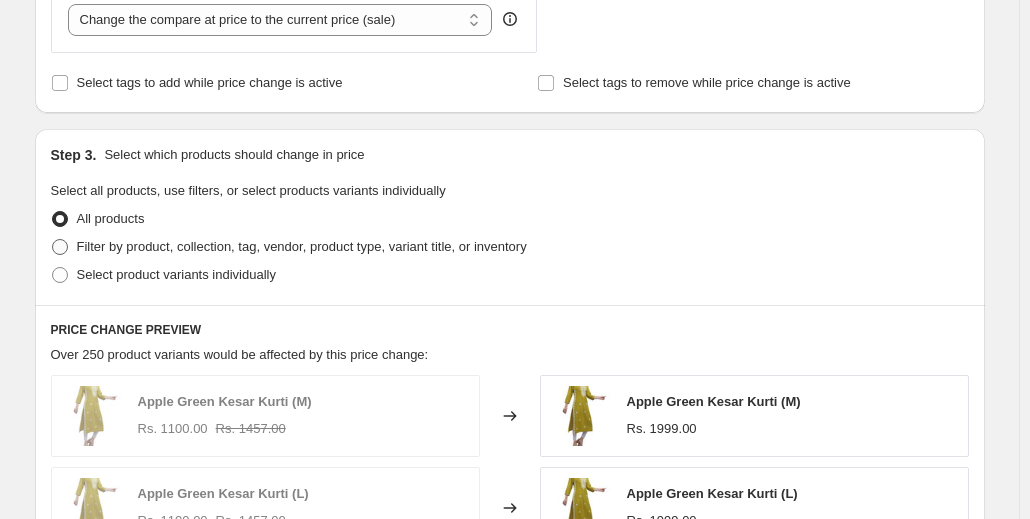 click at bounding box center [60, 247] 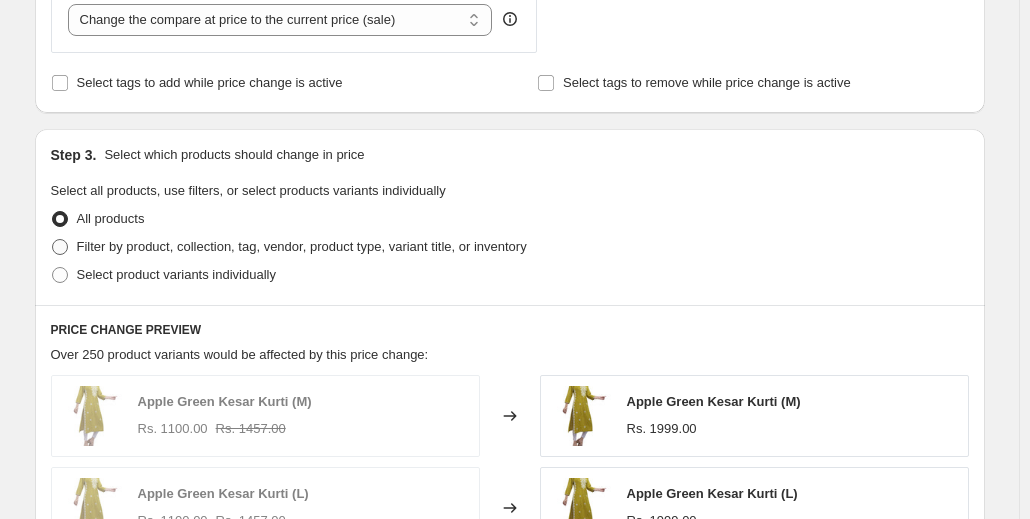 radio on "true" 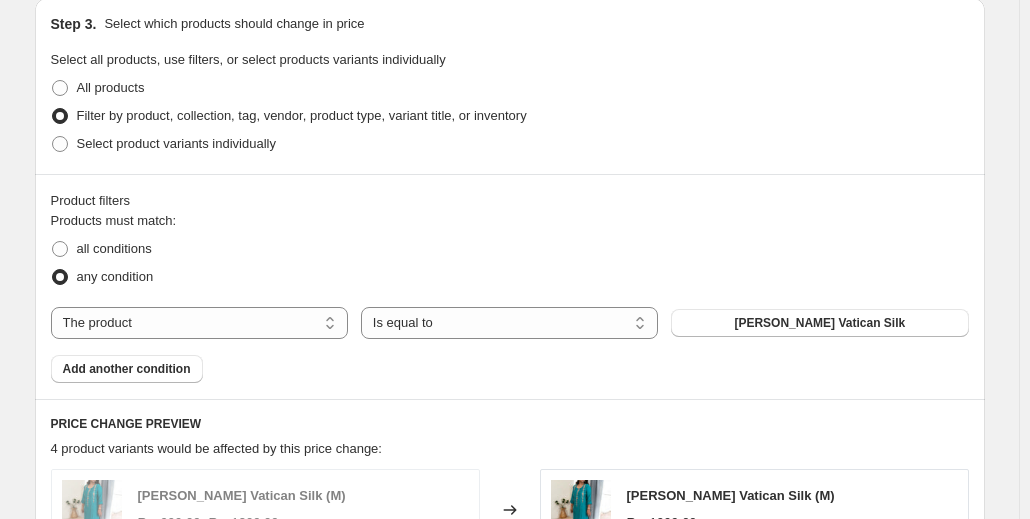 scroll, scrollTop: 754, scrollLeft: 0, axis: vertical 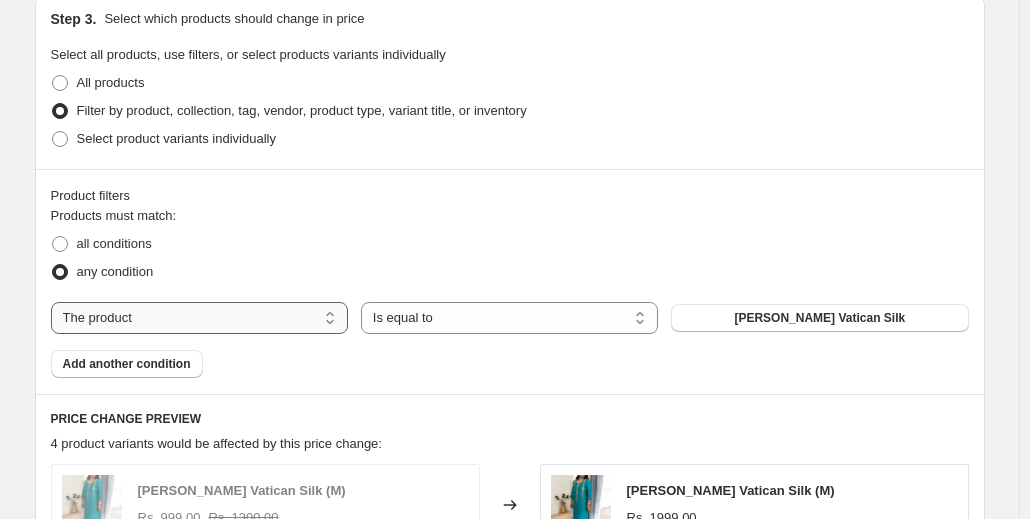 click on "The product The product's collection The product's tag The product's vendor The product's type The product's status The variant's title Inventory quantity" at bounding box center [199, 318] 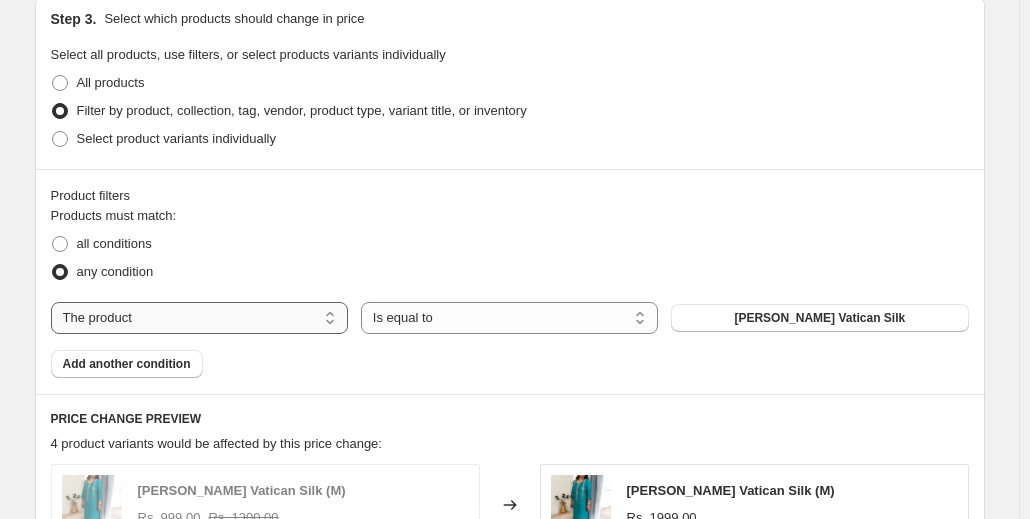 select on "collection" 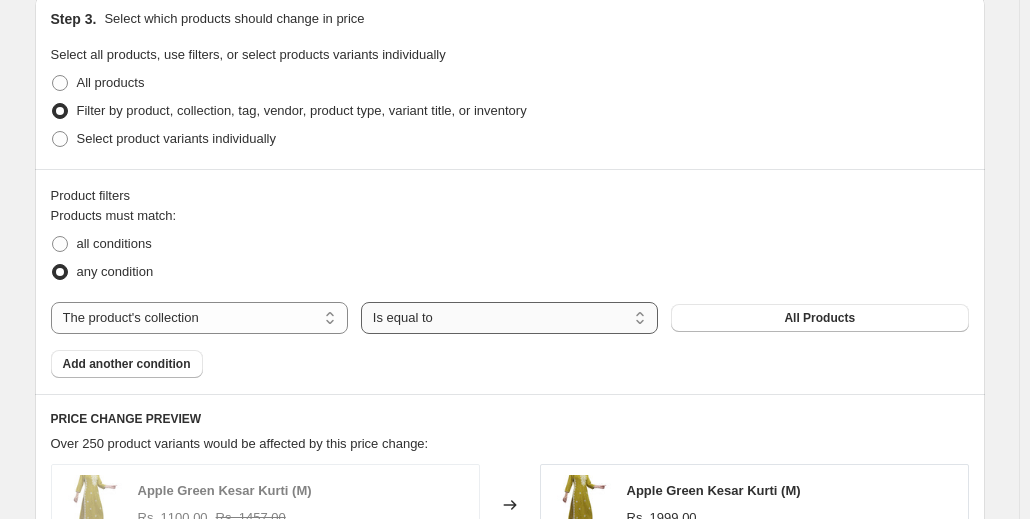 click on "Is equal to Is not equal to" at bounding box center [509, 318] 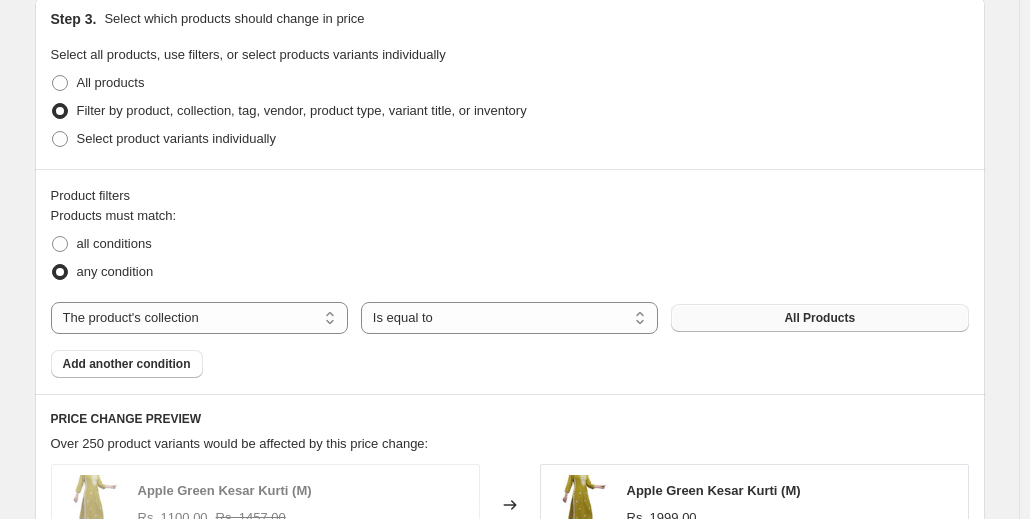 click on "All Products" at bounding box center [819, 318] 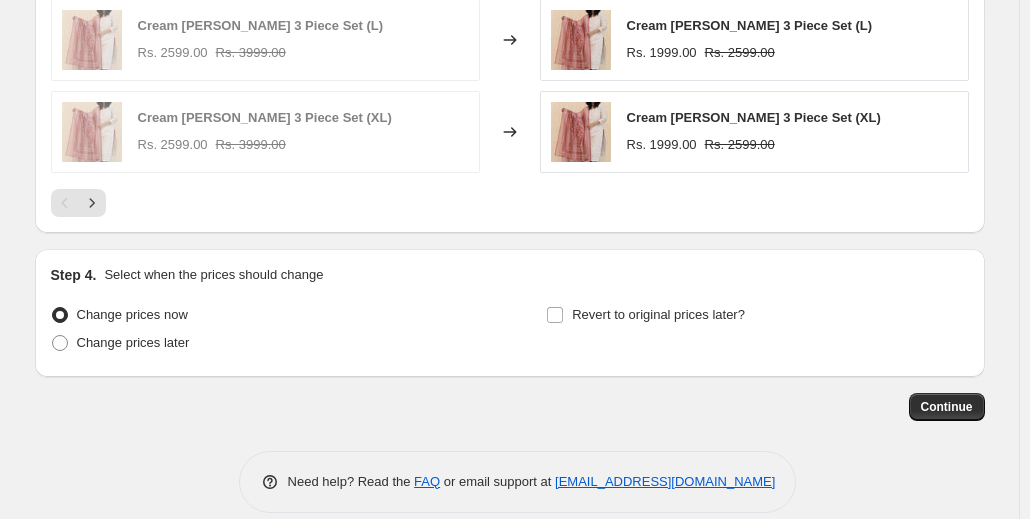 scroll, scrollTop: 1513, scrollLeft: 0, axis: vertical 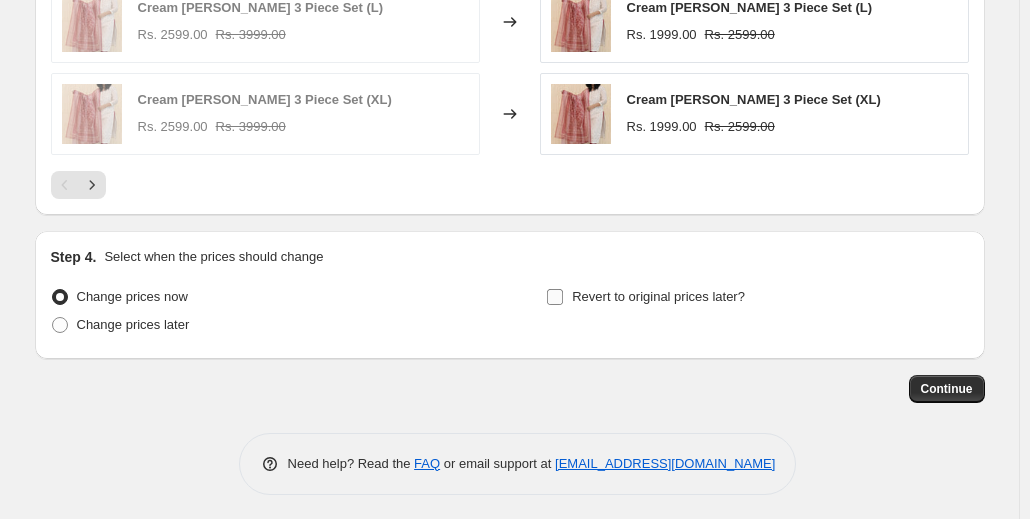 click on "Revert to original prices later?" at bounding box center (555, 297) 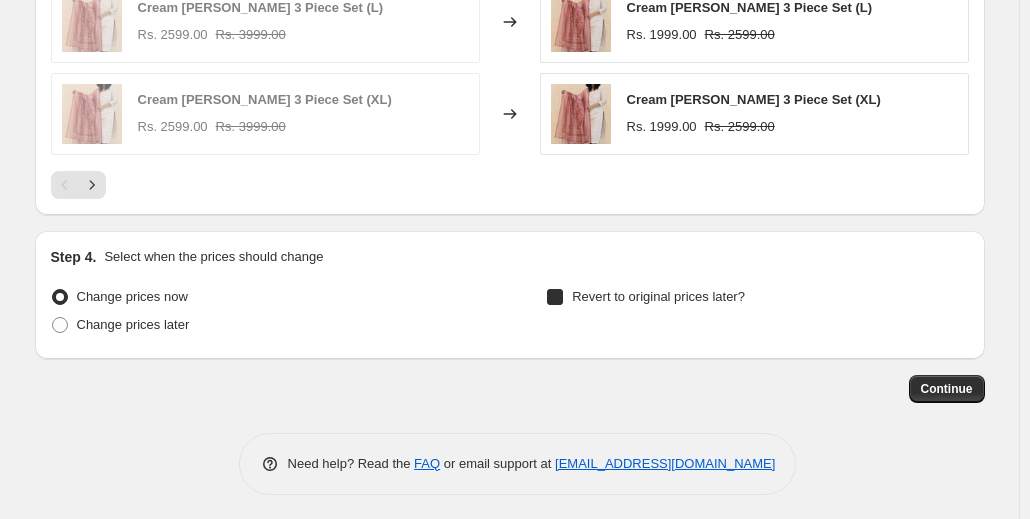 checkbox on "true" 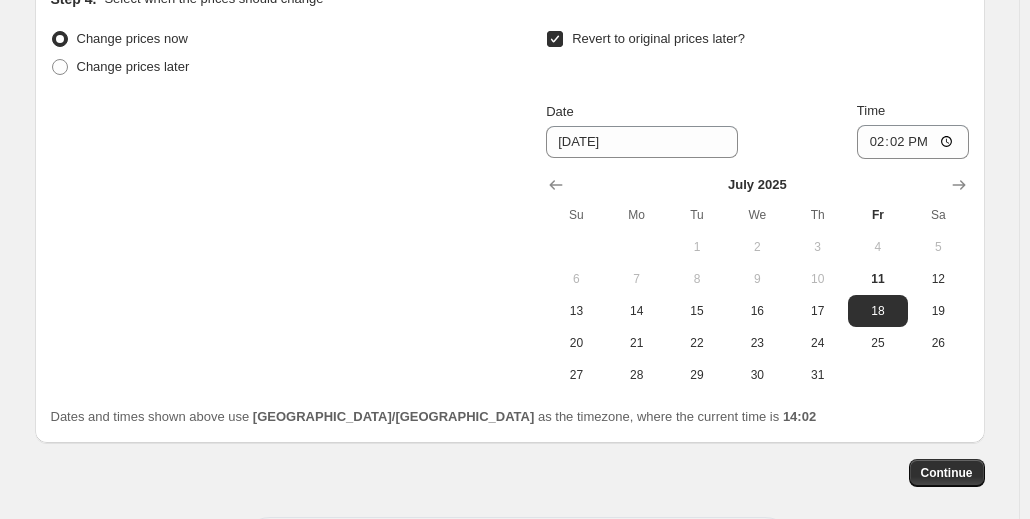 scroll, scrollTop: 1772, scrollLeft: 0, axis: vertical 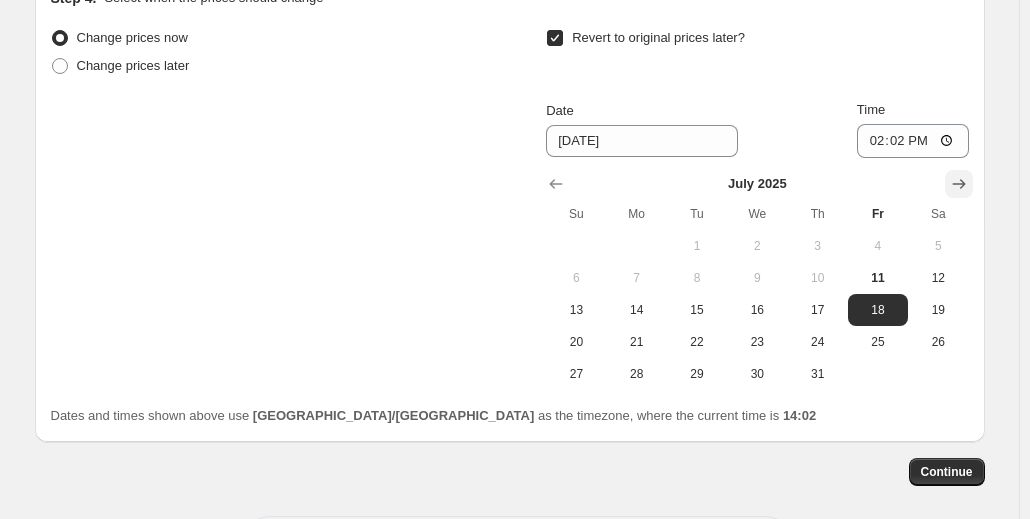 click 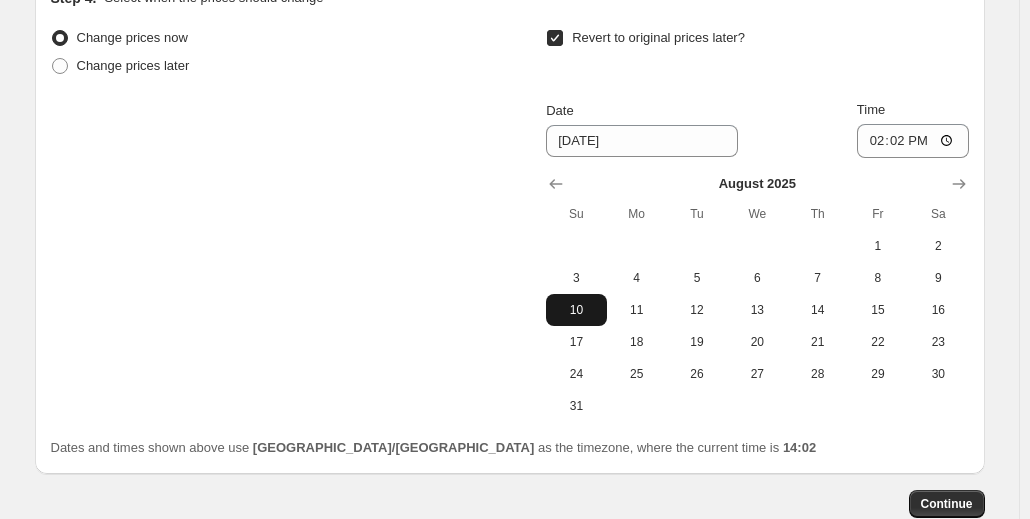 click on "10" at bounding box center (576, 310) 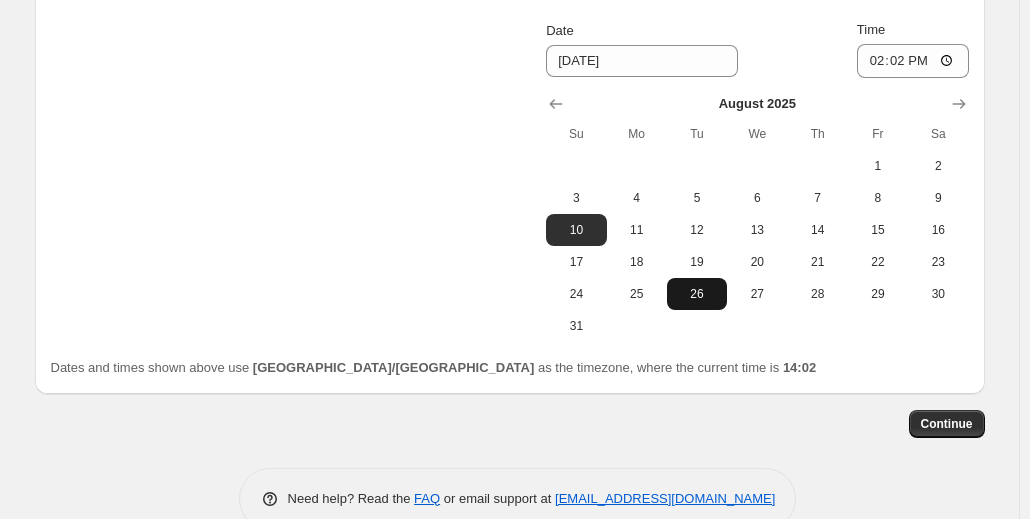 scroll, scrollTop: 1856, scrollLeft: 0, axis: vertical 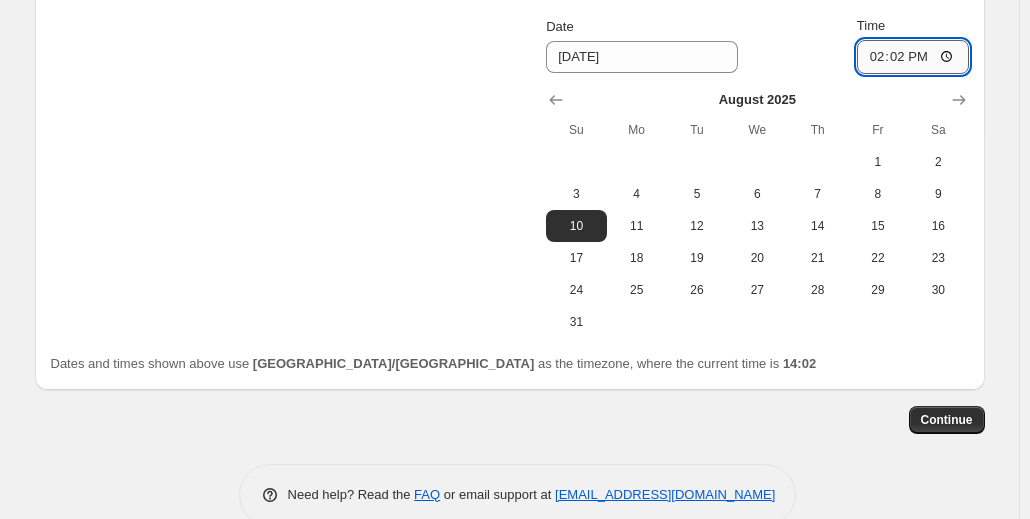click on "14:02" at bounding box center [913, 57] 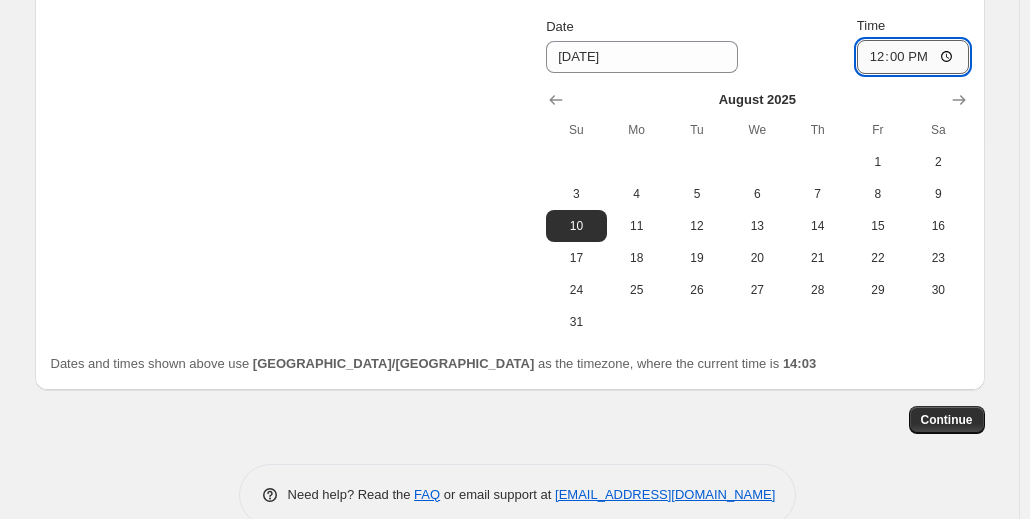 type on "00:00" 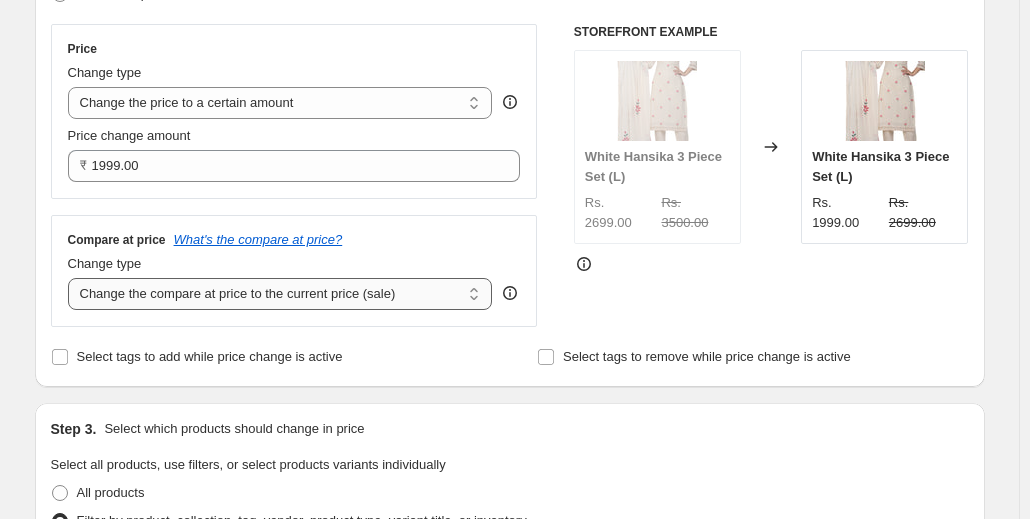 scroll, scrollTop: 353, scrollLeft: 0, axis: vertical 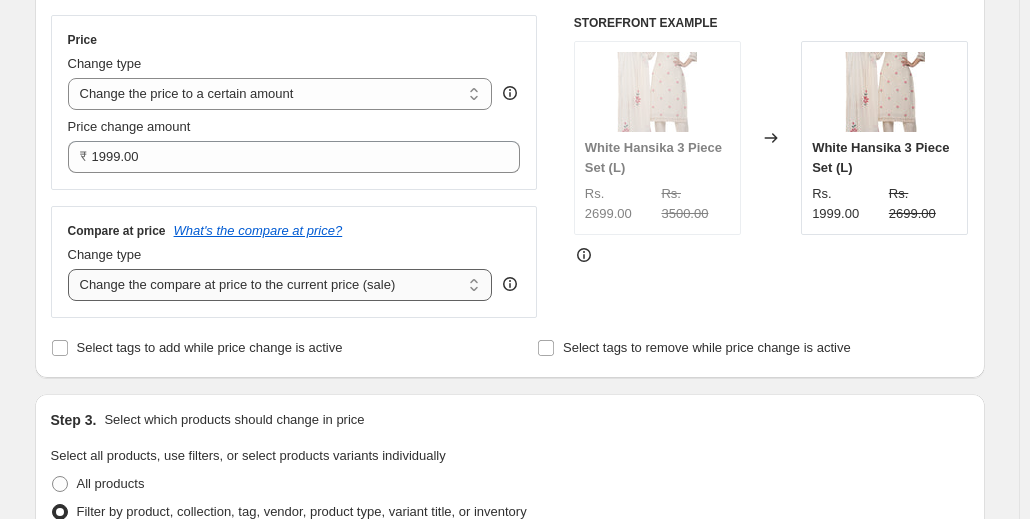 click on "Change the compare at price to the current price (sale) Change the compare at price to a certain amount Change the compare at price by a certain amount Change the compare at price by a certain percentage Change the compare at price by a certain amount relative to the actual price Change the compare at price by a certain percentage relative to the actual price Don't change the compare at price Remove the compare at price" at bounding box center (280, 285) 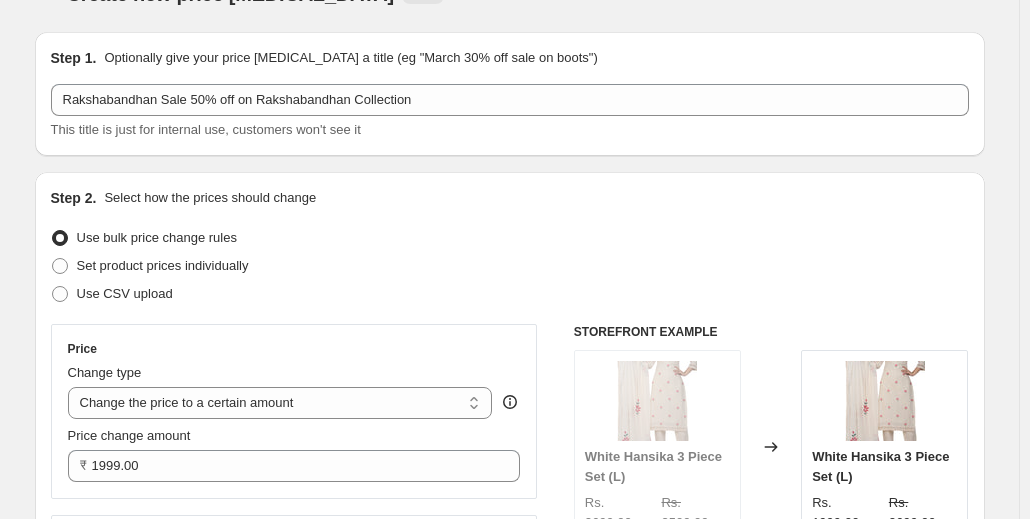scroll, scrollTop: 43, scrollLeft: 0, axis: vertical 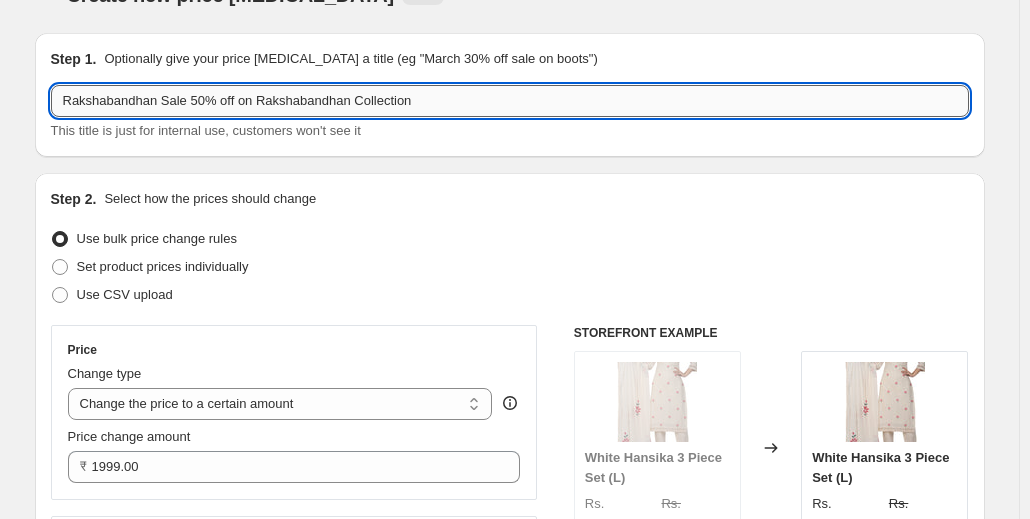 drag, startPoint x: 237, startPoint y: 101, endPoint x: 186, endPoint y: 101, distance: 51 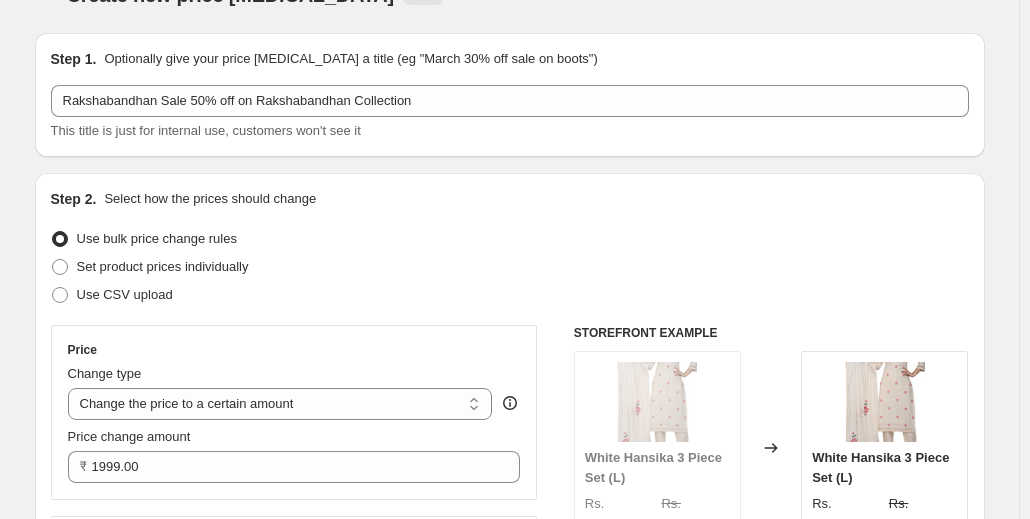 click on "This title is just for internal use, customers won't see it" at bounding box center [510, 131] 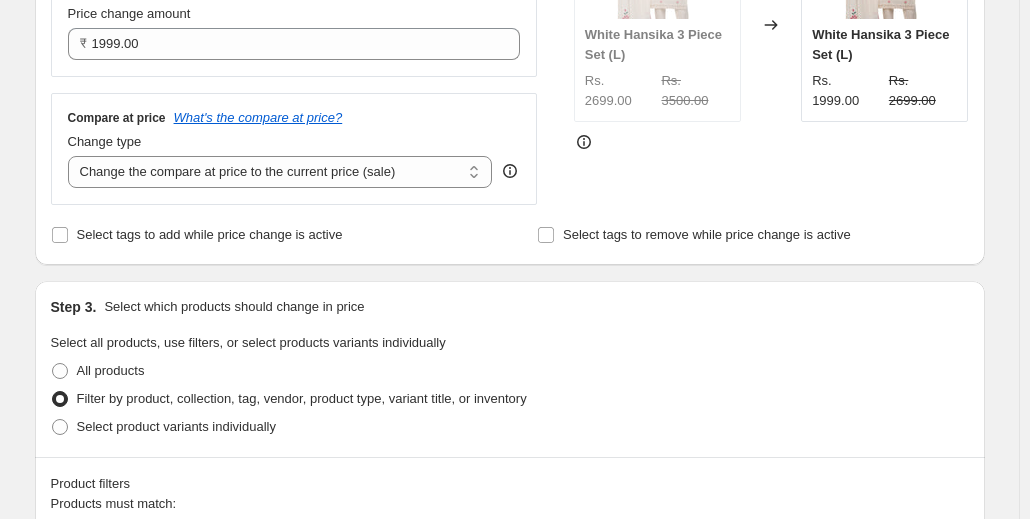 scroll, scrollTop: 467, scrollLeft: 0, axis: vertical 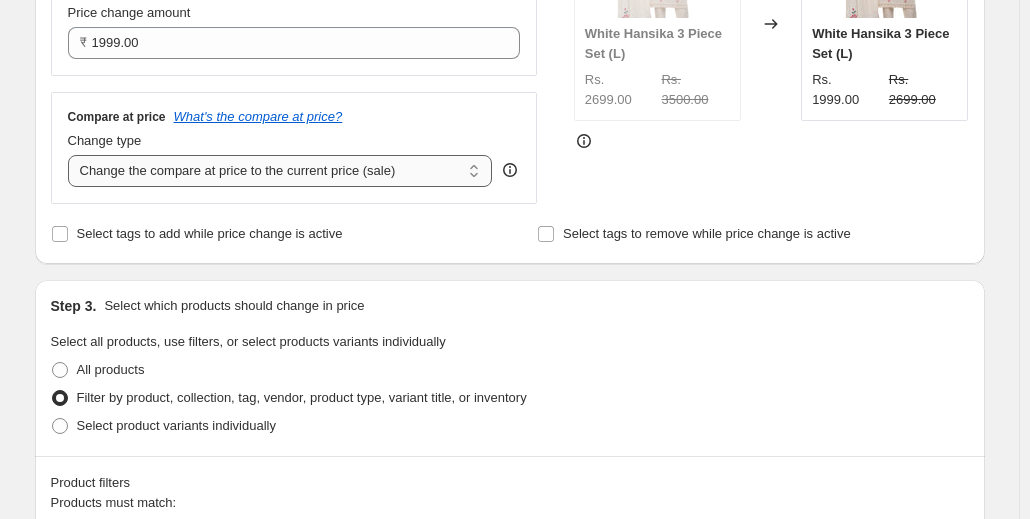 click on "Change the compare at price to the current price (sale) Change the compare at price to a certain amount Change the compare at price by a certain amount Change the compare at price by a certain percentage Change the compare at price by a certain amount relative to the actual price Change the compare at price by a certain percentage relative to the actual price Don't change the compare at price Remove the compare at price" at bounding box center (280, 171) 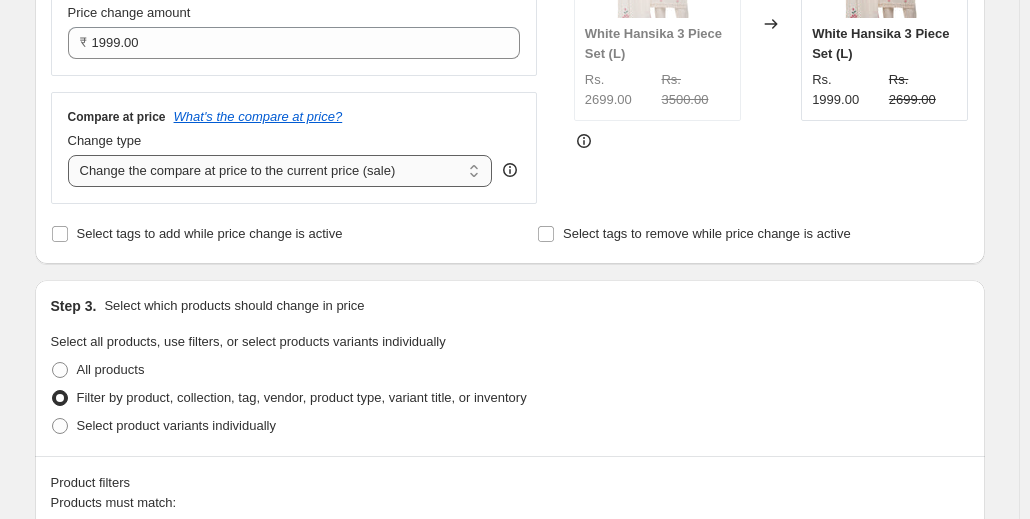 select on "percentage" 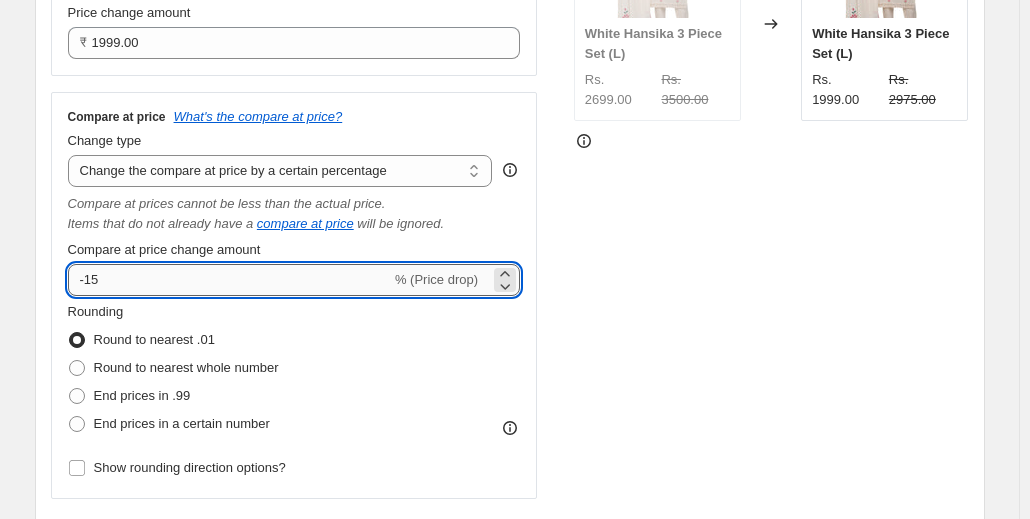 click on "-15" at bounding box center (229, 280) 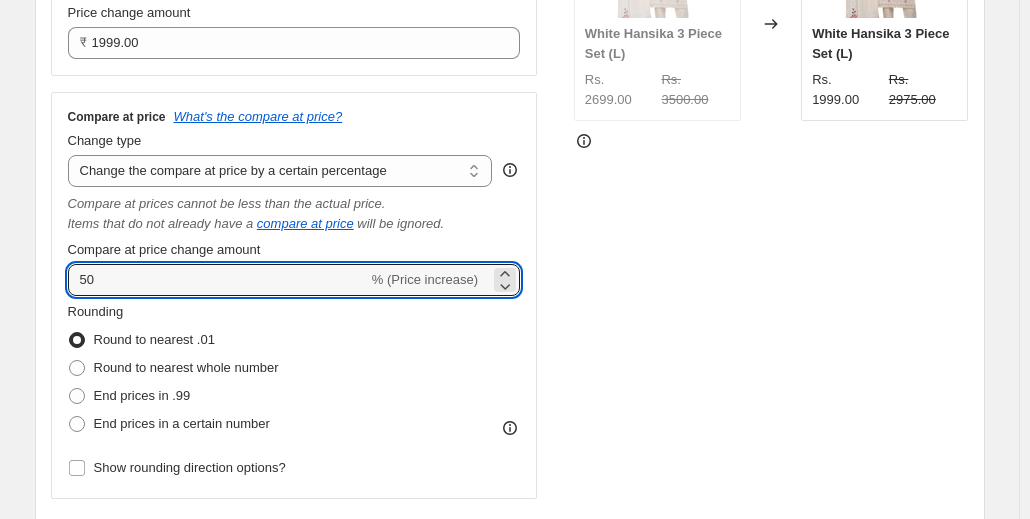 type on "50" 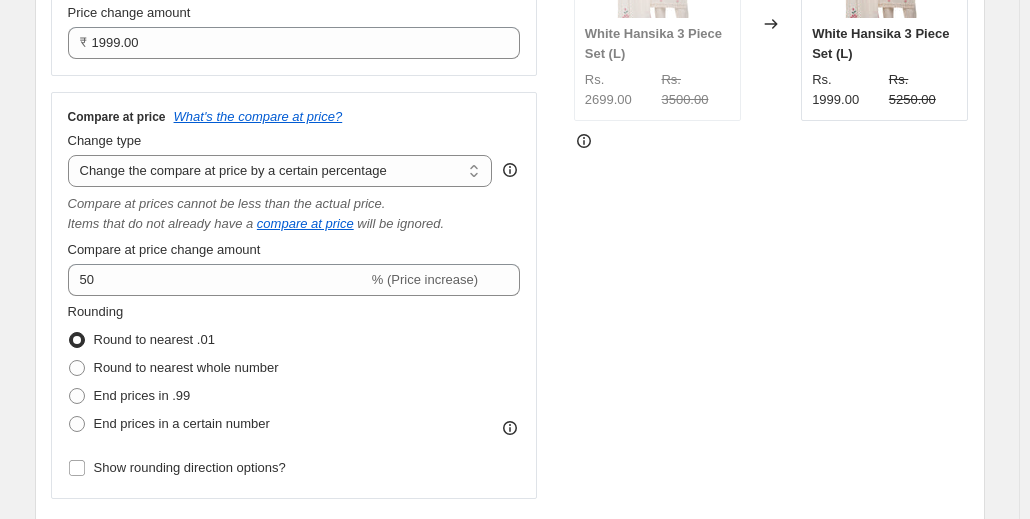 click on "Rounding Round to nearest .01 Round to nearest whole number End prices in .99 End prices in a certain number" at bounding box center [294, 370] 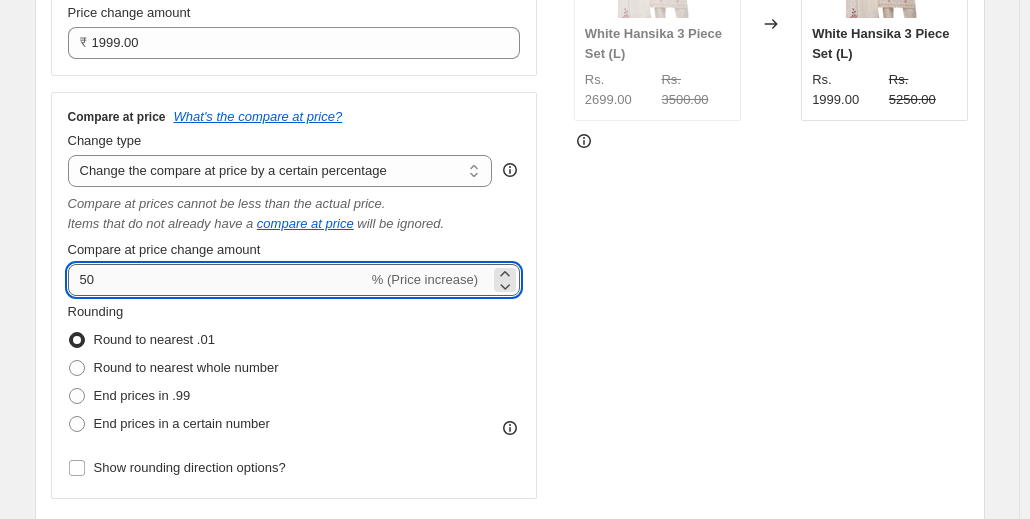 click on "50" at bounding box center [218, 280] 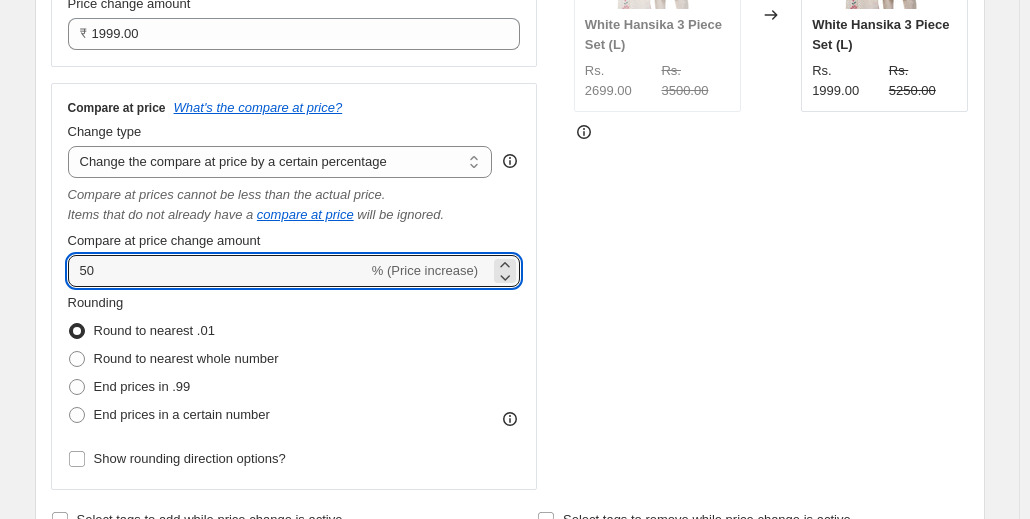 scroll, scrollTop: 478, scrollLeft: 0, axis: vertical 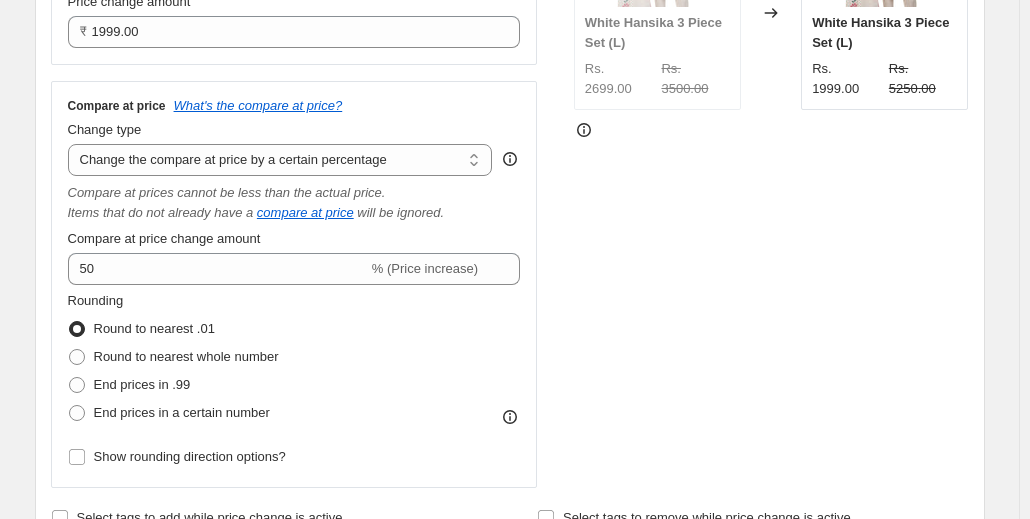 click on "Rounding Round to nearest .01 Round to nearest whole number End prices in .99 End prices in a certain number" at bounding box center (294, 359) 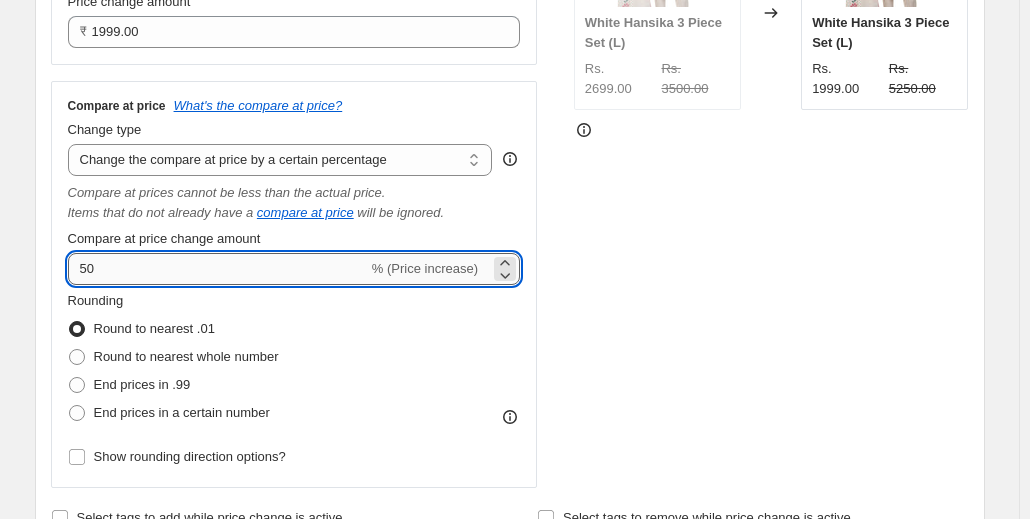 click on "50" at bounding box center [218, 269] 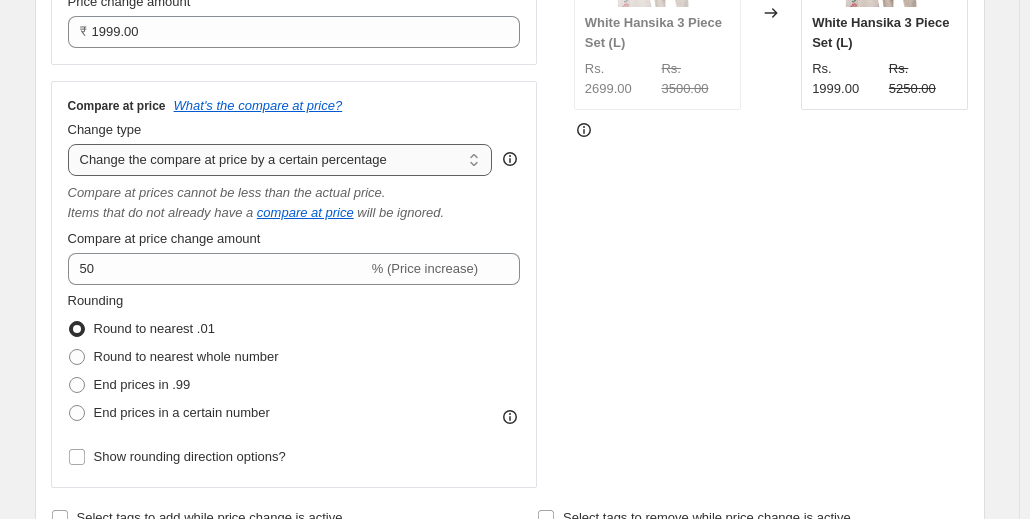 click on "Change the compare at price to the current price (sale) Change the compare at price to a certain amount Change the compare at price by a certain amount Change the compare at price by a certain percentage Change the compare at price by a certain amount relative to the actual price Change the compare at price by a certain percentage relative to the actual price Don't change the compare at price Remove the compare at price" at bounding box center (280, 160) 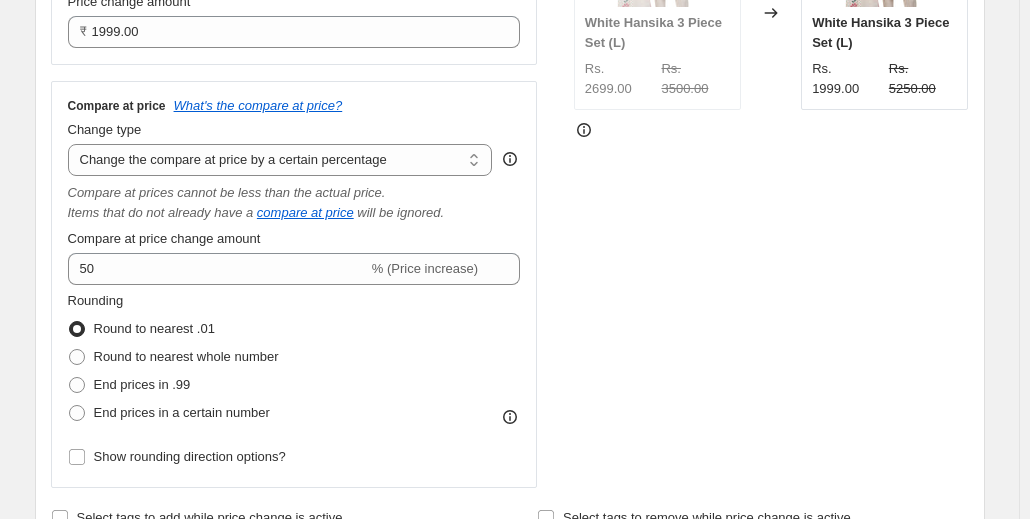 type on "-10.00" 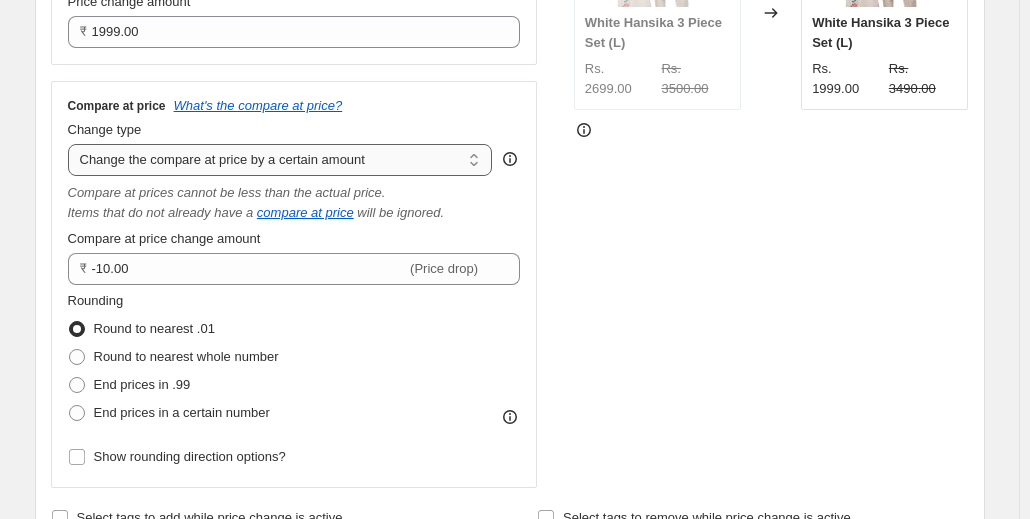 click on "Change the compare at price to the current price (sale) Change the compare at price to a certain amount Change the compare at price by a certain amount Change the compare at price by a certain percentage Change the compare at price by a certain amount relative to the actual price Change the compare at price by a certain percentage relative to the actual price Don't change the compare at price Remove the compare at price" at bounding box center (280, 160) 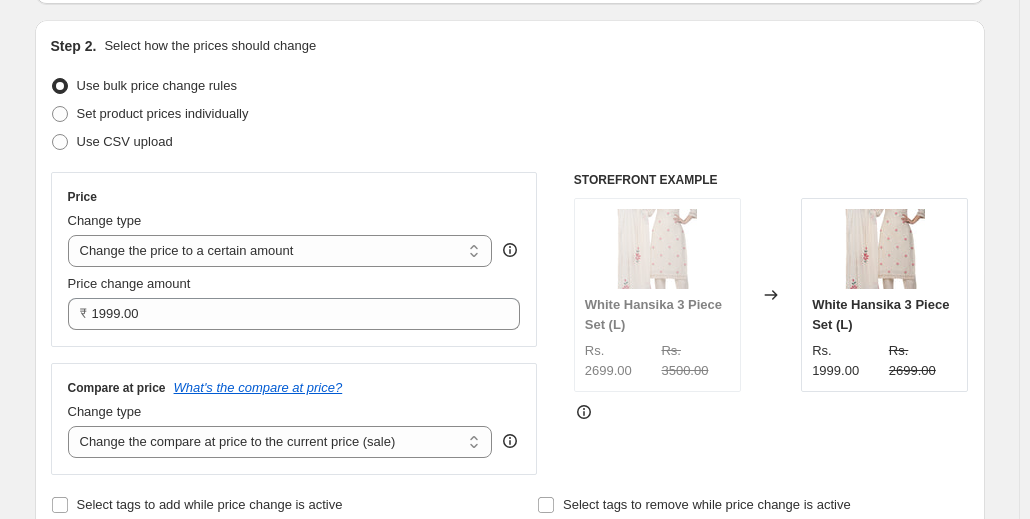 scroll, scrollTop: 0, scrollLeft: 0, axis: both 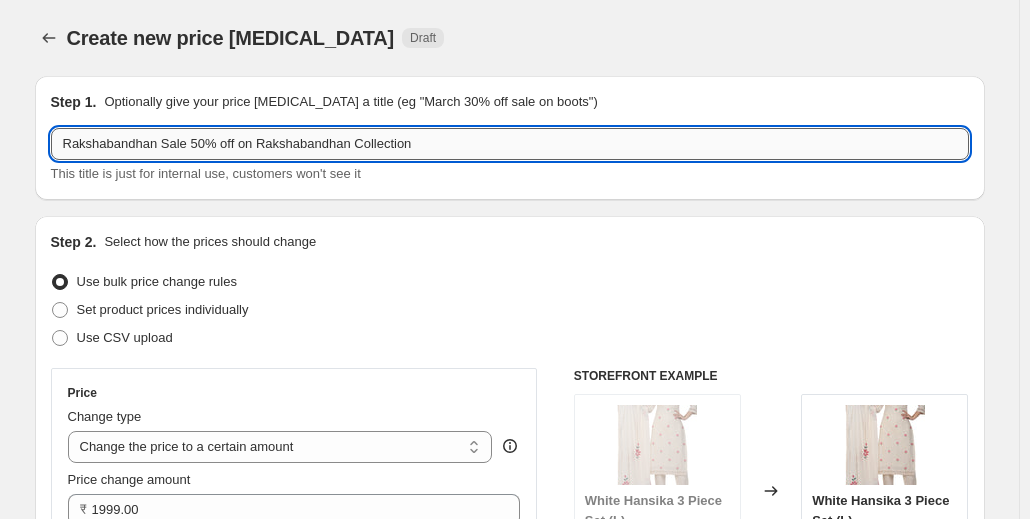 drag, startPoint x: 190, startPoint y: 149, endPoint x: 234, endPoint y: 141, distance: 44.72136 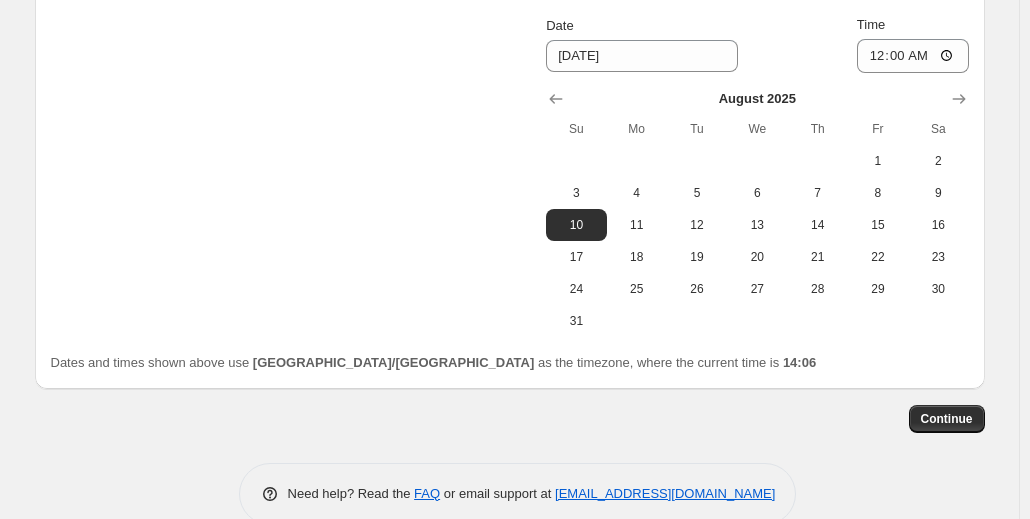scroll, scrollTop: 1887, scrollLeft: 0, axis: vertical 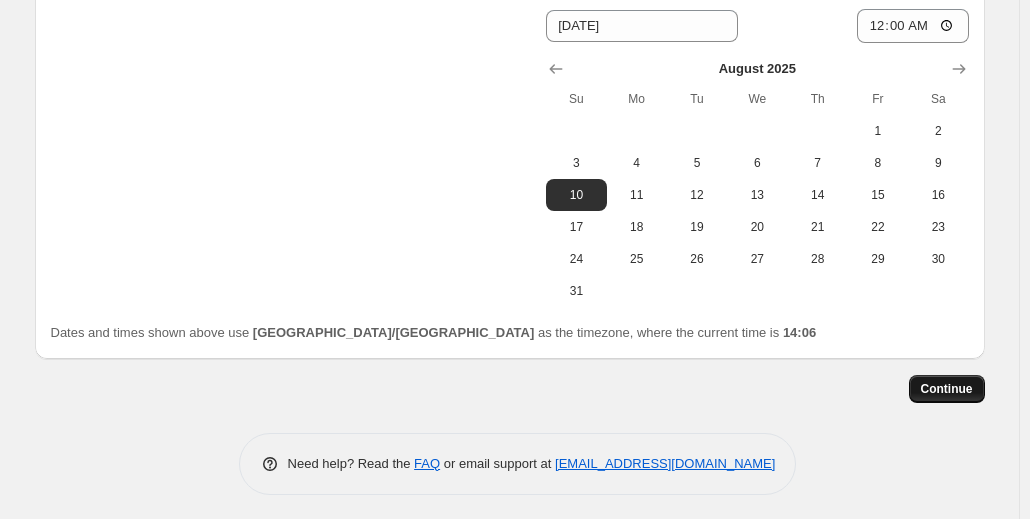 type on "Rakshabandhan Sale 1999 on Rakshabandhan Collection" 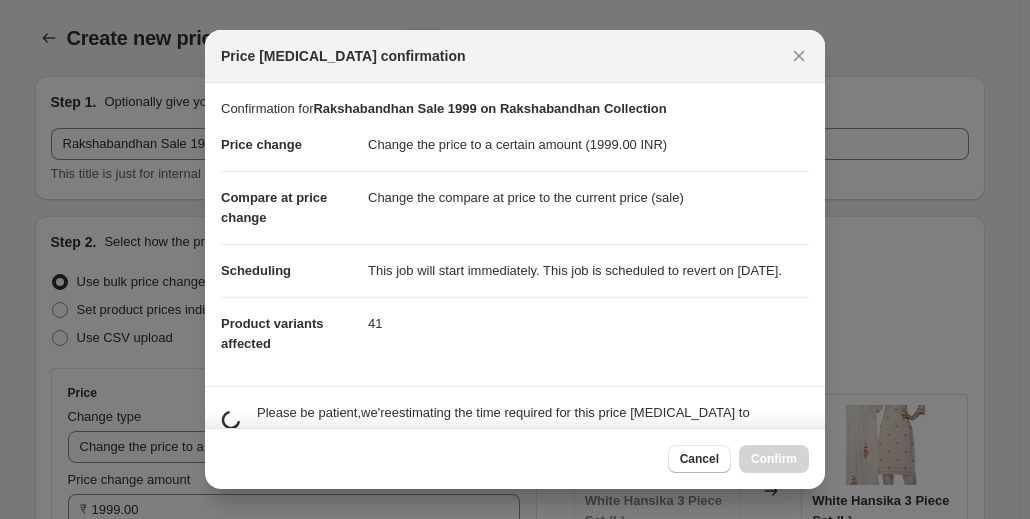 scroll, scrollTop: 1887, scrollLeft: 0, axis: vertical 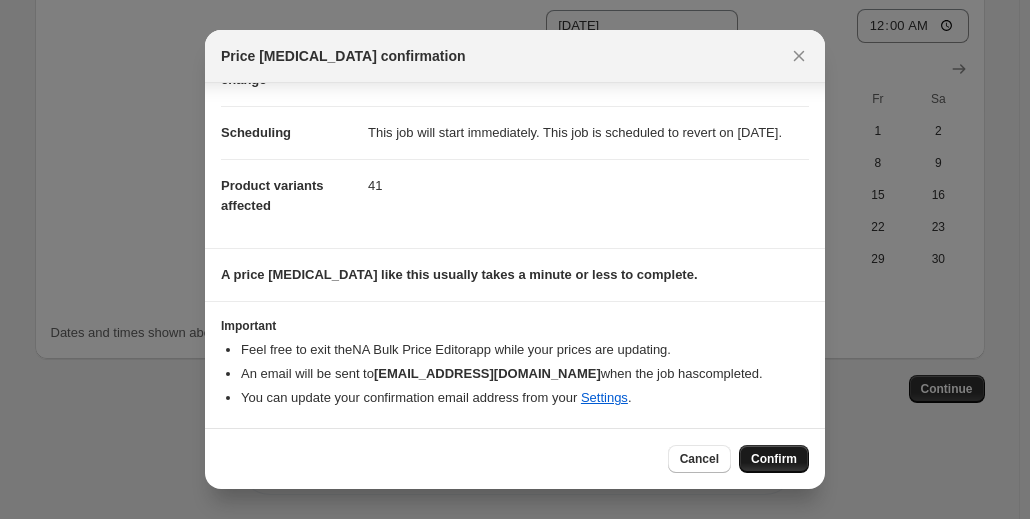 click on "Confirm" at bounding box center [774, 459] 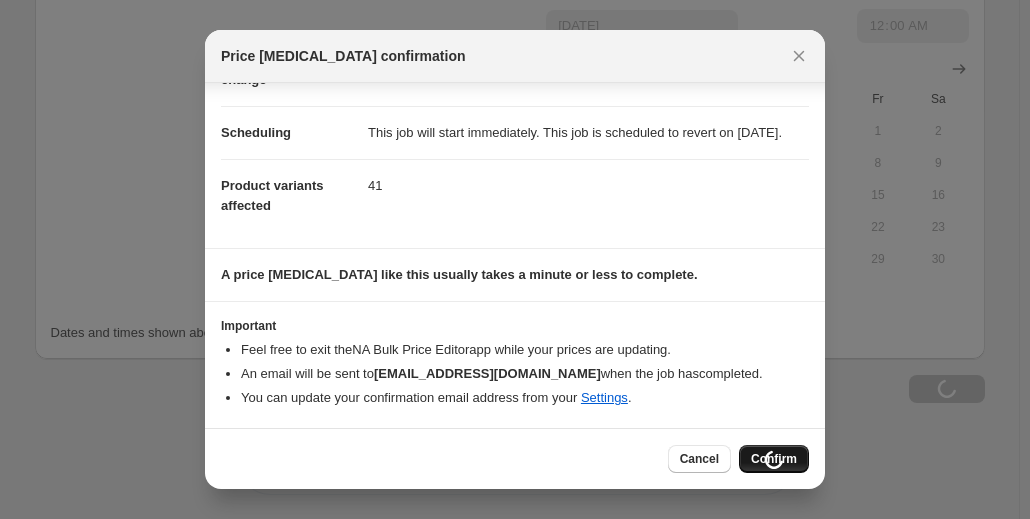 scroll, scrollTop: 1955, scrollLeft: 0, axis: vertical 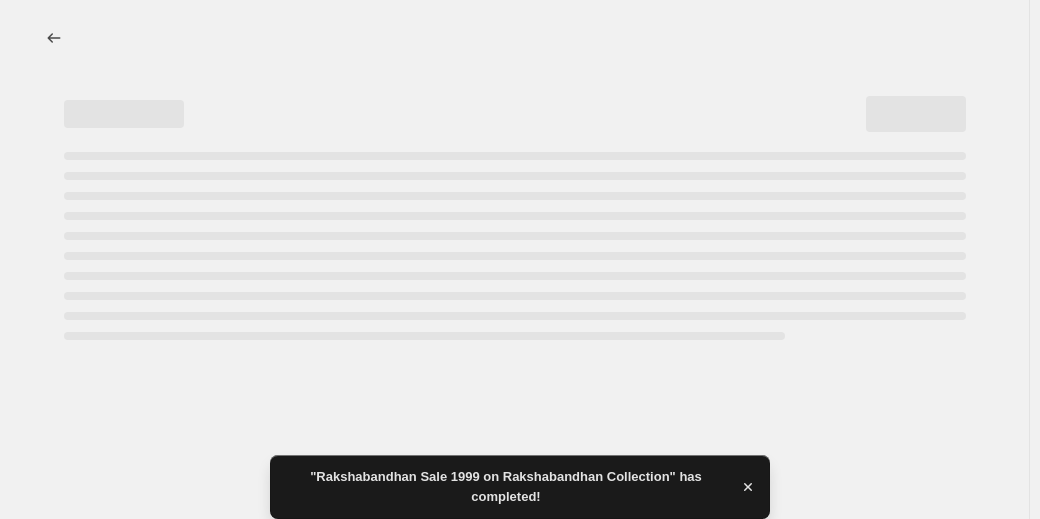 select on "collection" 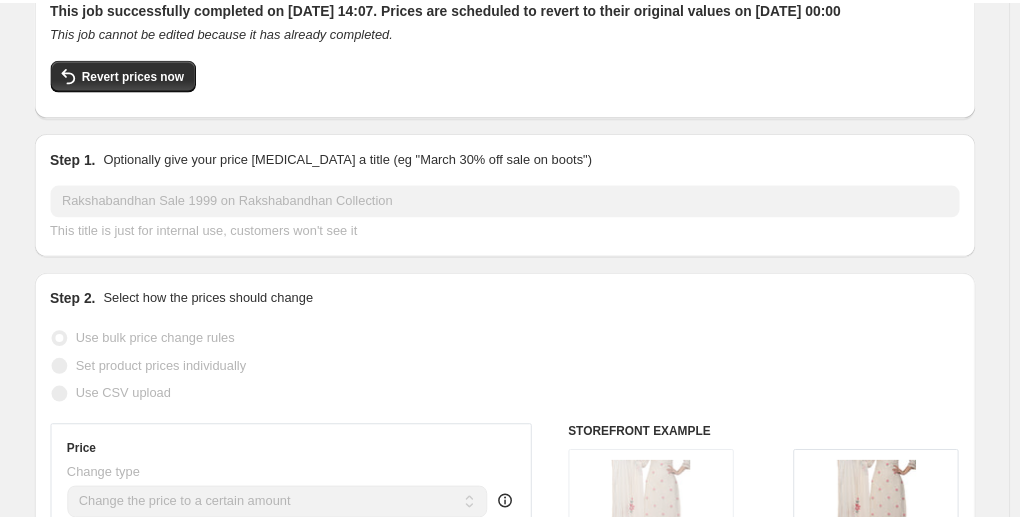 scroll, scrollTop: 0, scrollLeft: 0, axis: both 